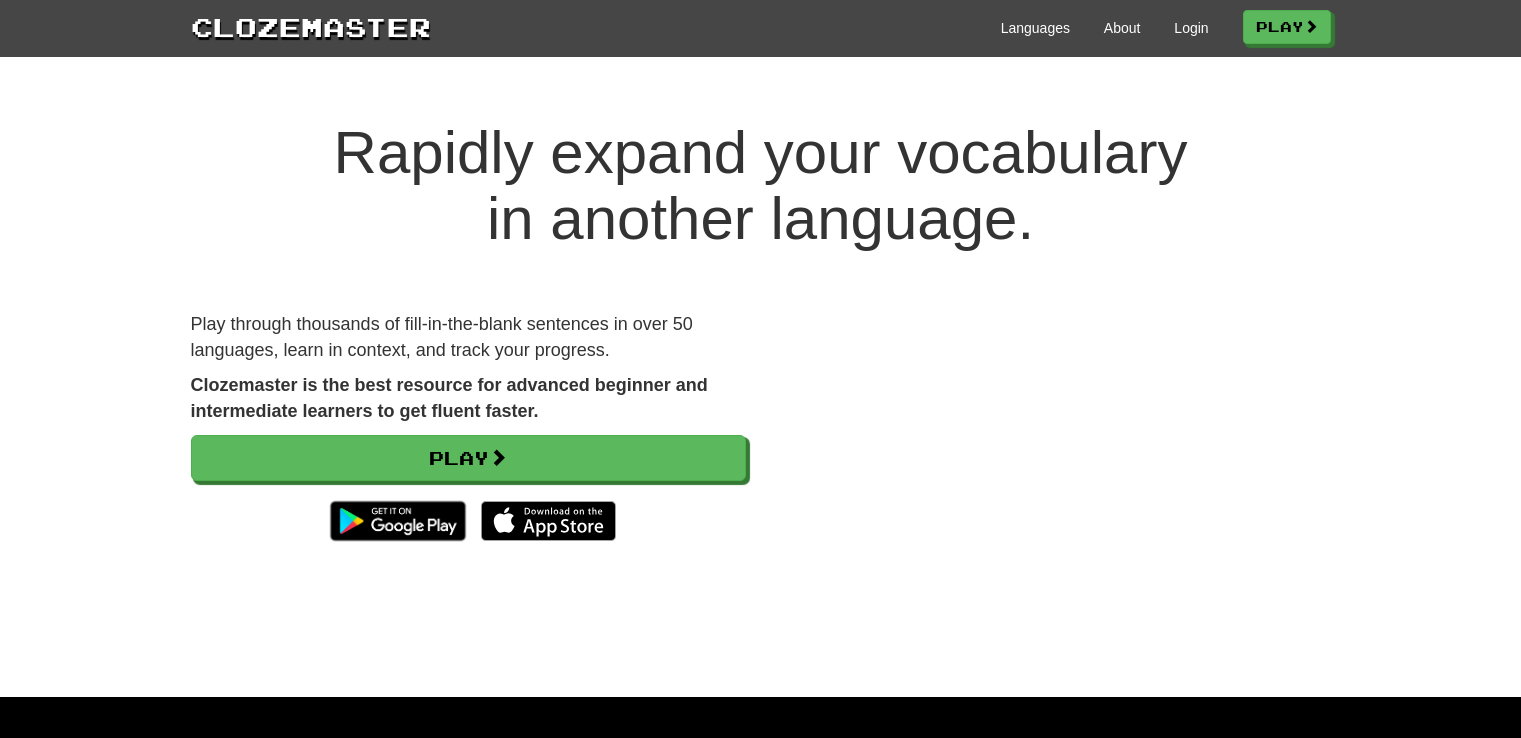 scroll, scrollTop: 0, scrollLeft: 0, axis: both 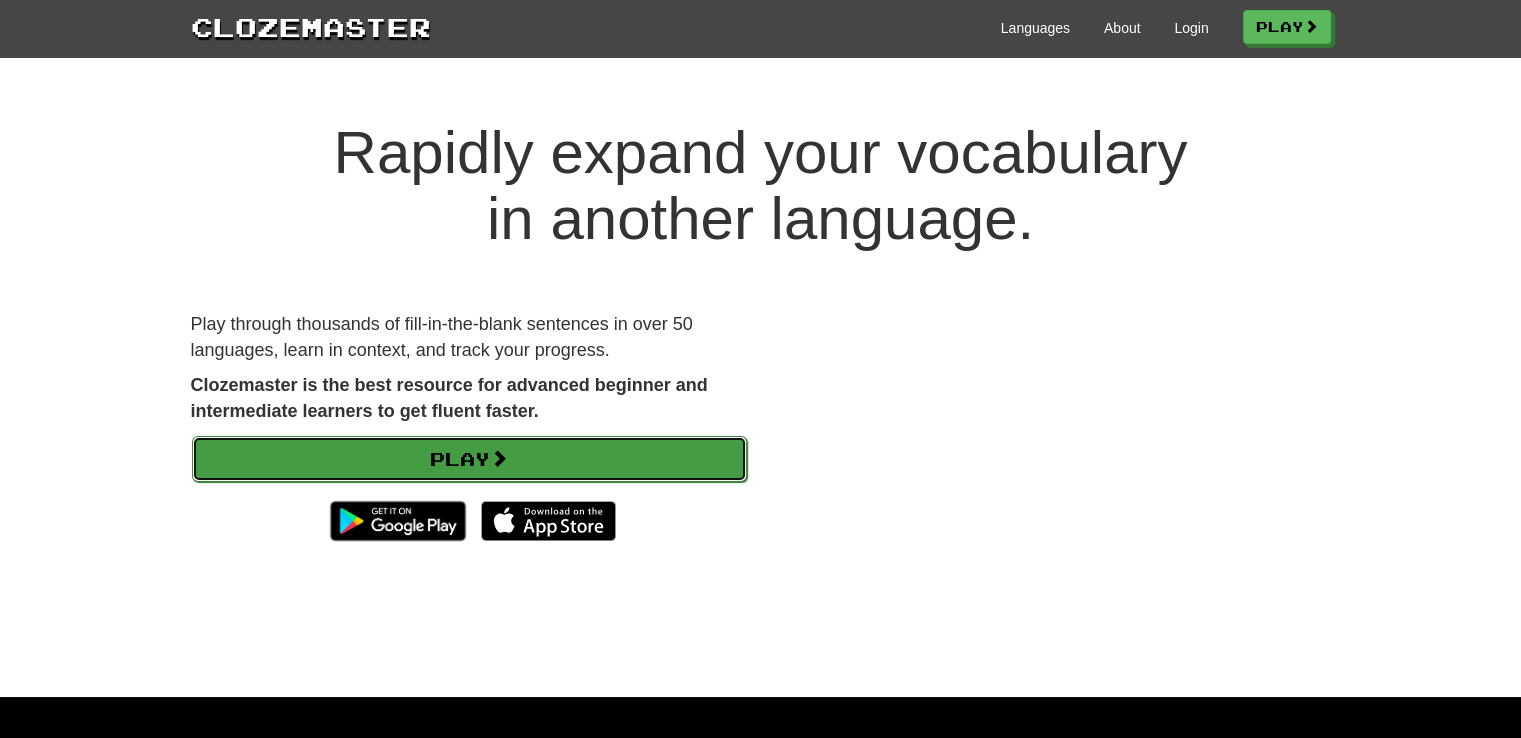 click at bounding box center (499, 458) 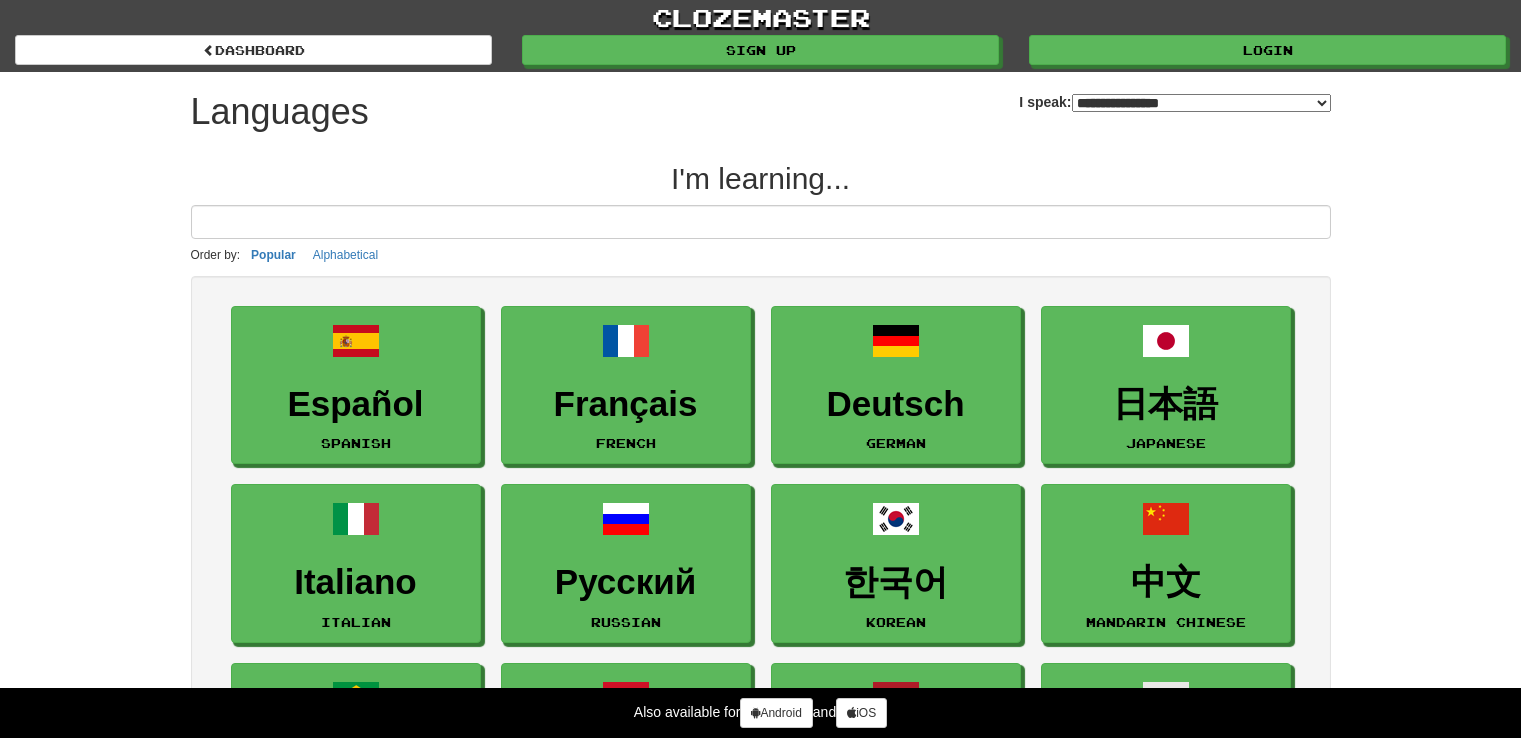 select on "*******" 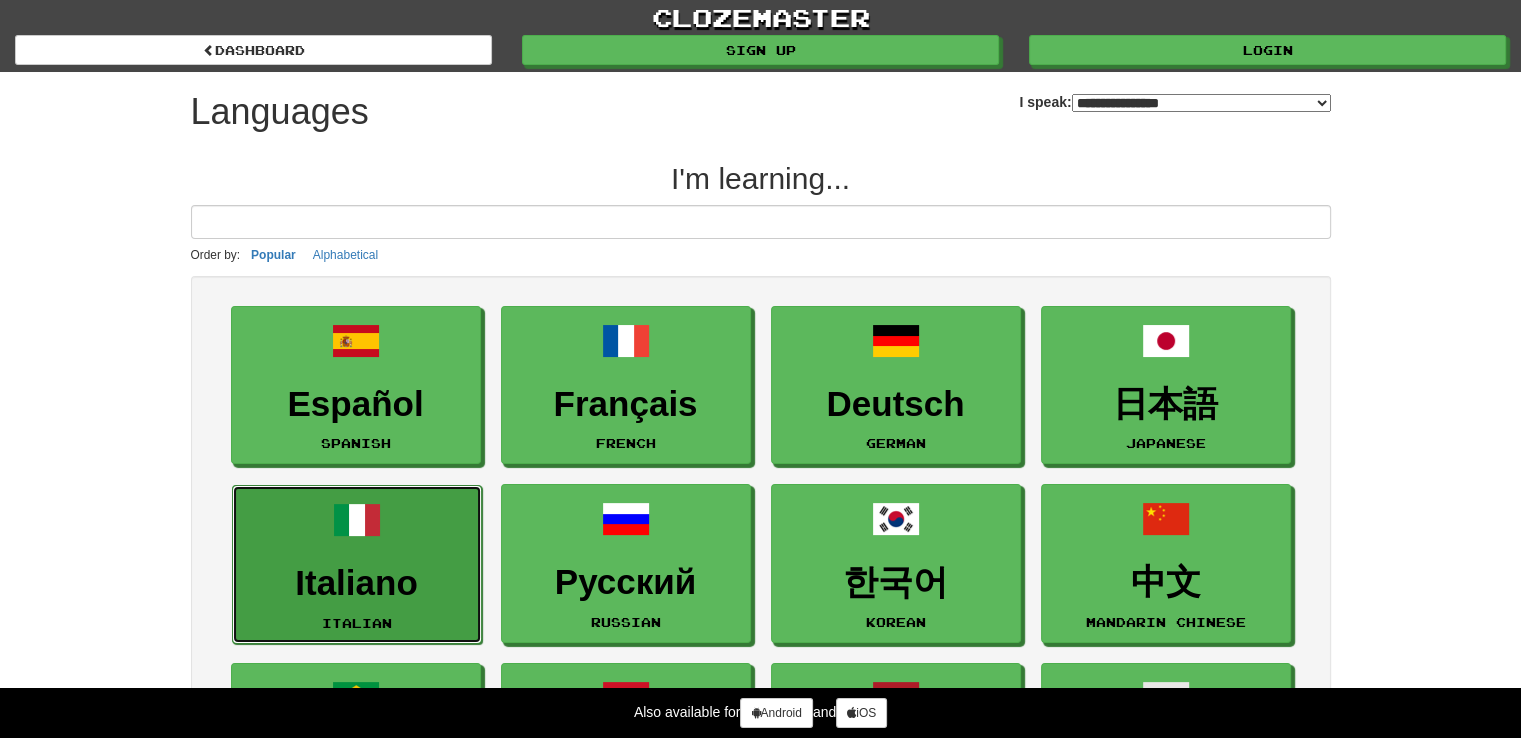 click on "Italiano" at bounding box center [357, 583] 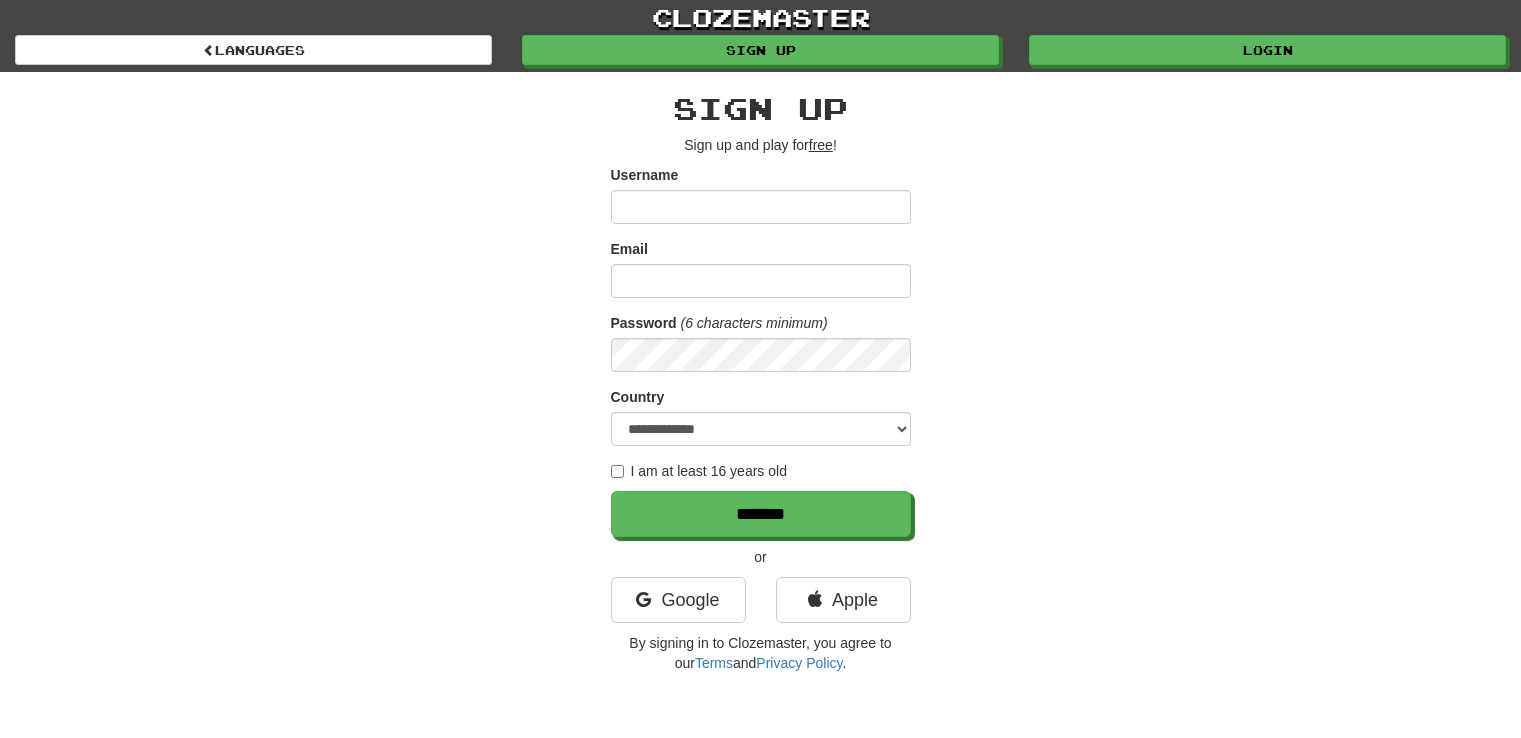 scroll, scrollTop: 0, scrollLeft: 0, axis: both 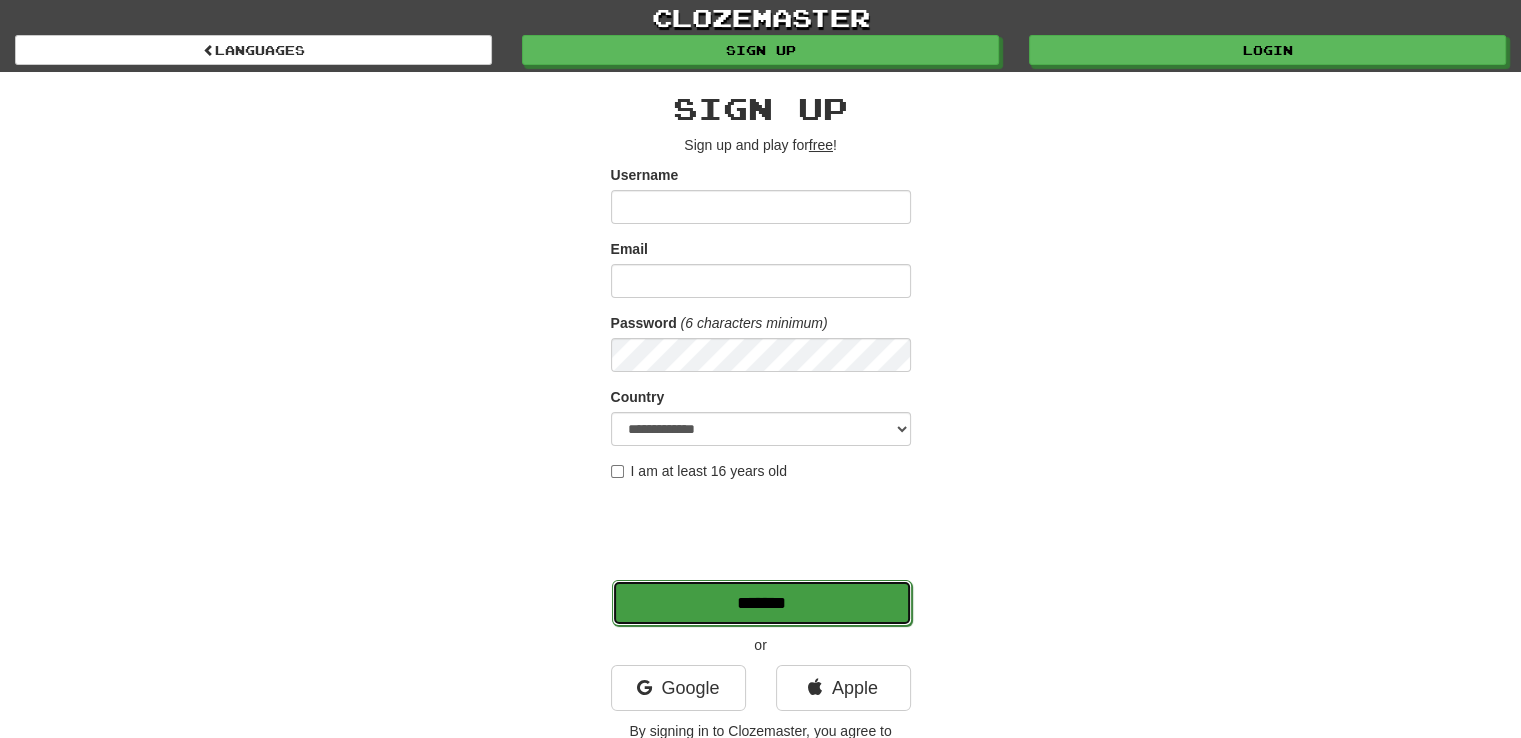 click on "*******" at bounding box center [762, 603] 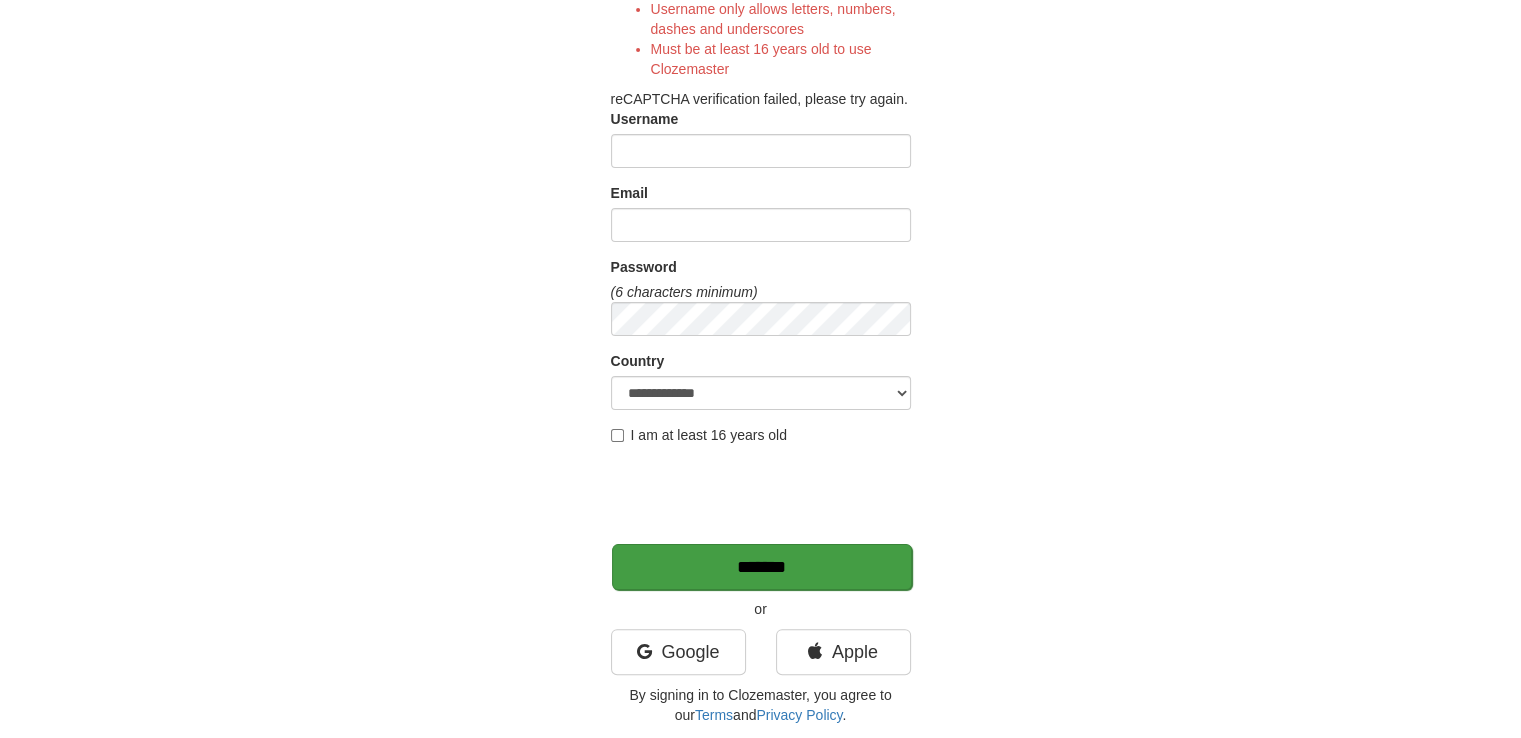 scroll, scrollTop: 400, scrollLeft: 0, axis: vertical 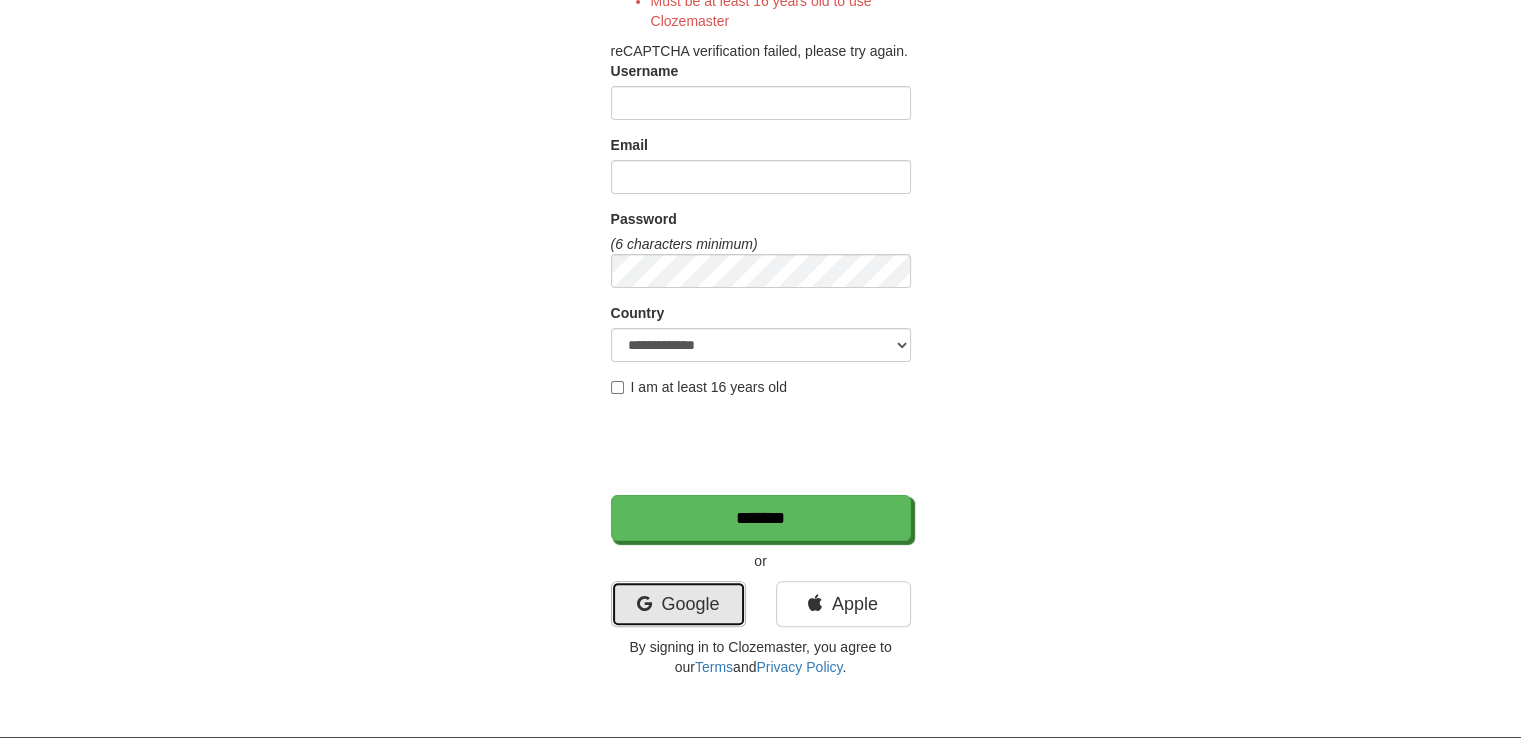 click on "Google" at bounding box center [678, 604] 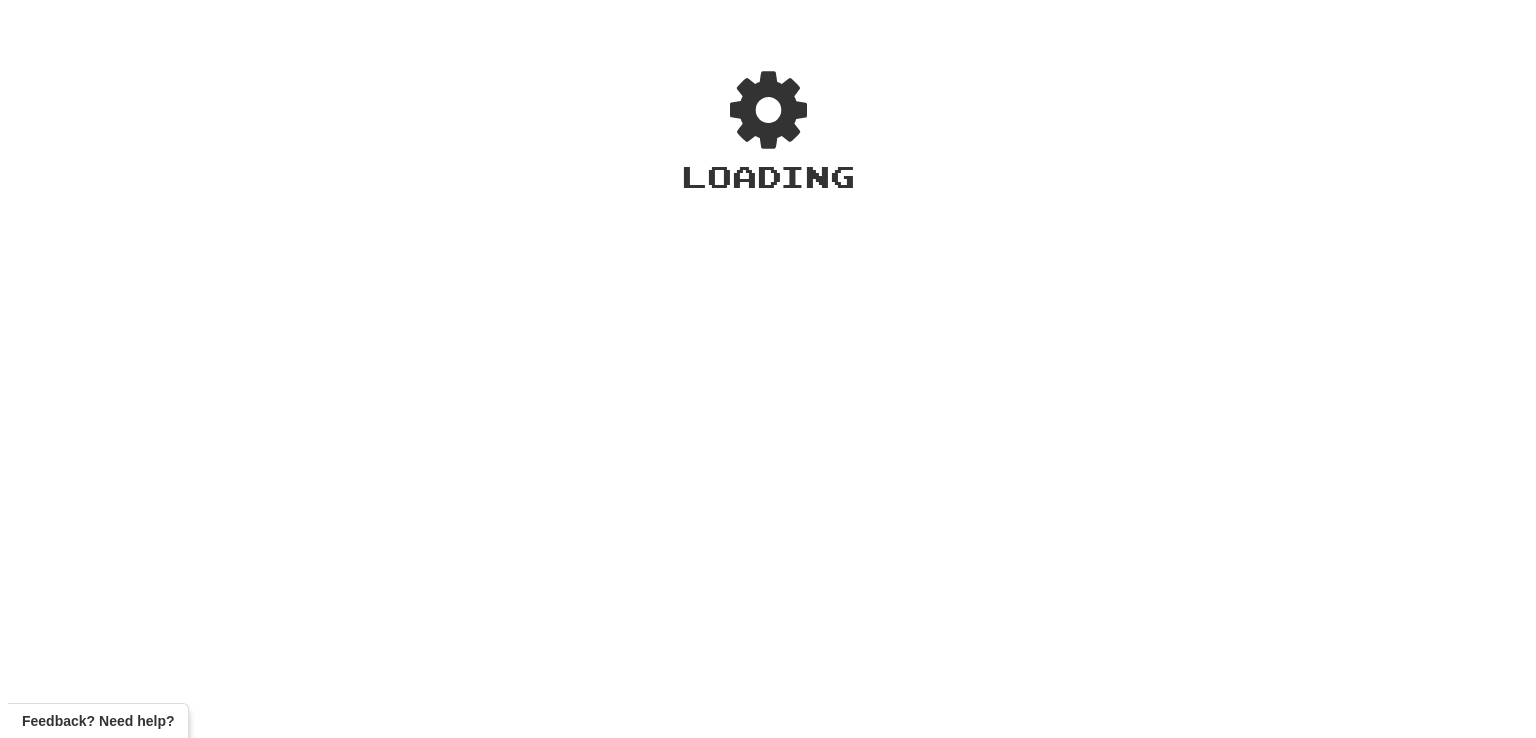 scroll, scrollTop: 0, scrollLeft: 0, axis: both 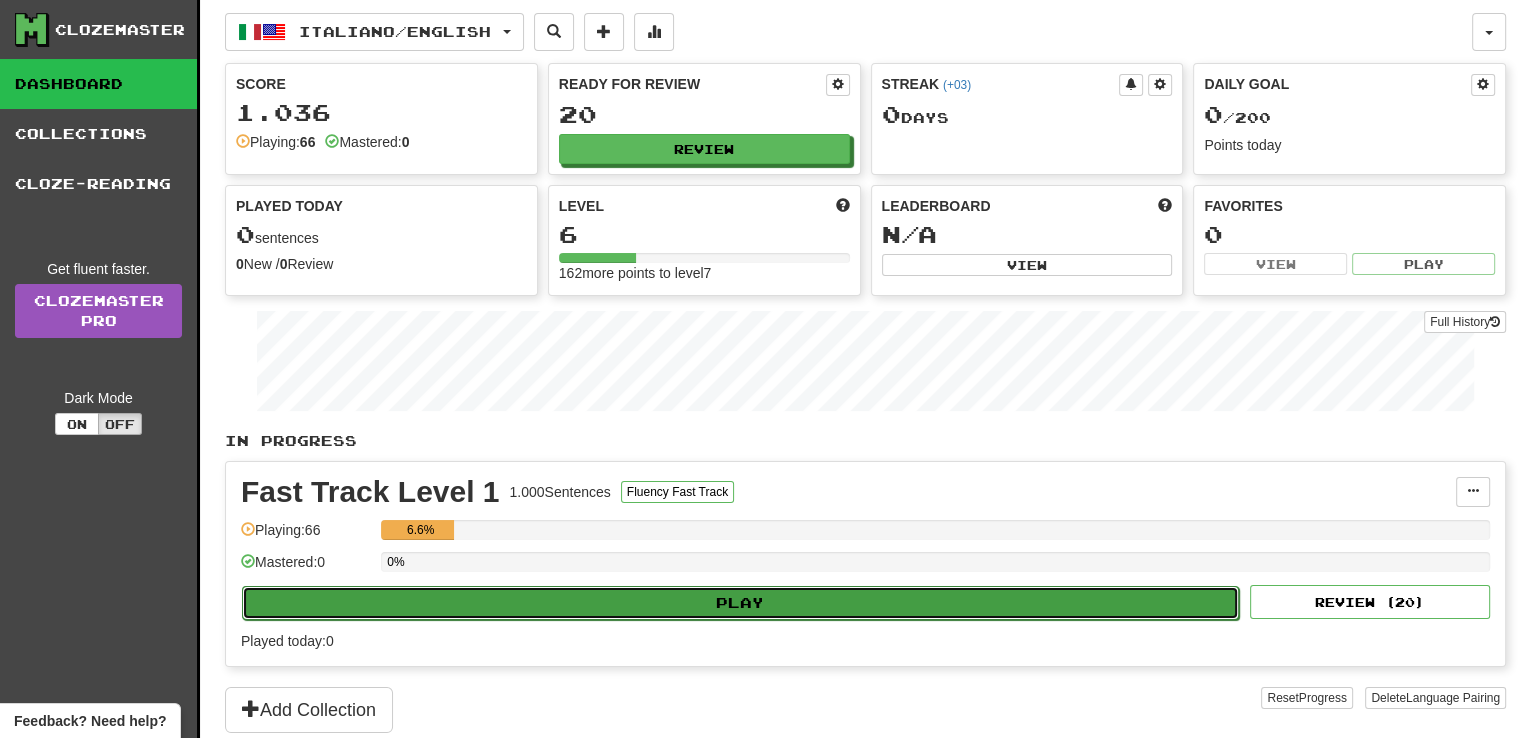click on "Play" at bounding box center [740, 603] 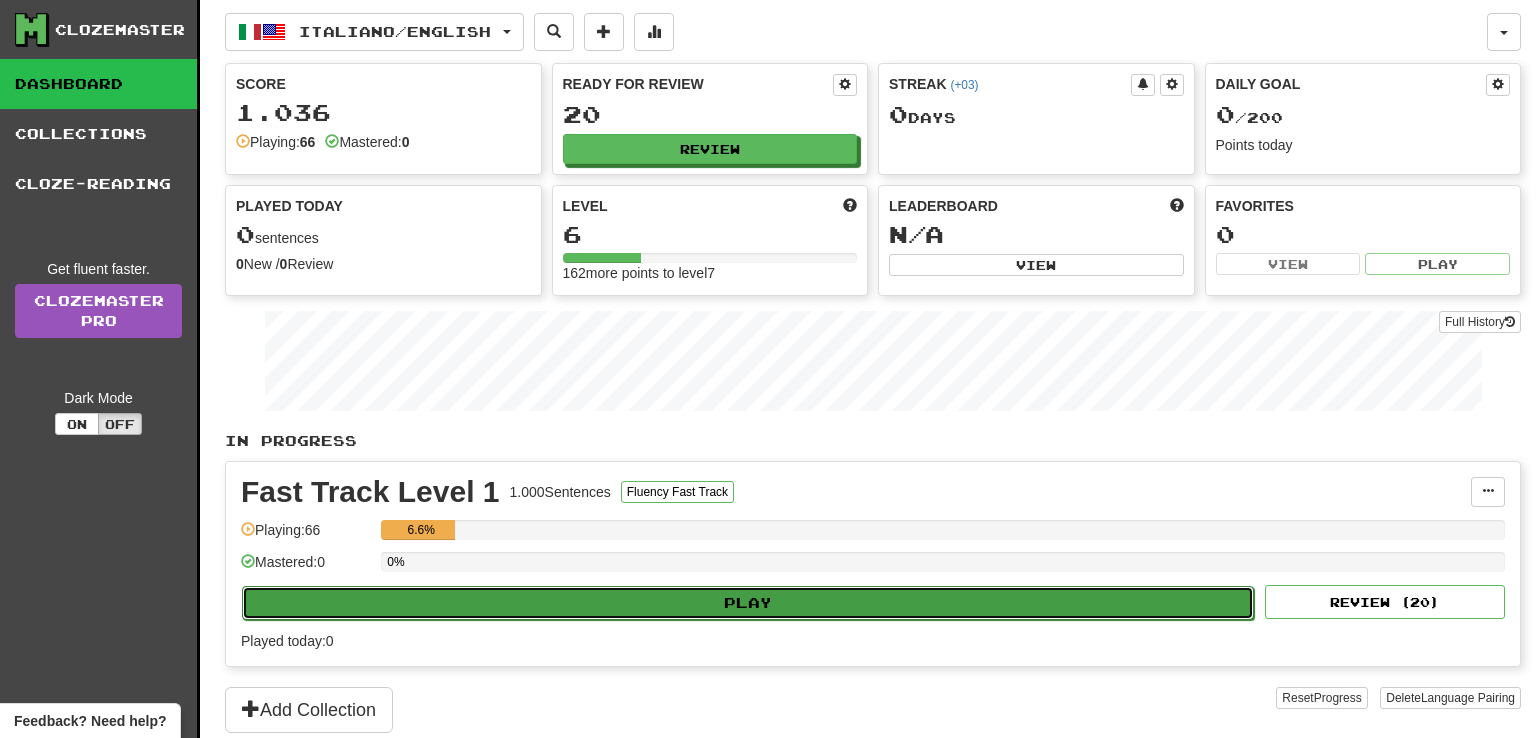 select on "**" 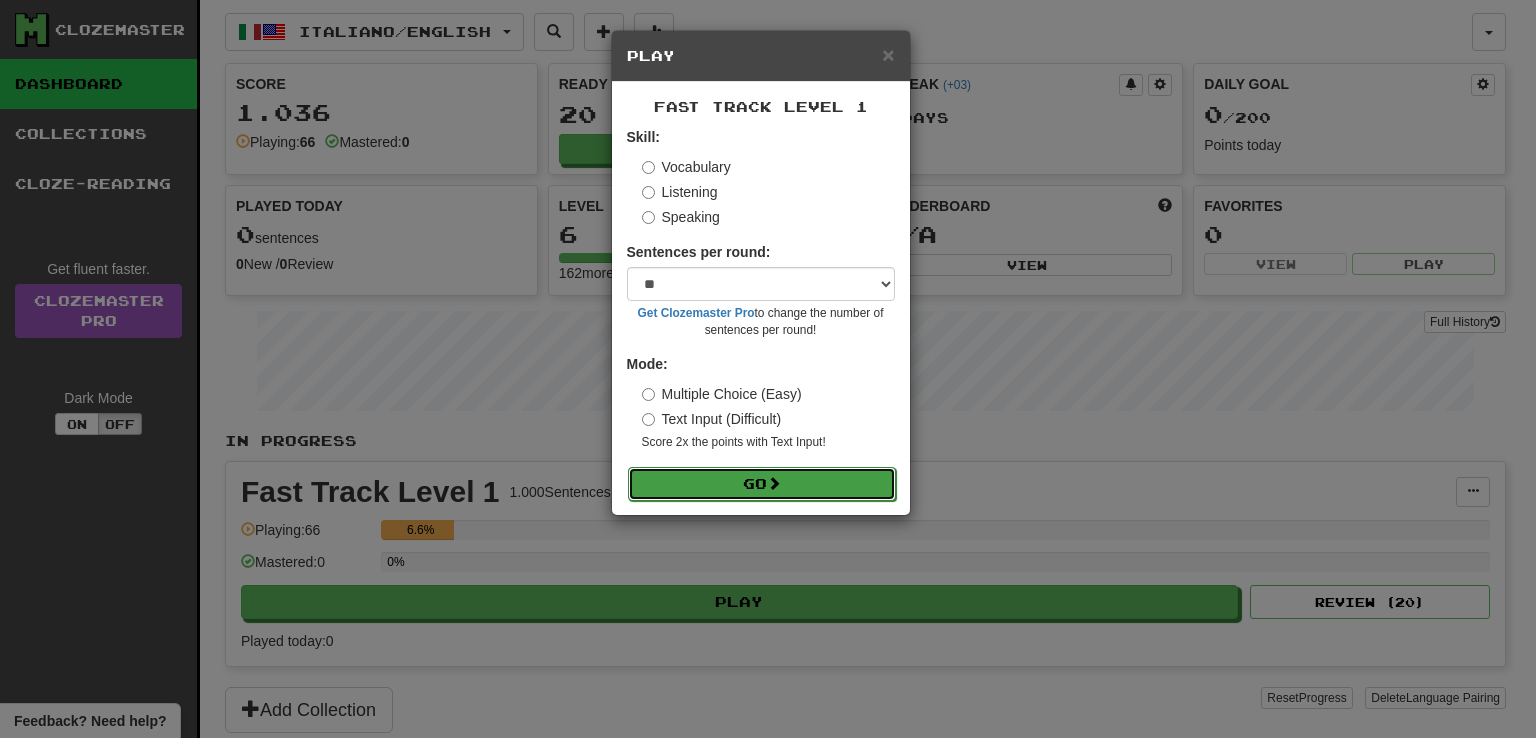 click on "Go" at bounding box center [762, 484] 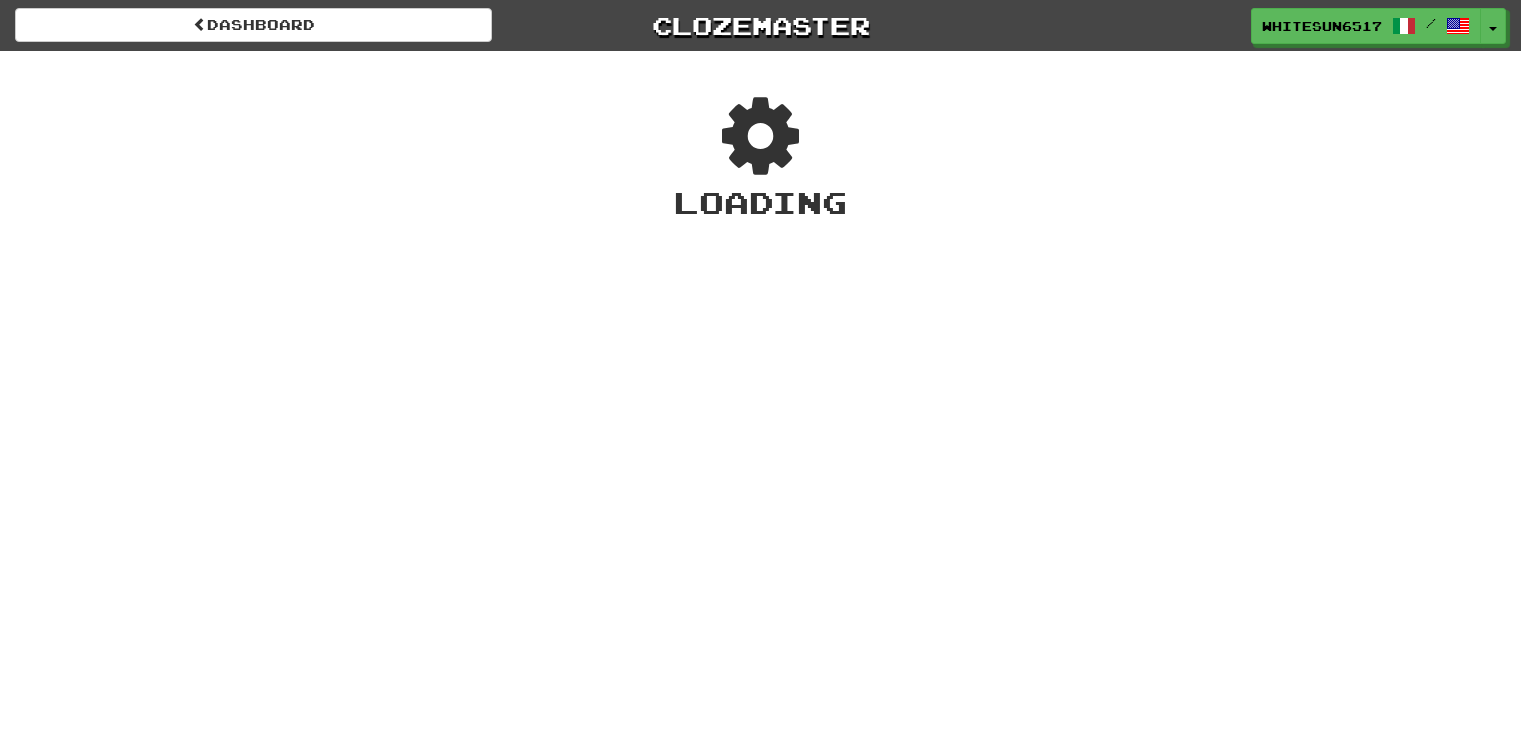 scroll, scrollTop: 0, scrollLeft: 0, axis: both 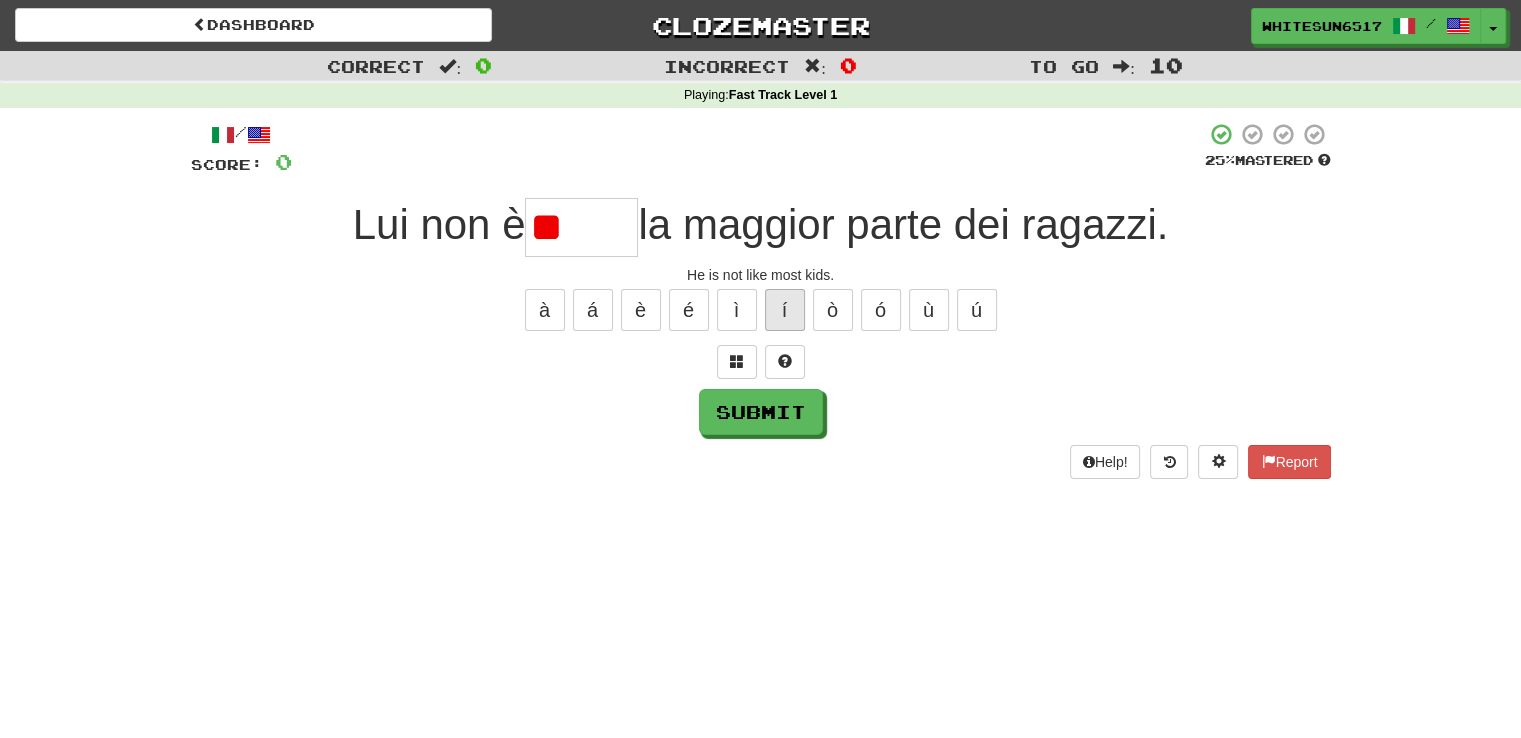 type on "*" 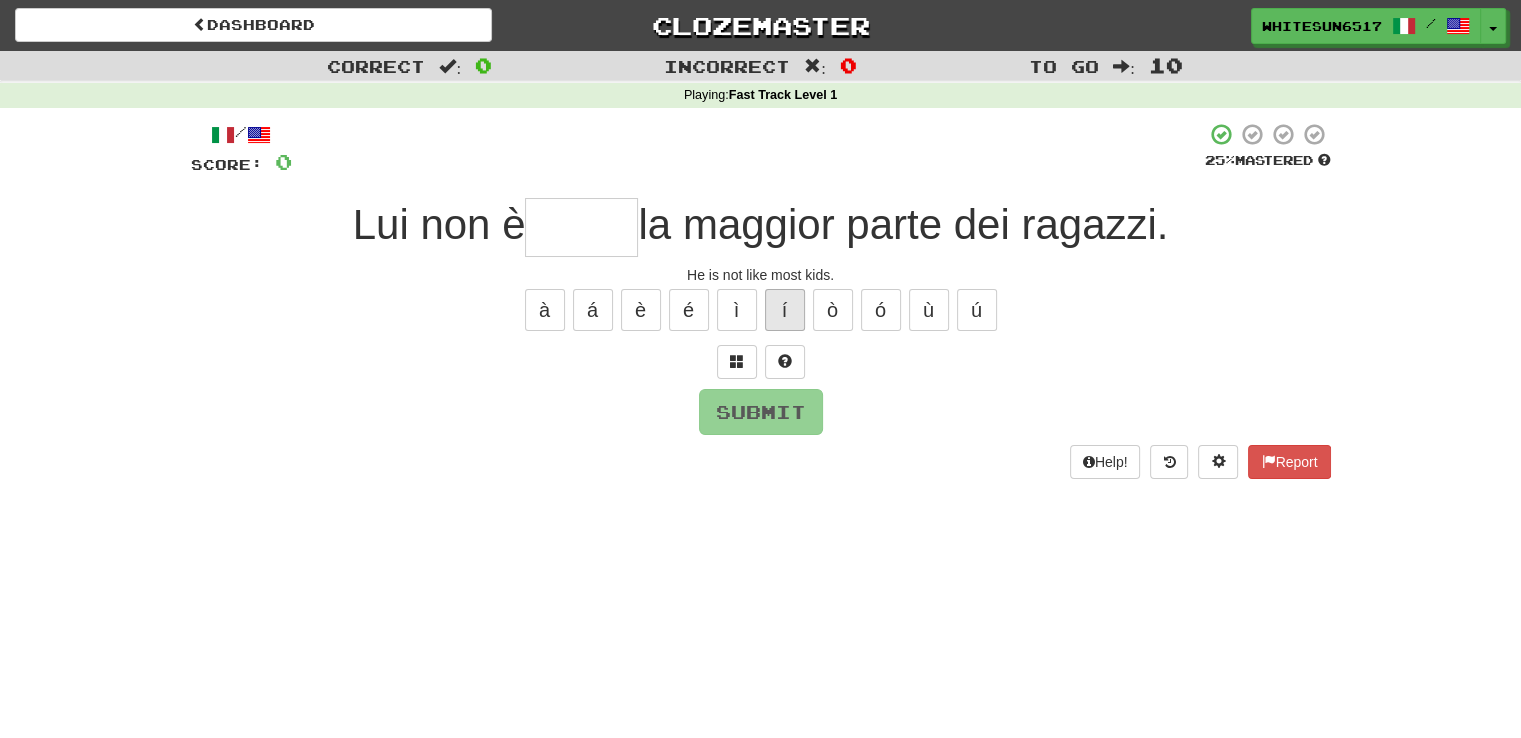type on "*" 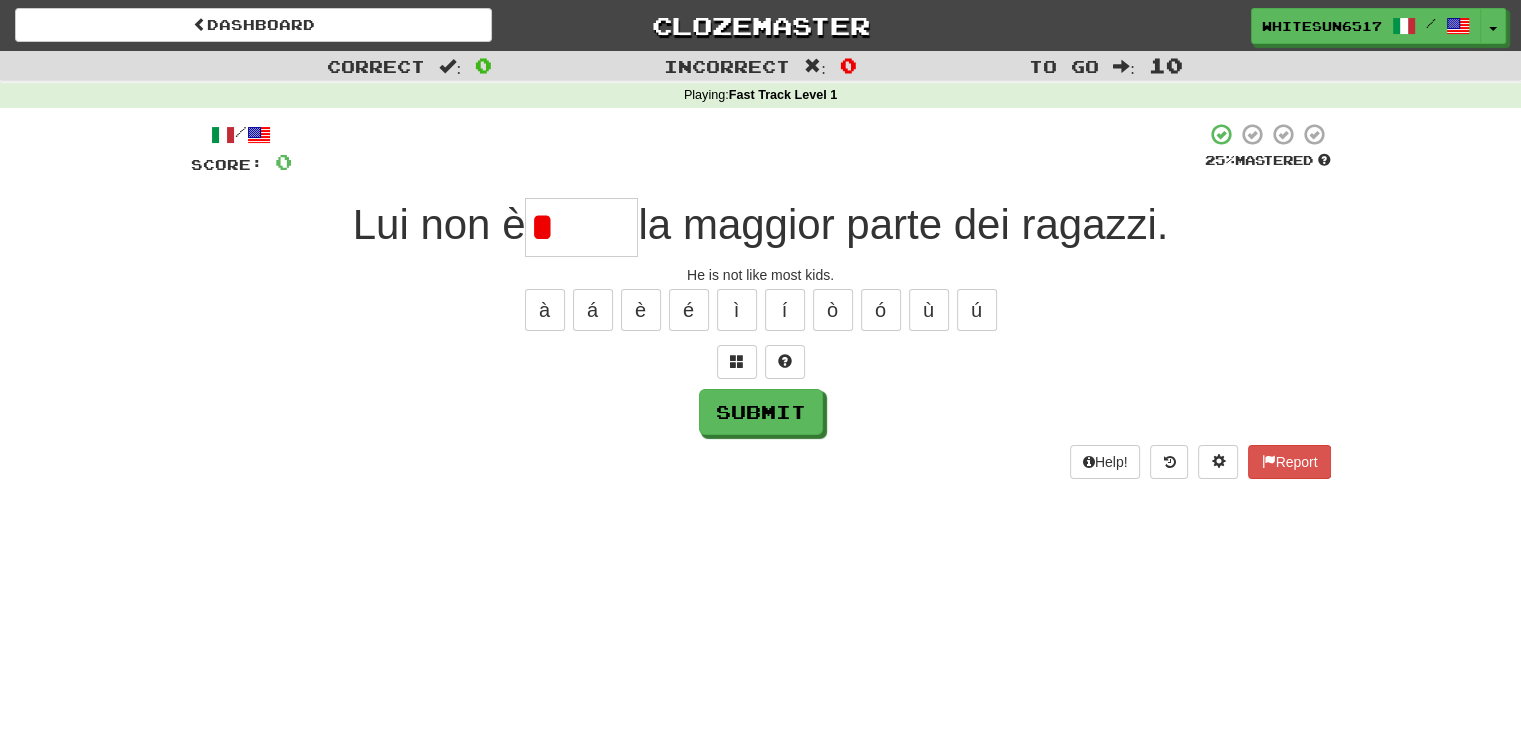 type on "*" 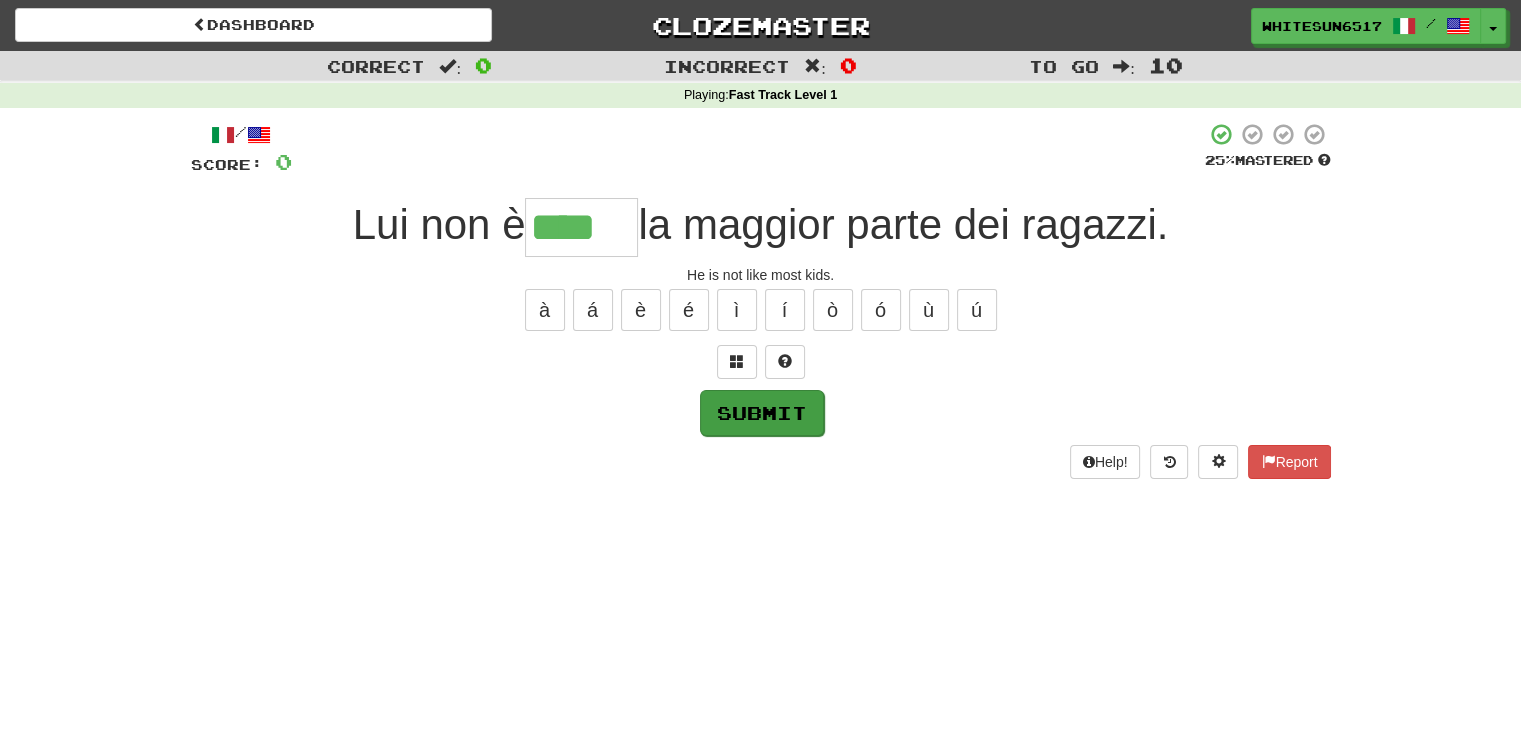 type on "****" 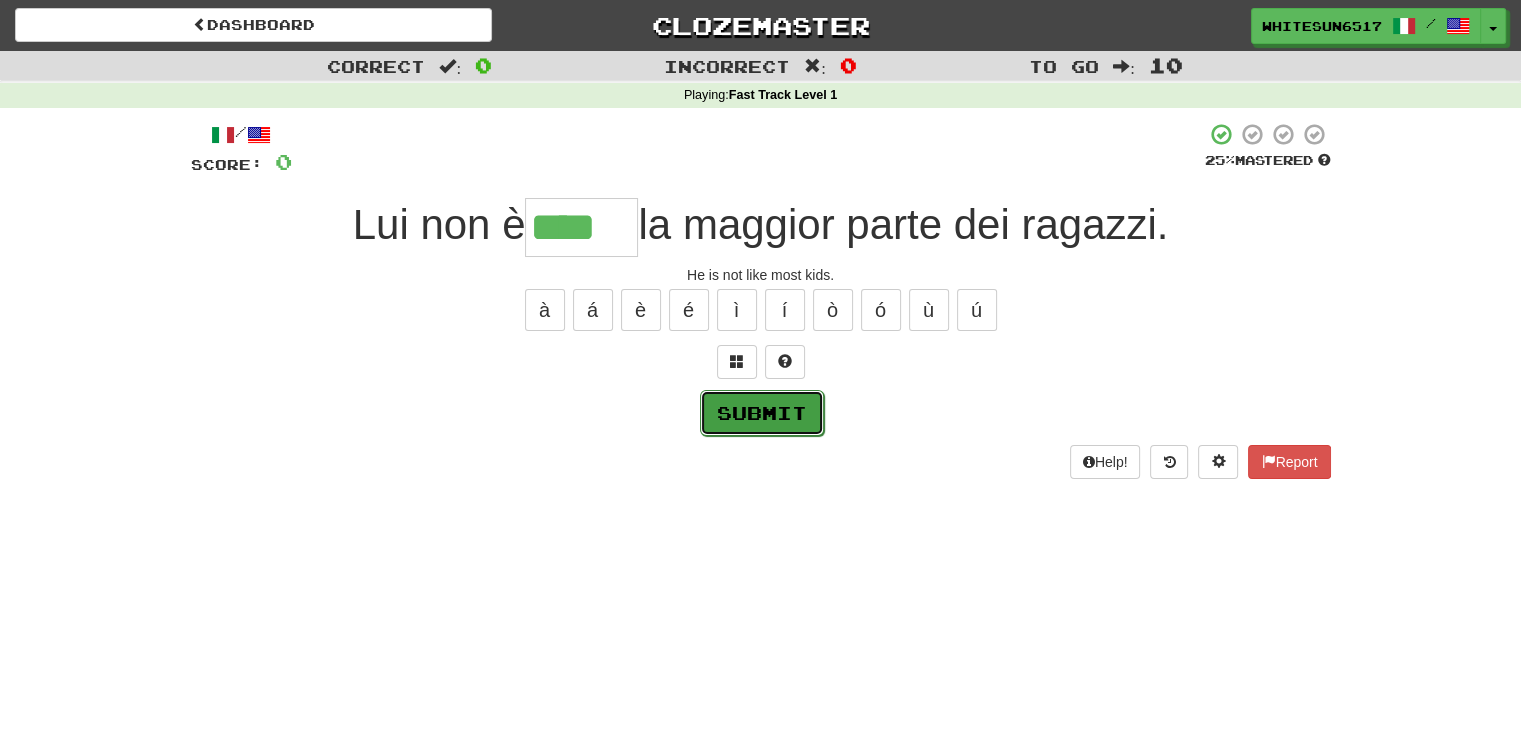 click on "Submit" at bounding box center (762, 413) 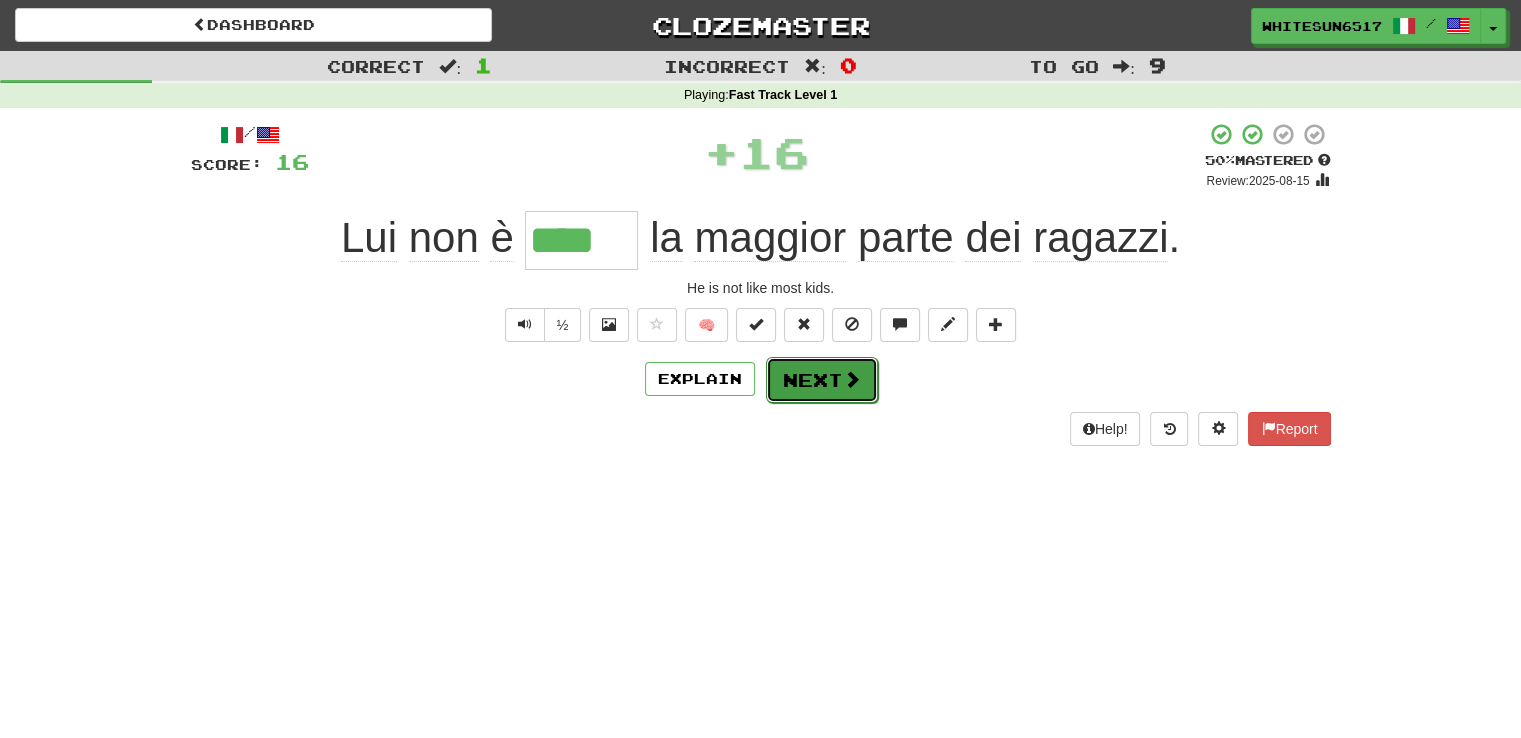 click on "Next" at bounding box center (822, 380) 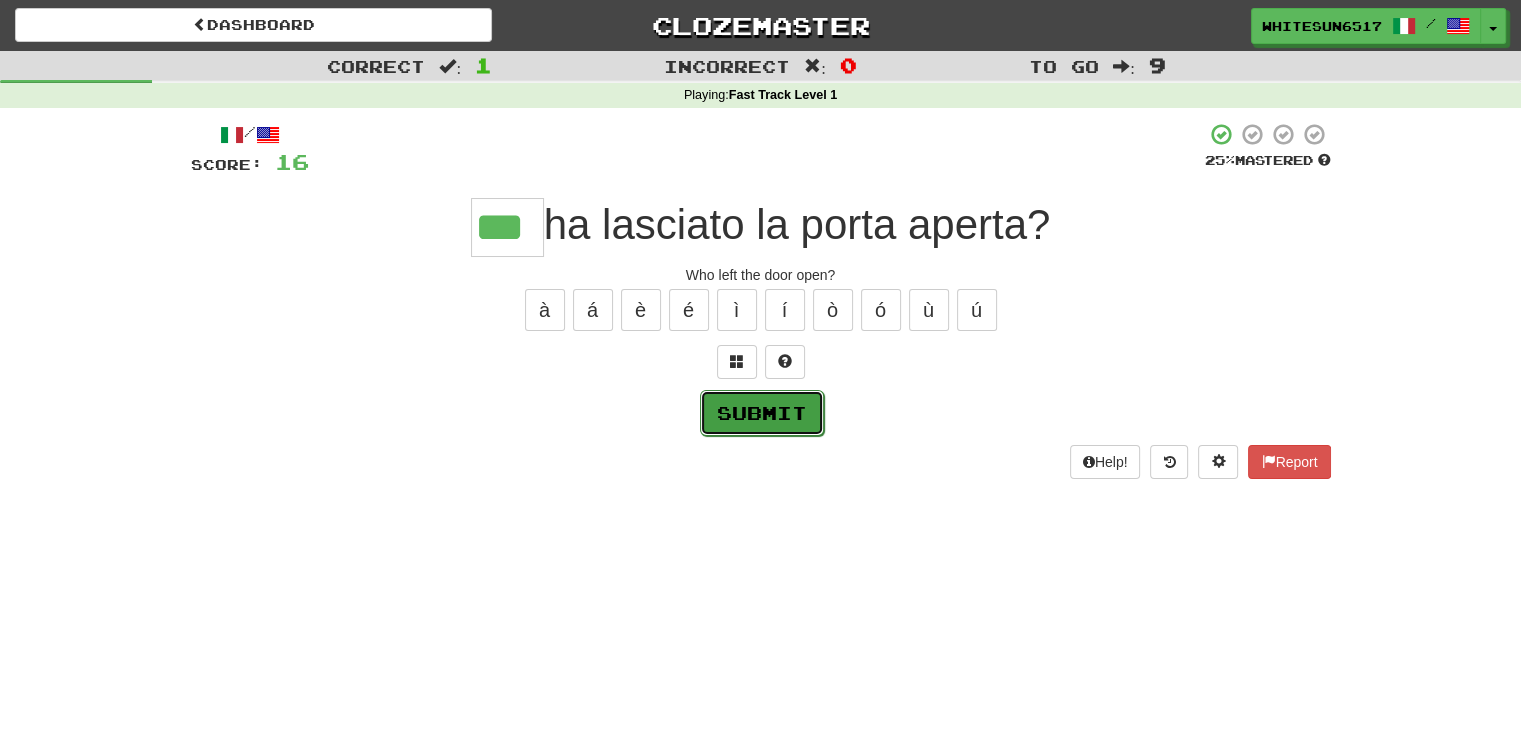 click on "Submit" at bounding box center (762, 413) 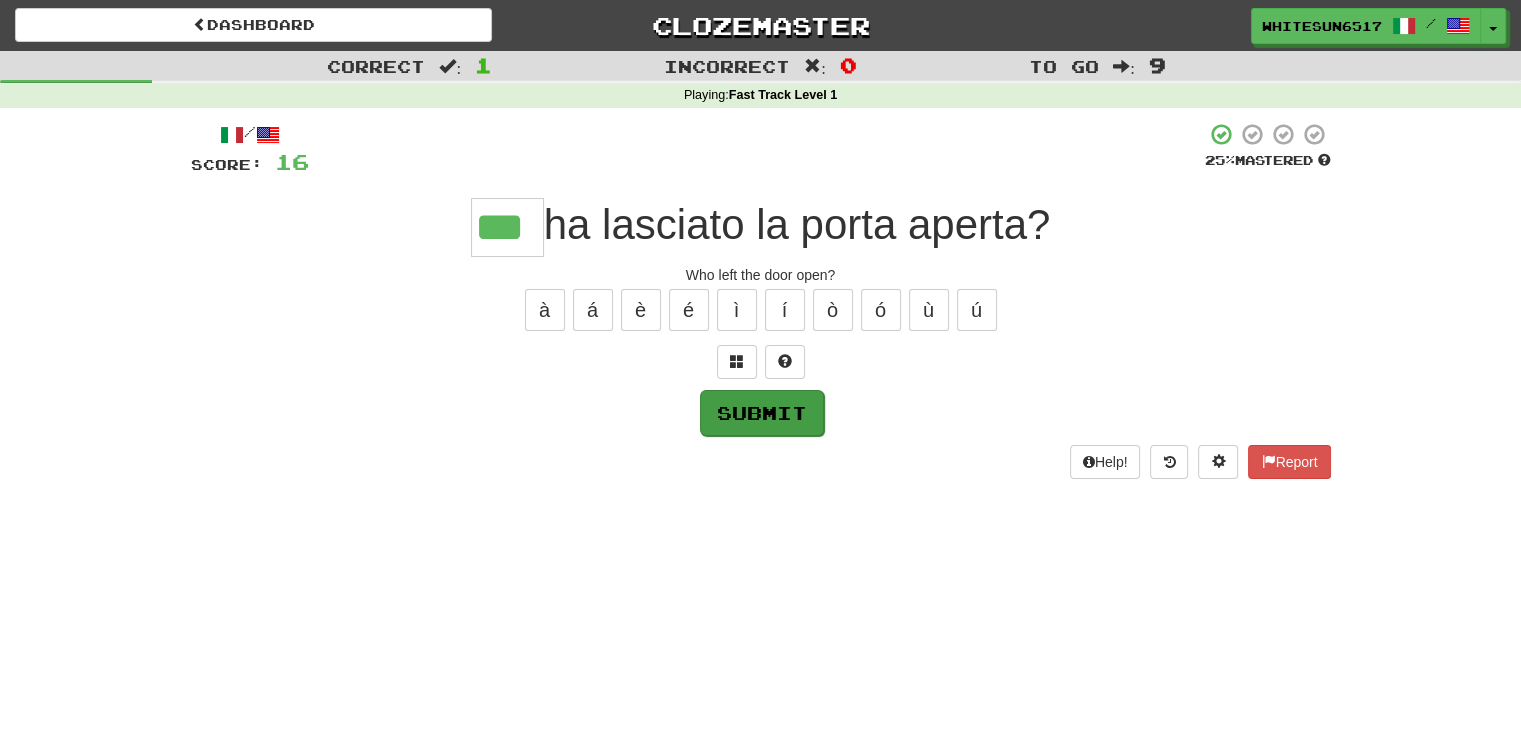 type on "***" 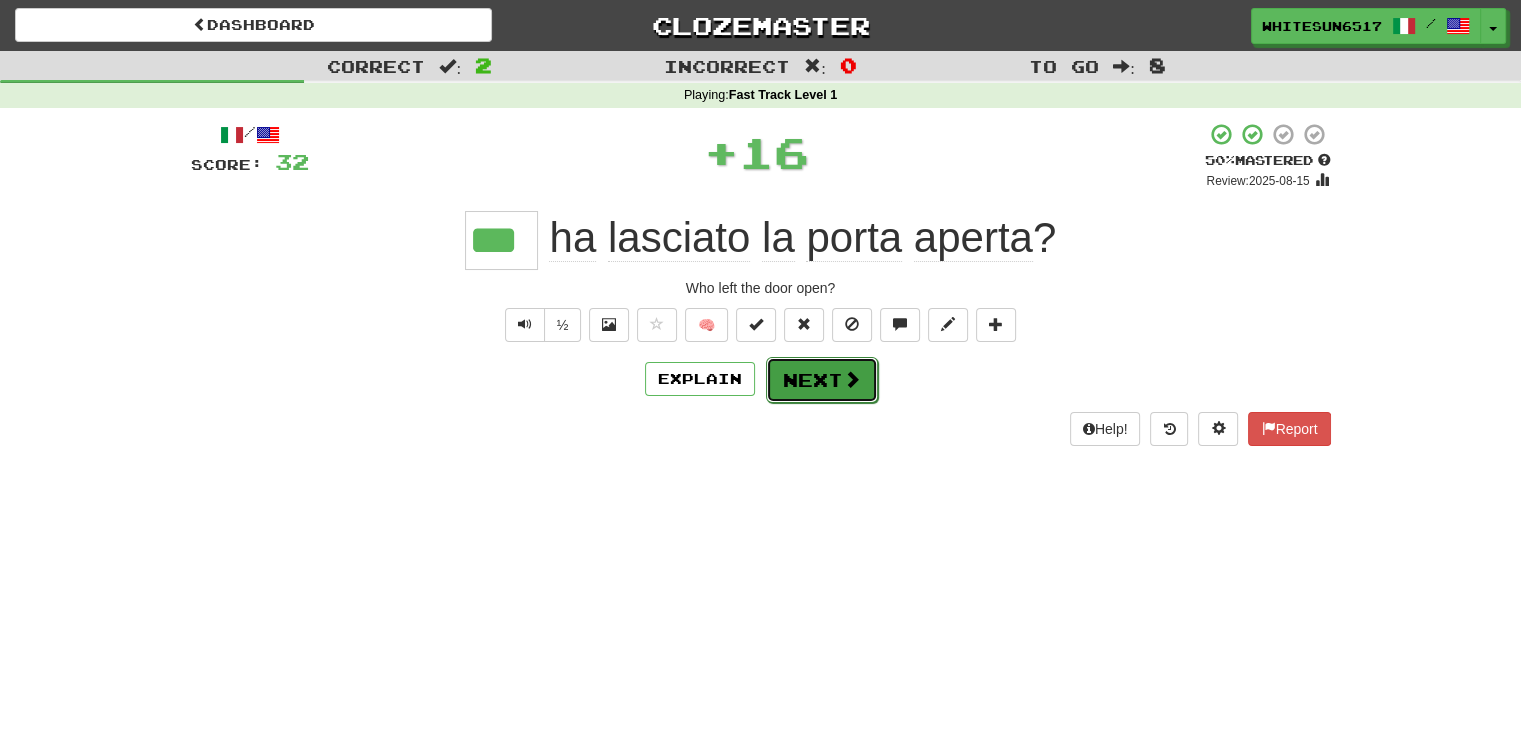 click on "Next" at bounding box center (822, 380) 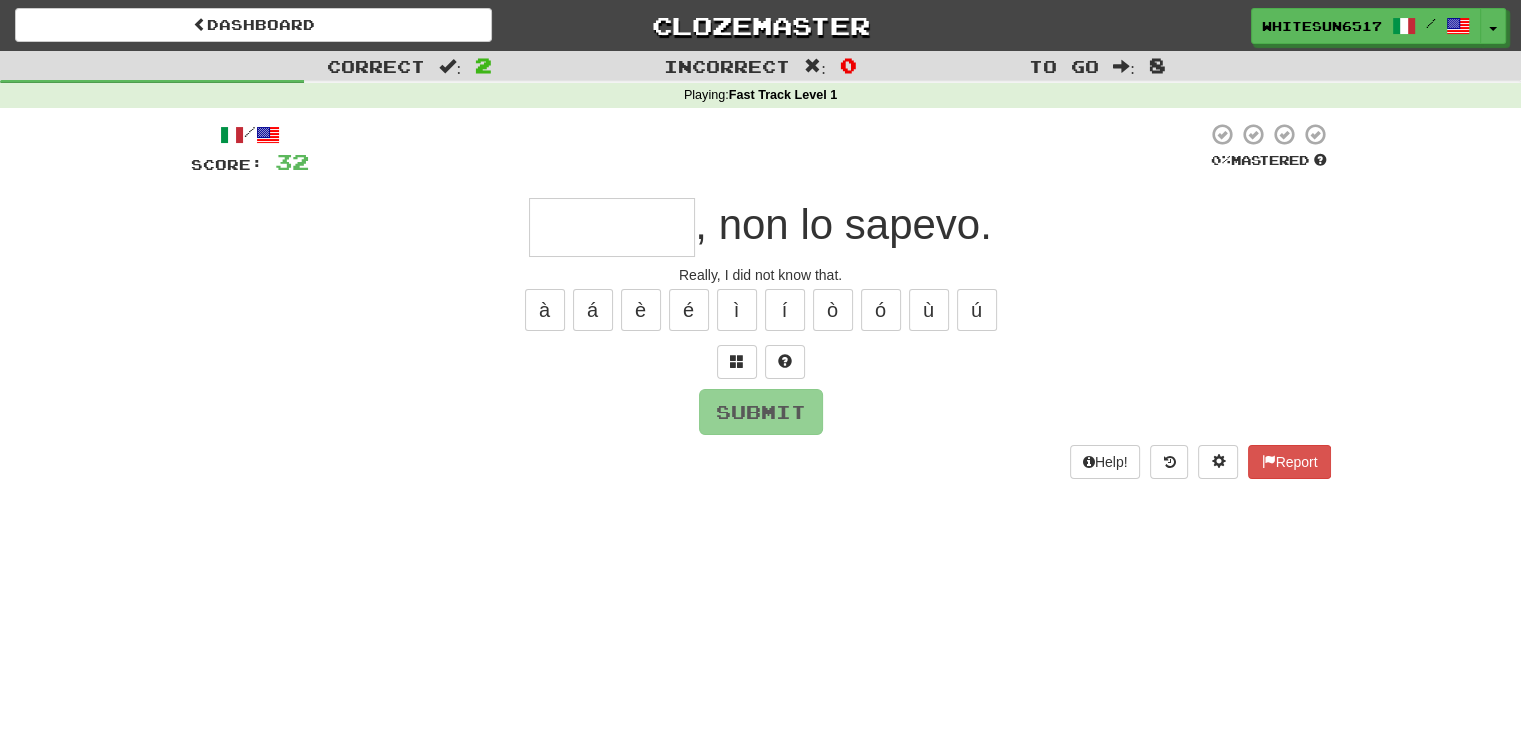 type on "*" 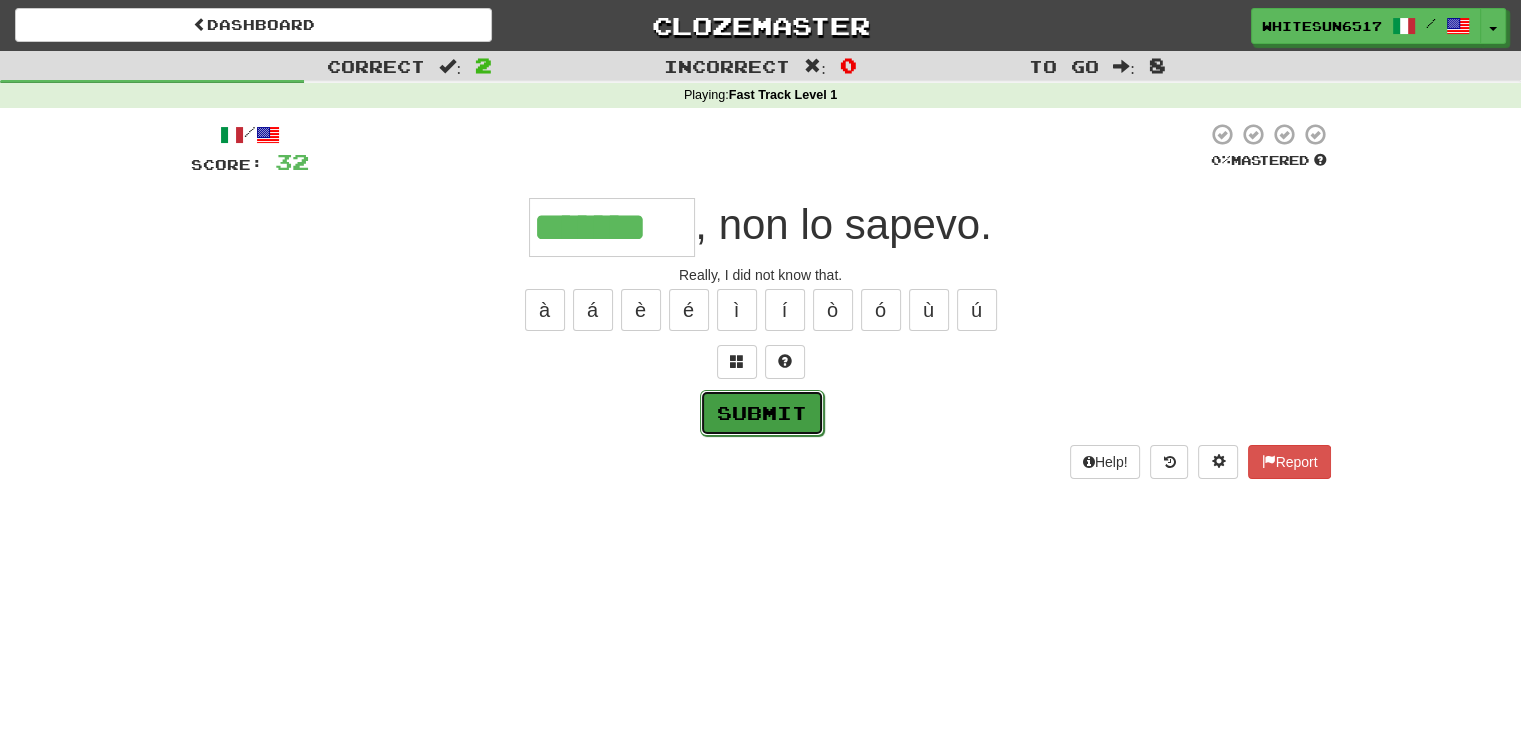 click on "Submit" at bounding box center [762, 413] 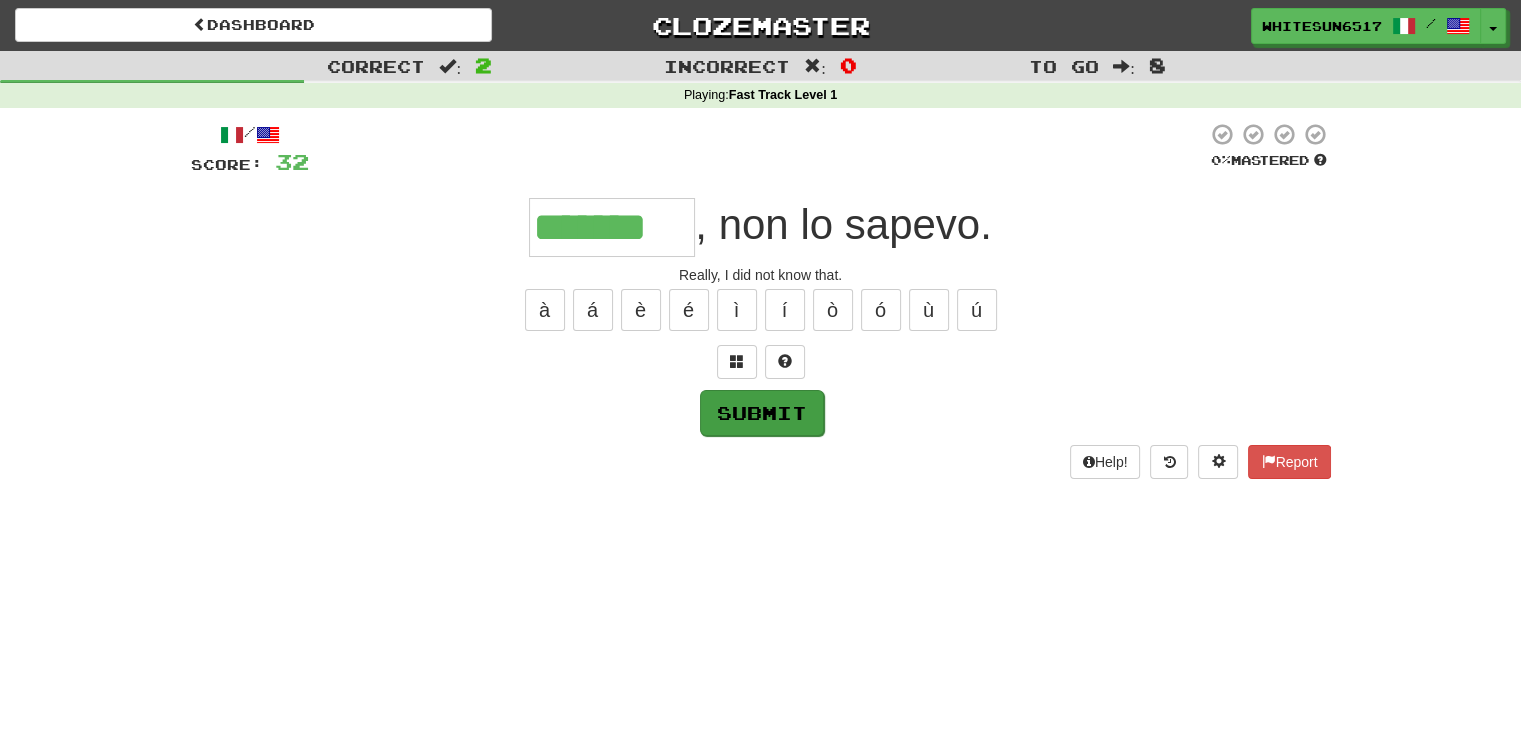type on "*******" 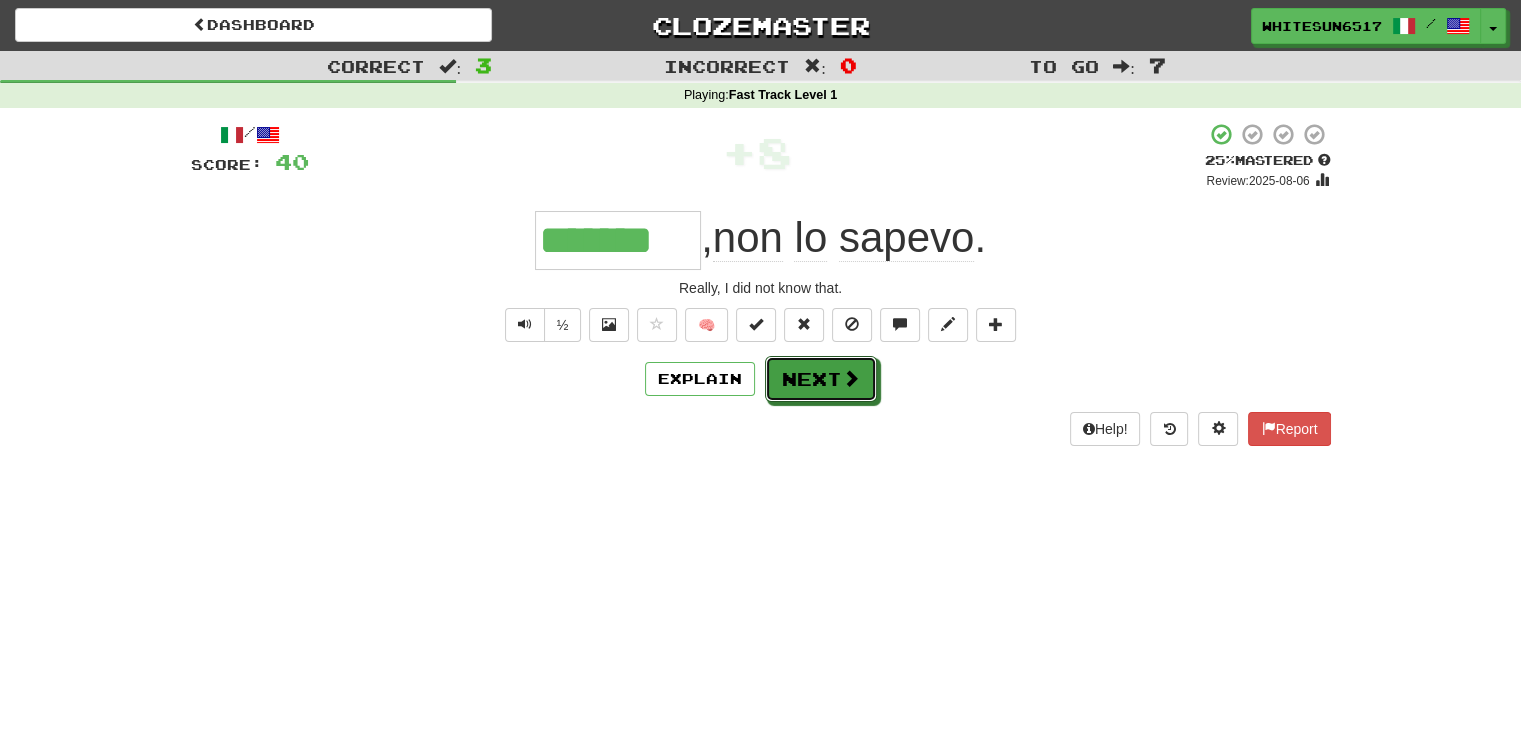 click on "Next" at bounding box center (821, 379) 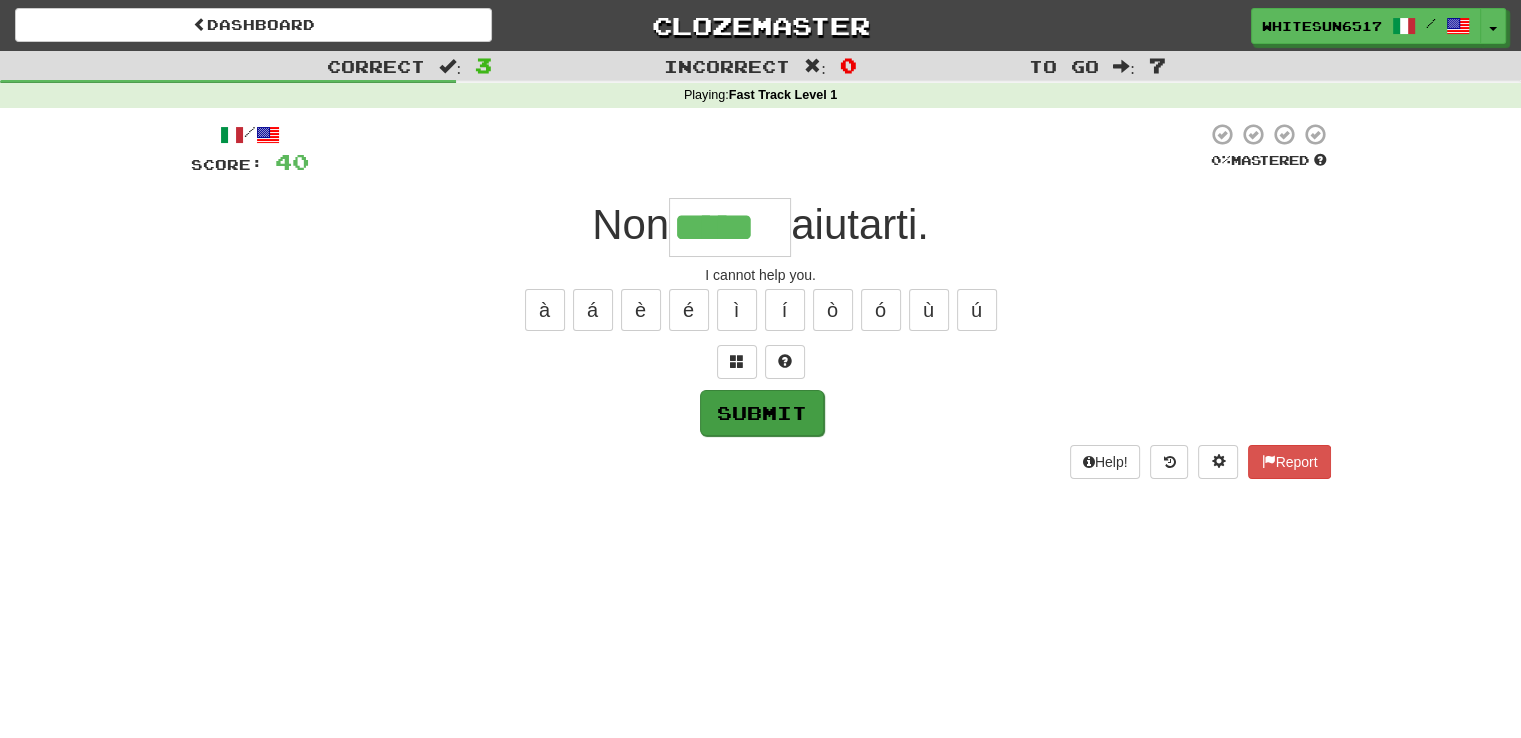 type on "*****" 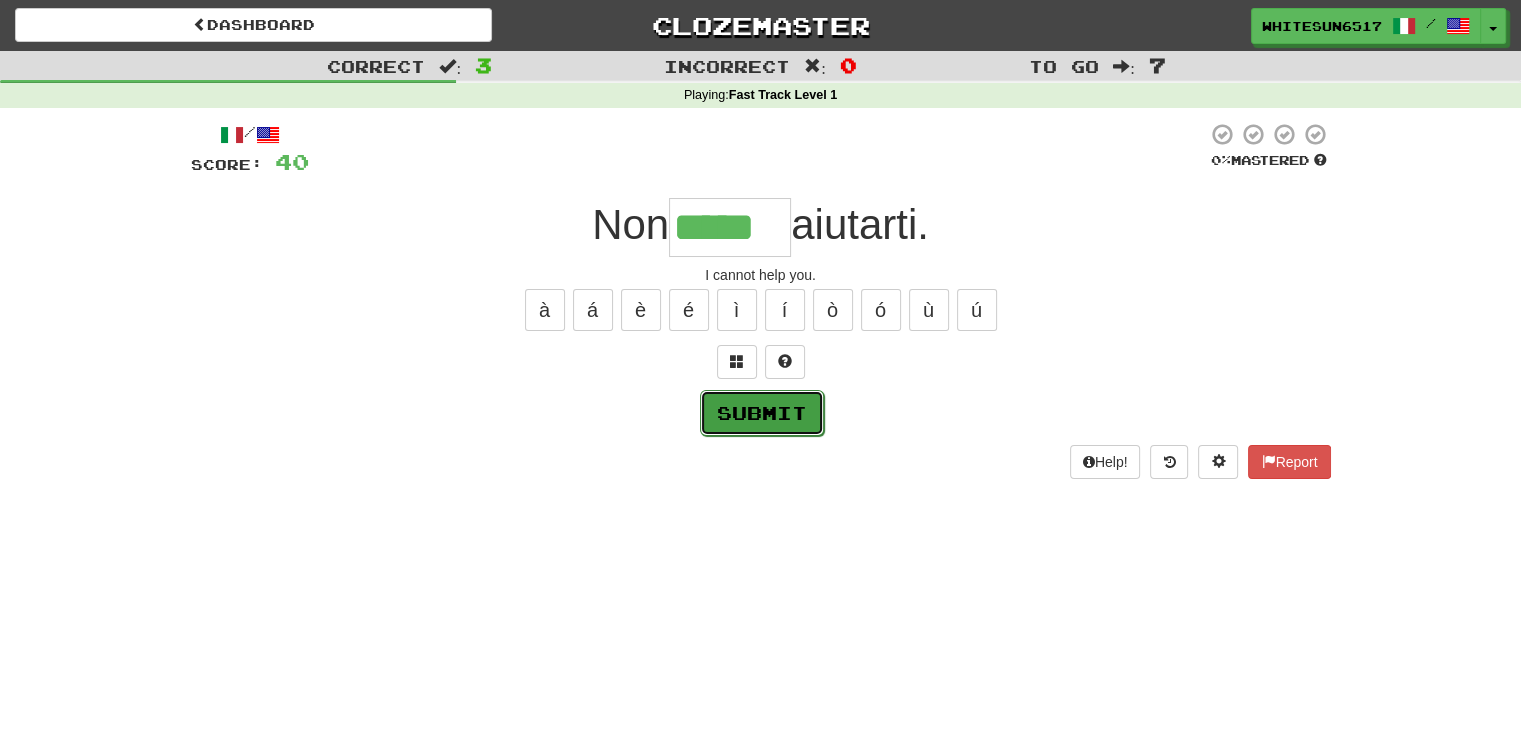 click on "Submit" at bounding box center (762, 413) 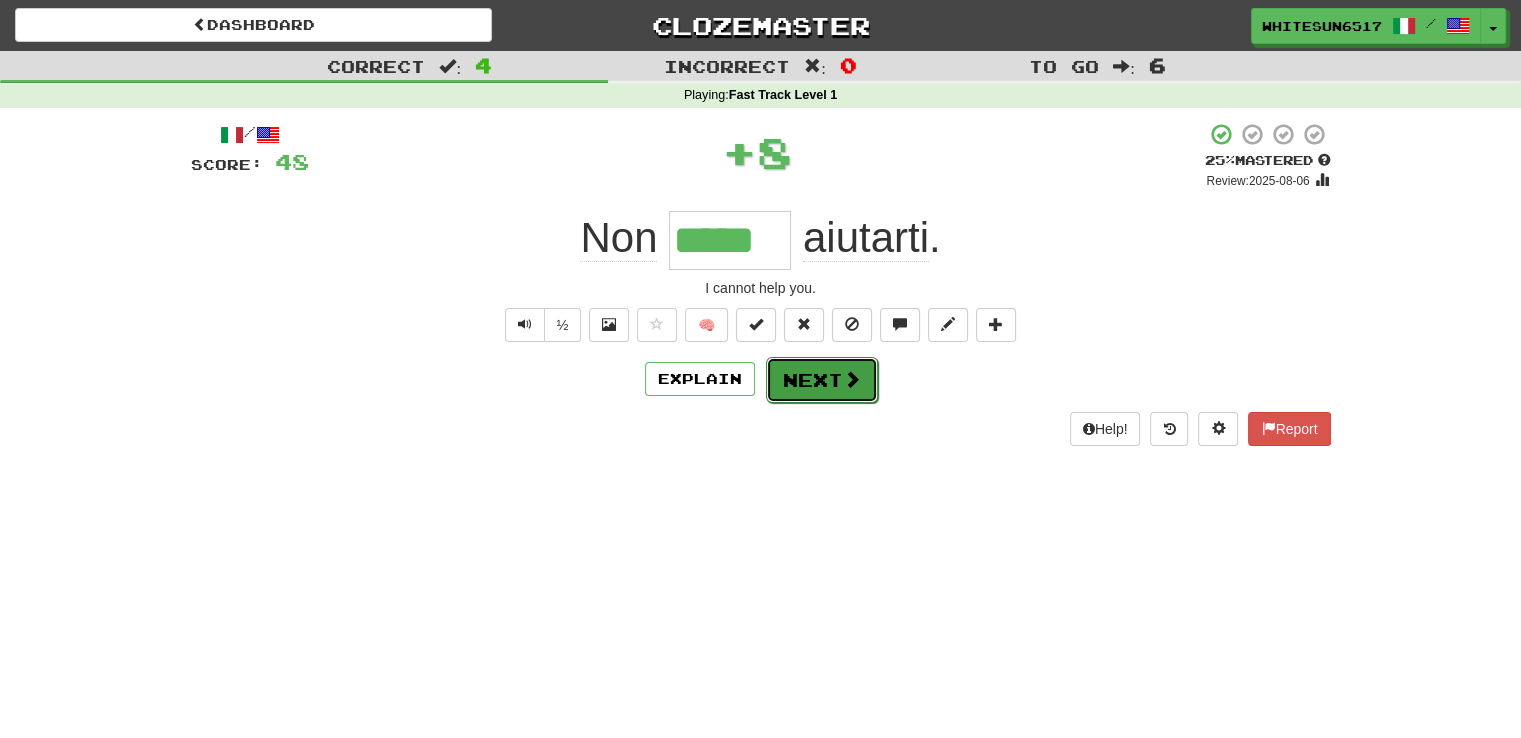 click on "Next" at bounding box center (822, 380) 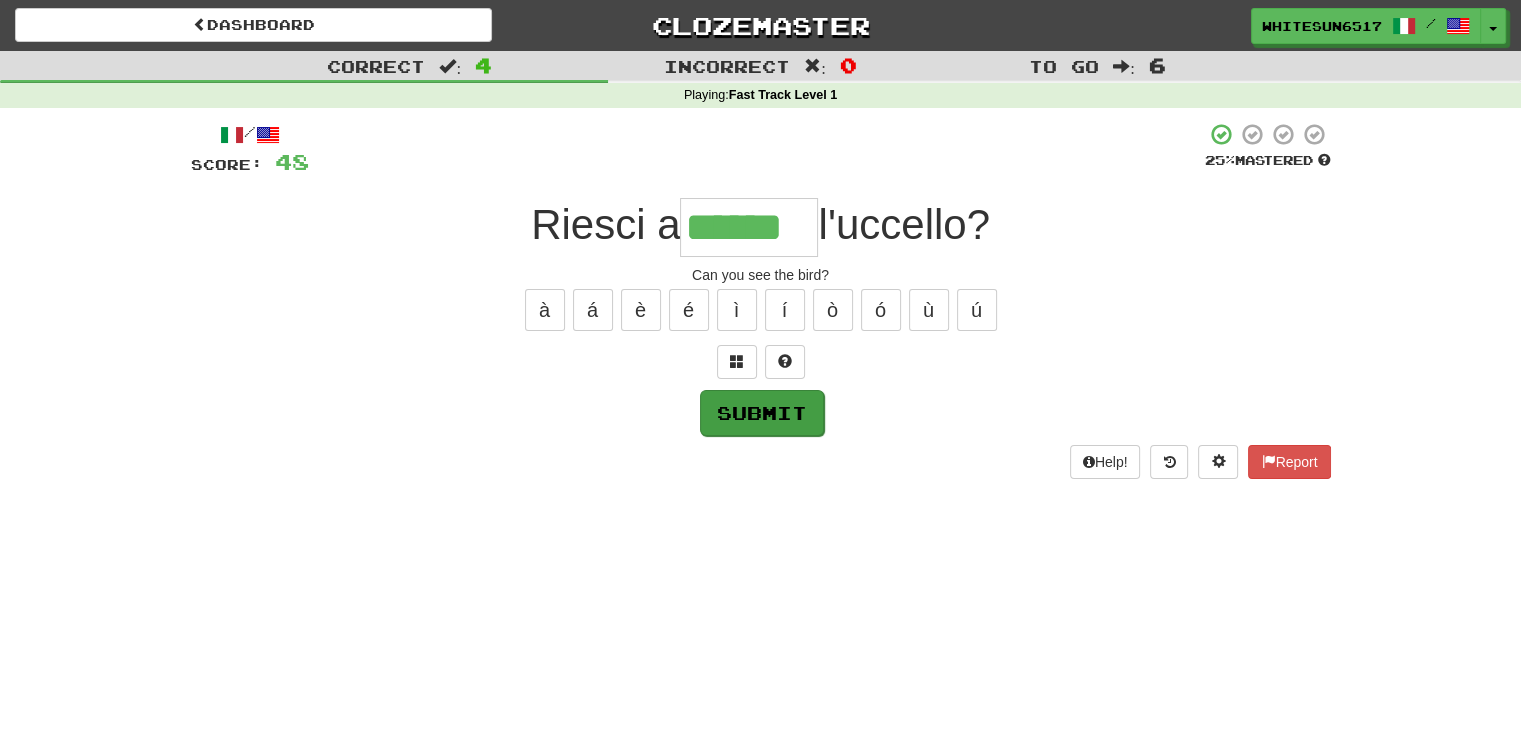 type on "******" 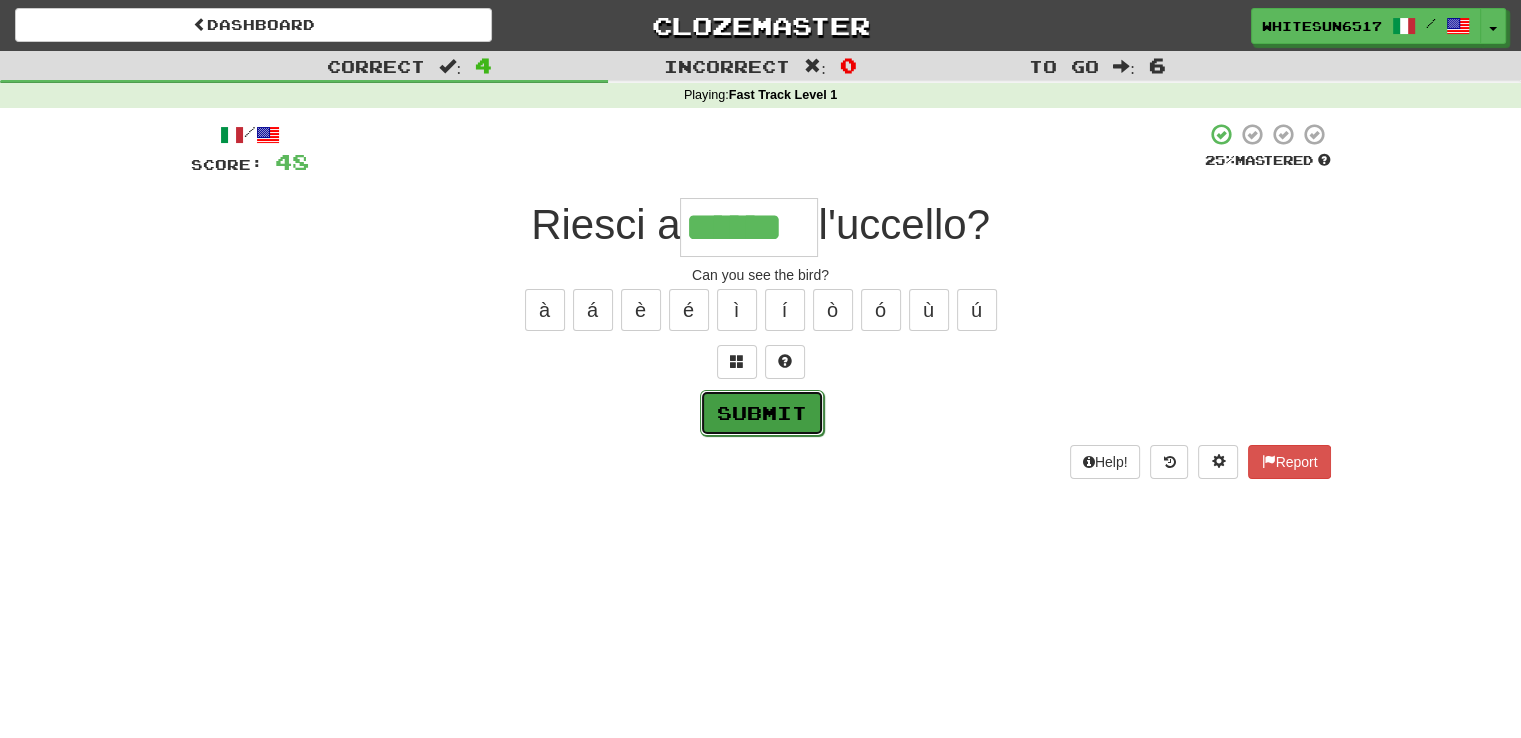 click on "Submit" at bounding box center [762, 413] 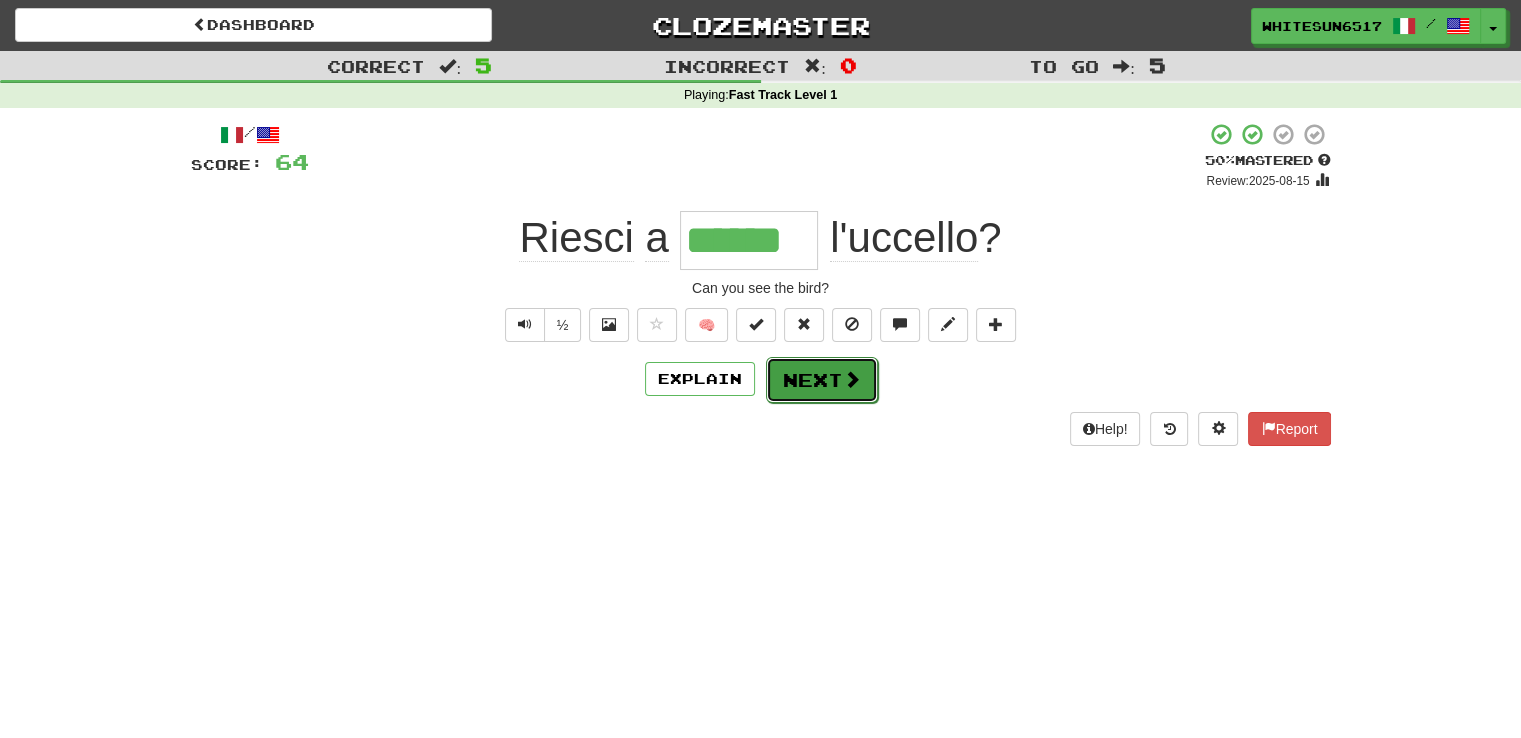 click on "Next" at bounding box center (822, 380) 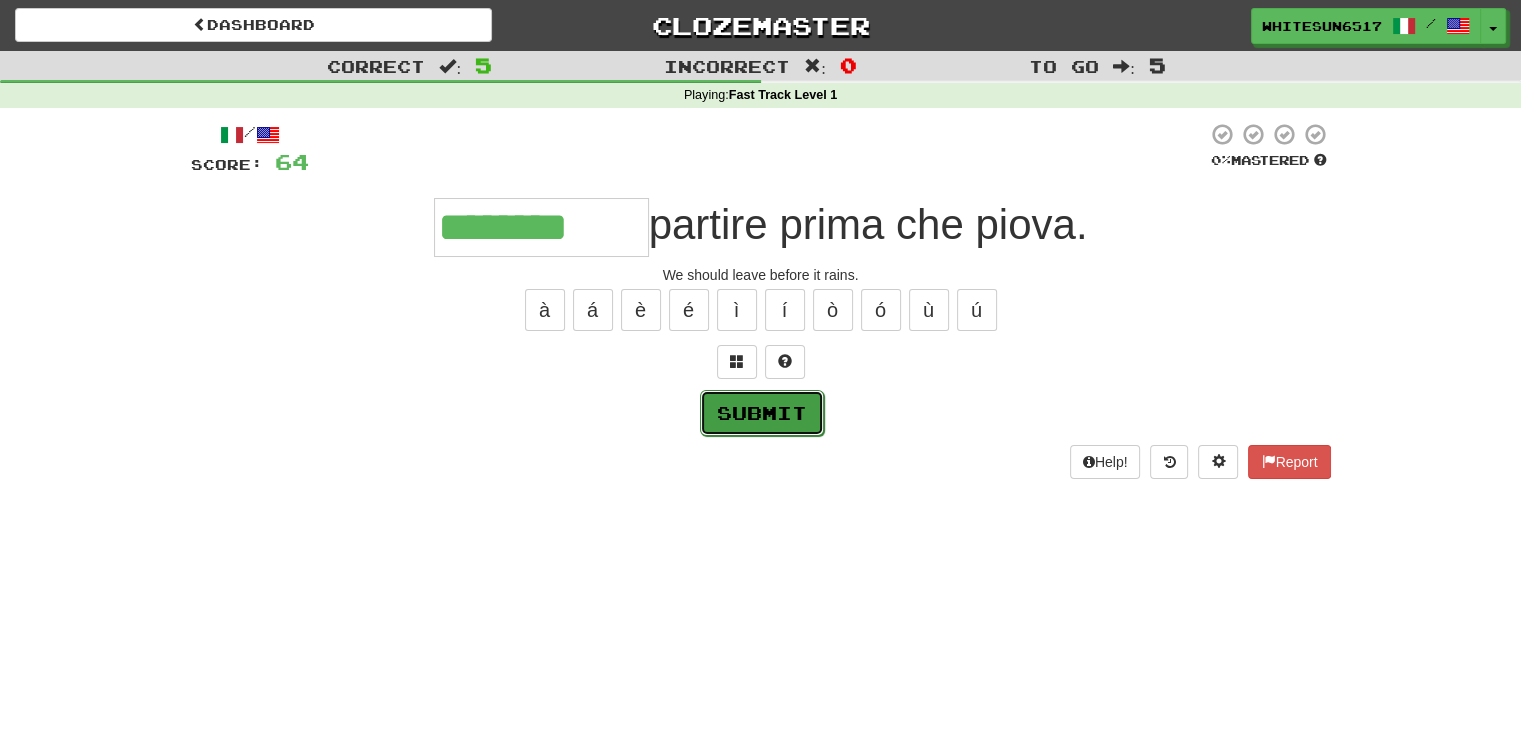 click on "Submit" at bounding box center (762, 413) 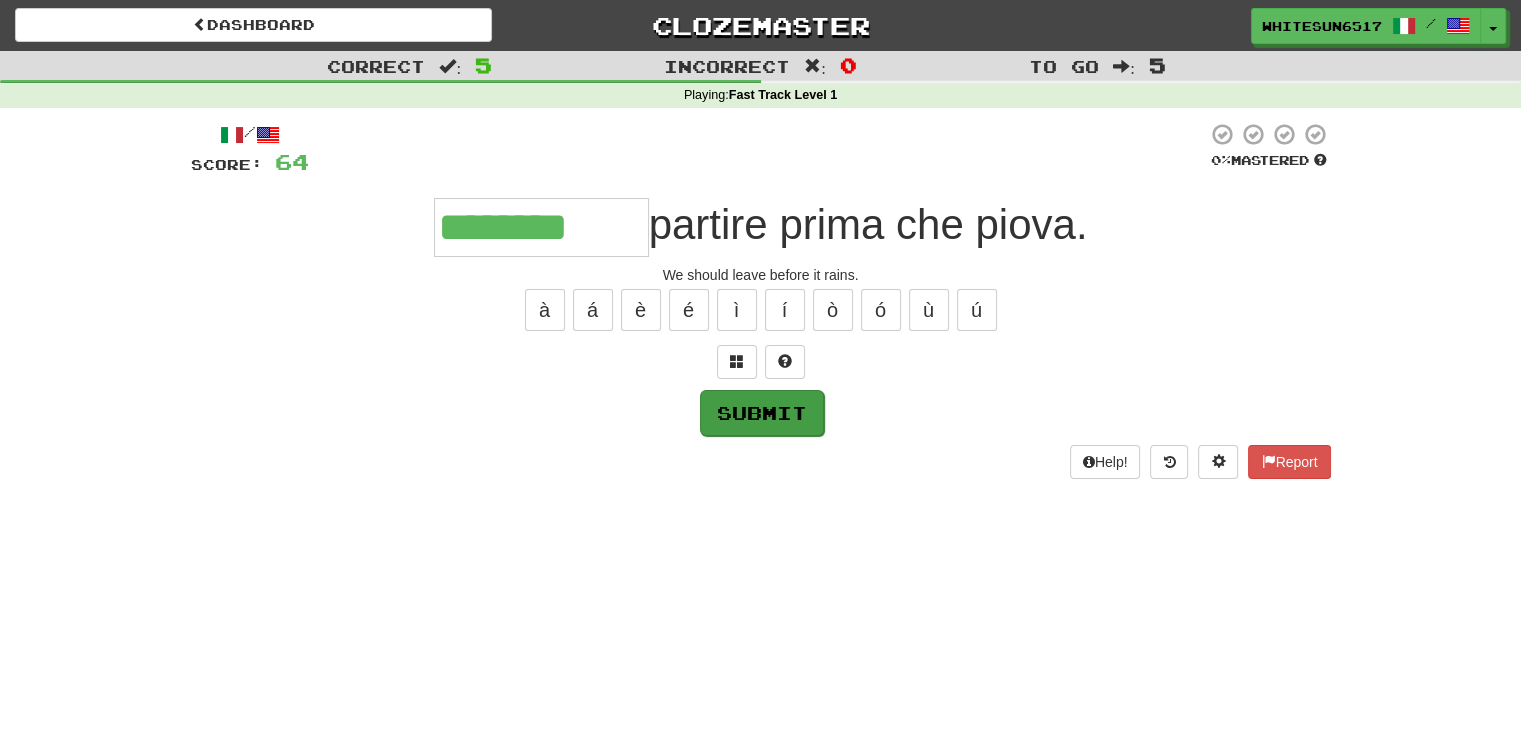 type on "********" 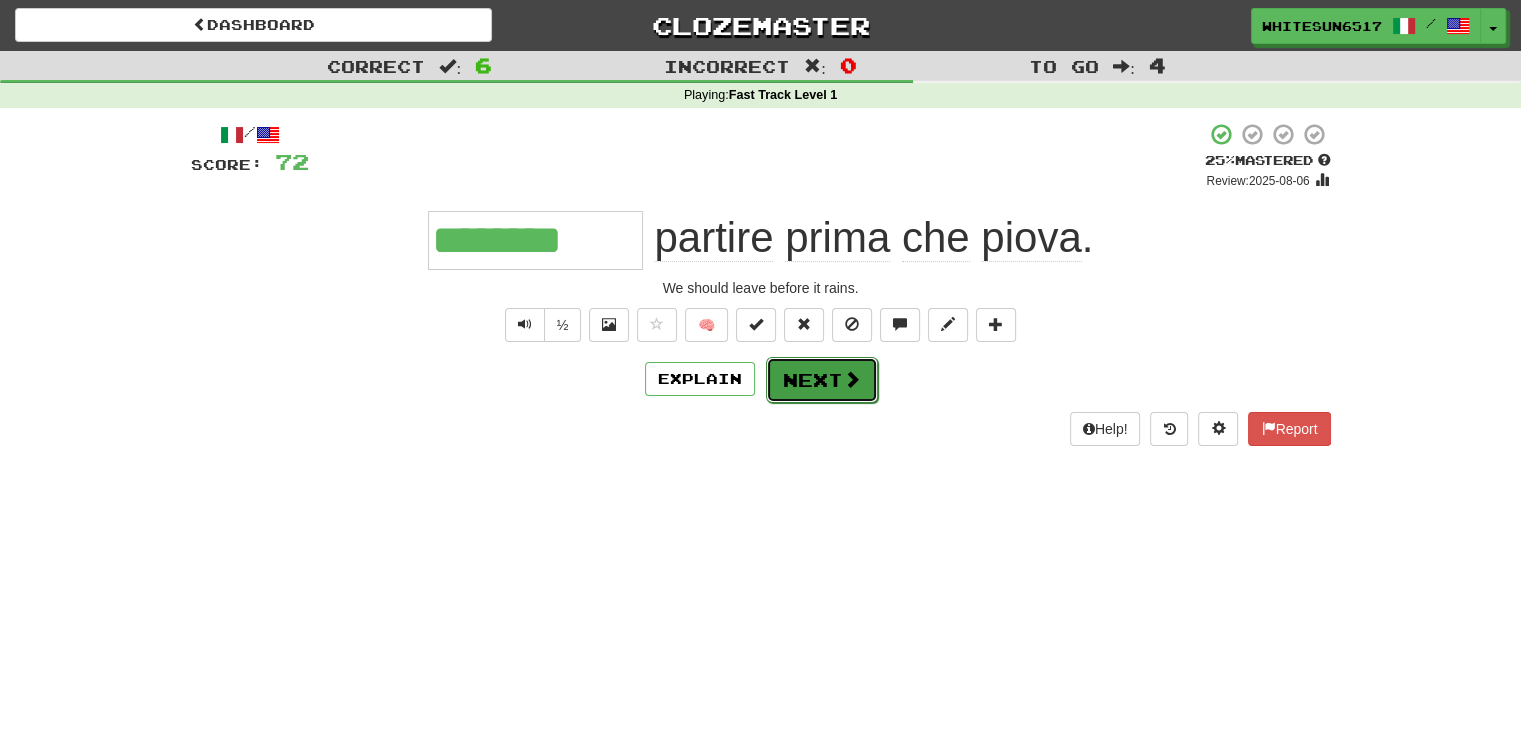 click on "Next" at bounding box center [822, 380] 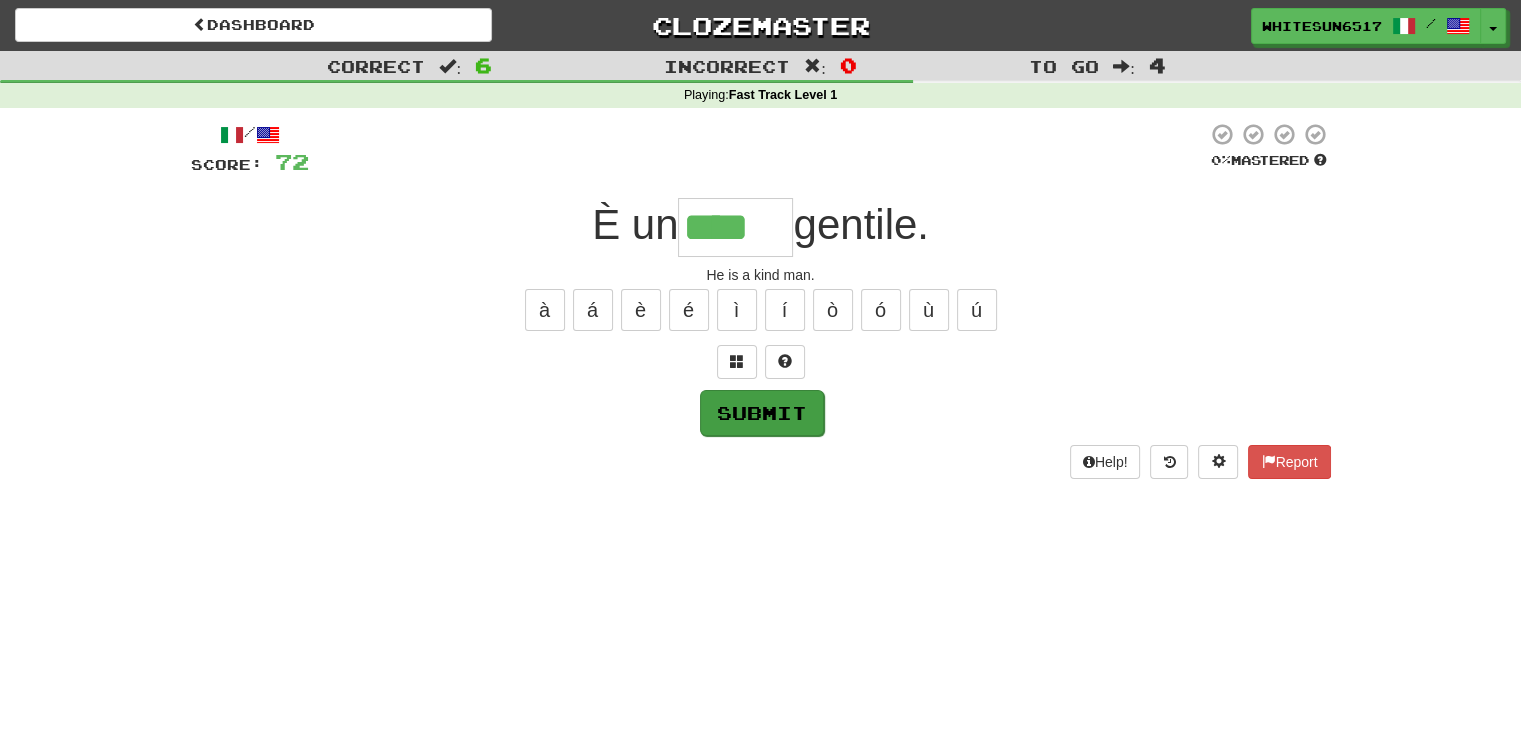 type on "****" 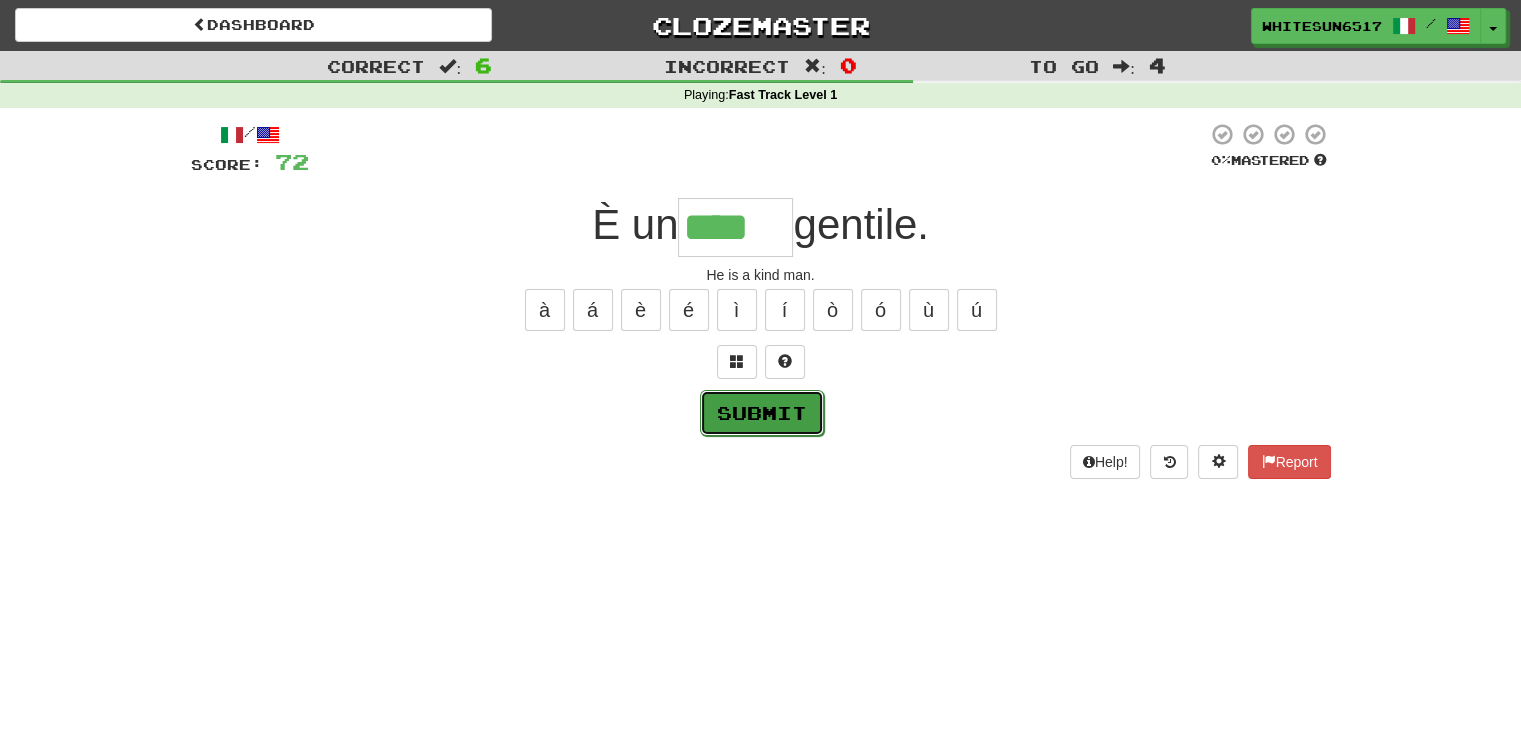 click on "Submit" at bounding box center [762, 413] 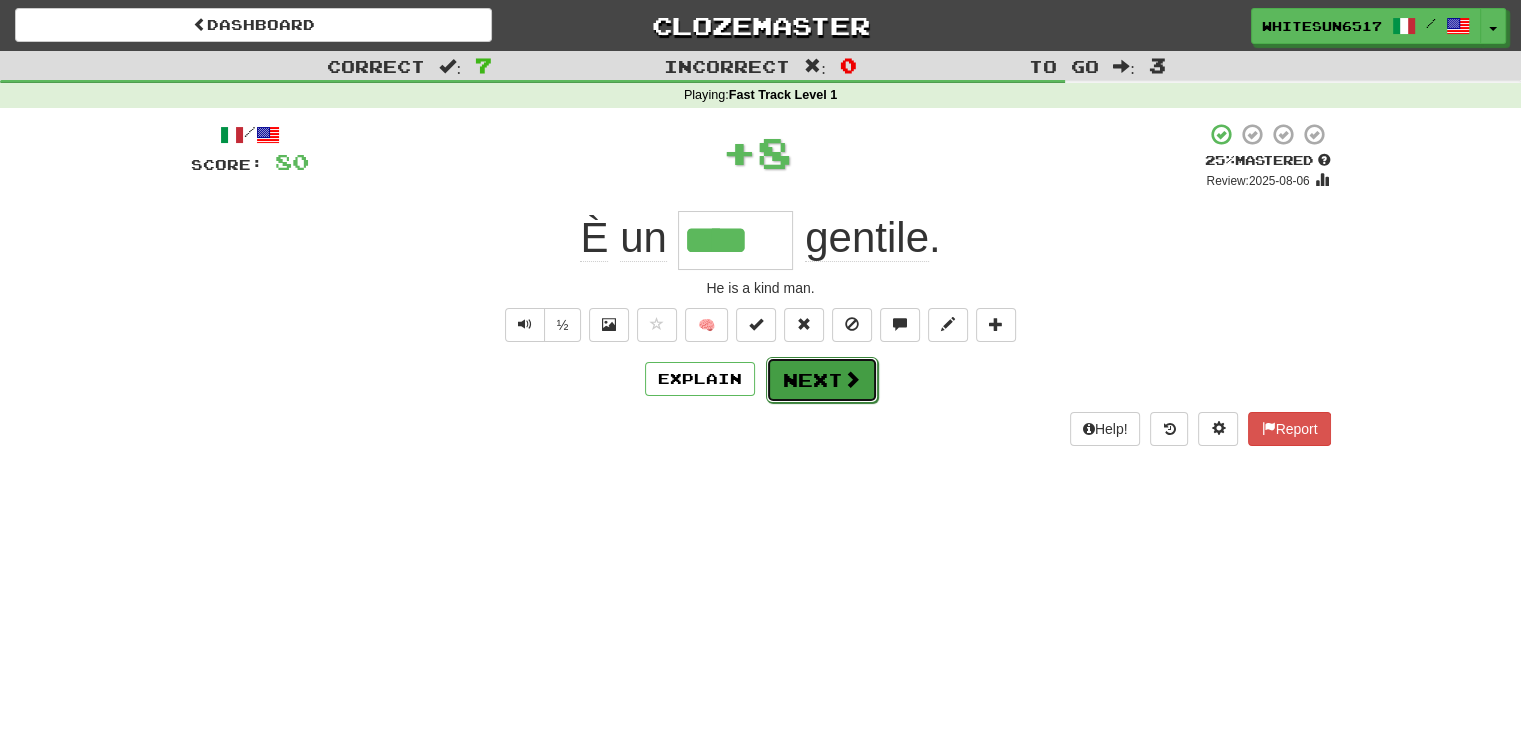 click on "Next" at bounding box center [822, 380] 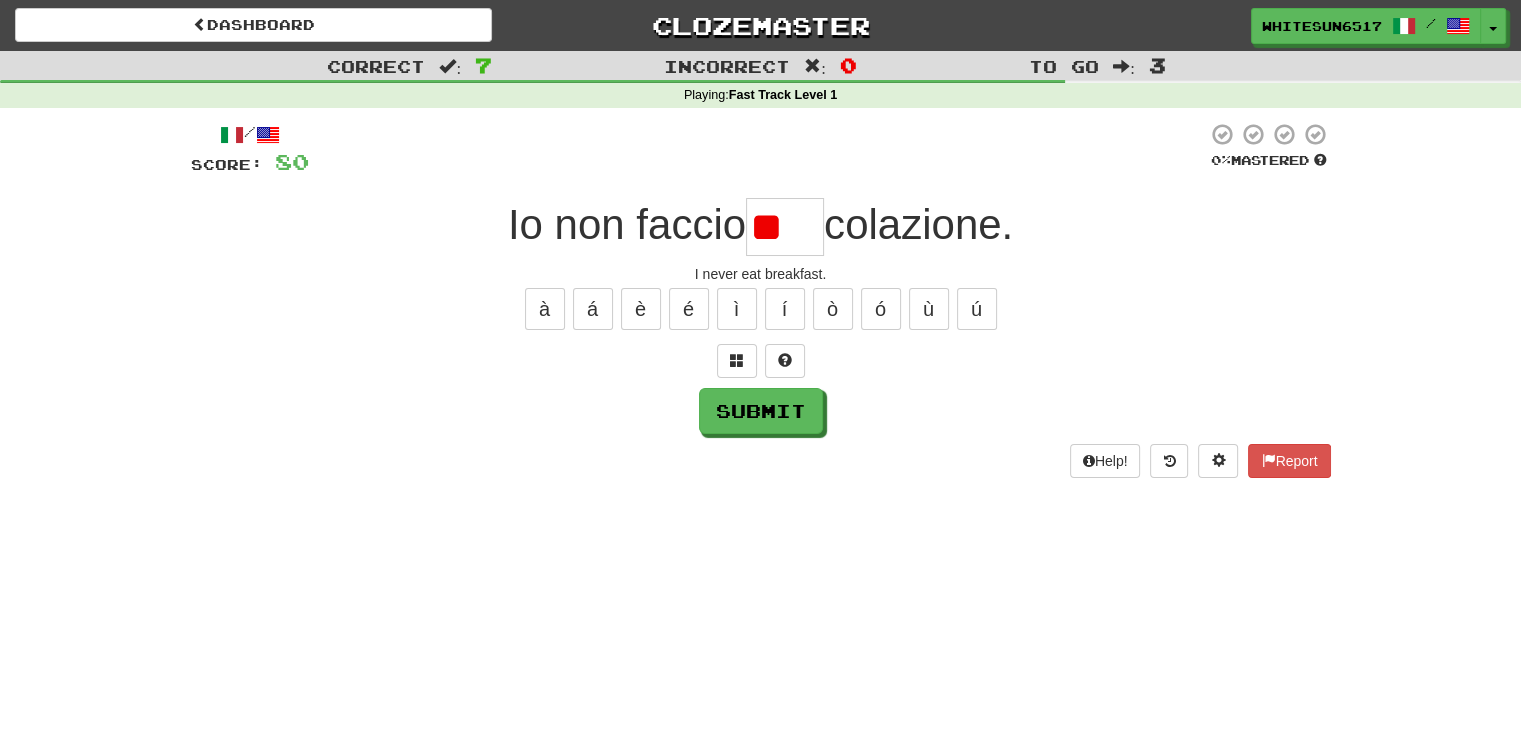 scroll, scrollTop: 0, scrollLeft: 0, axis: both 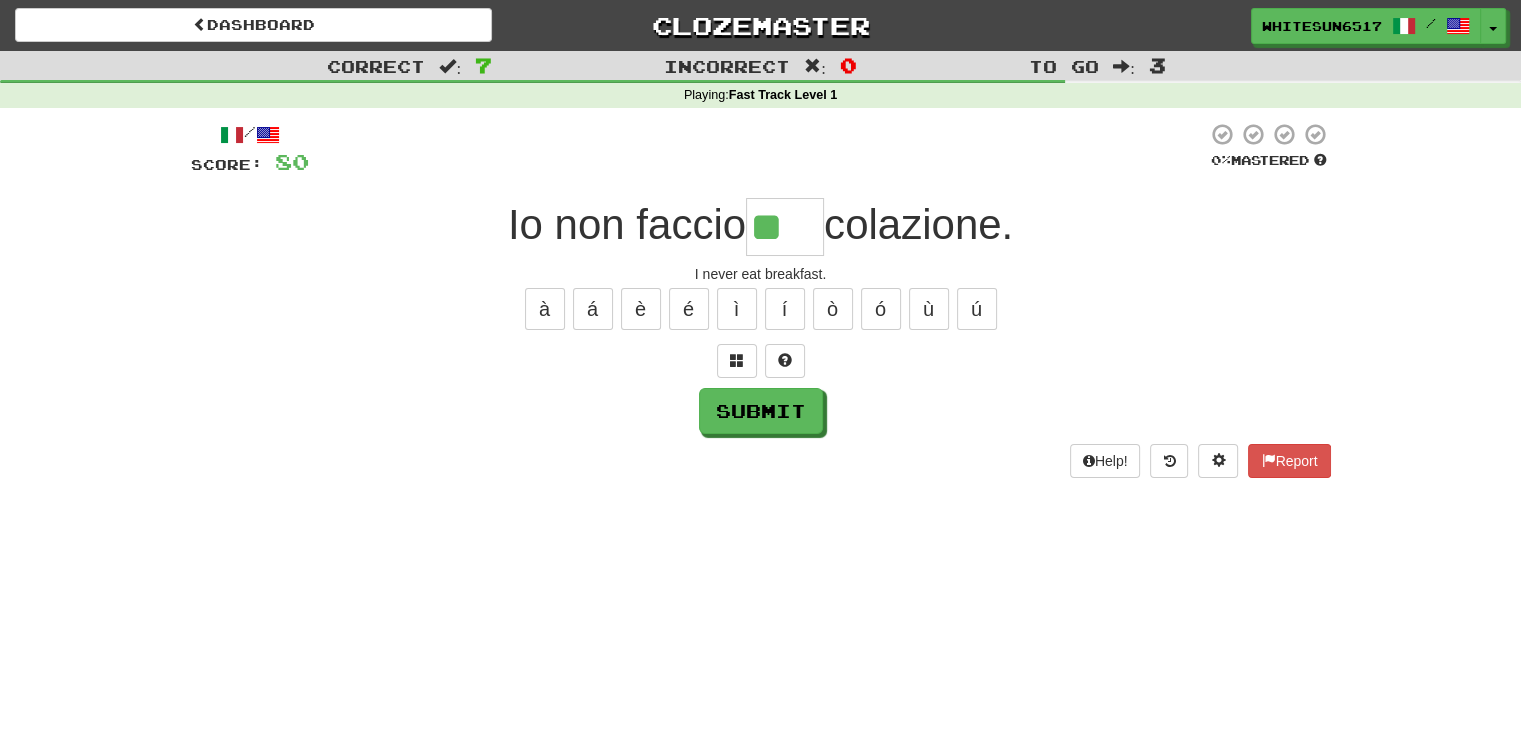 type on "*" 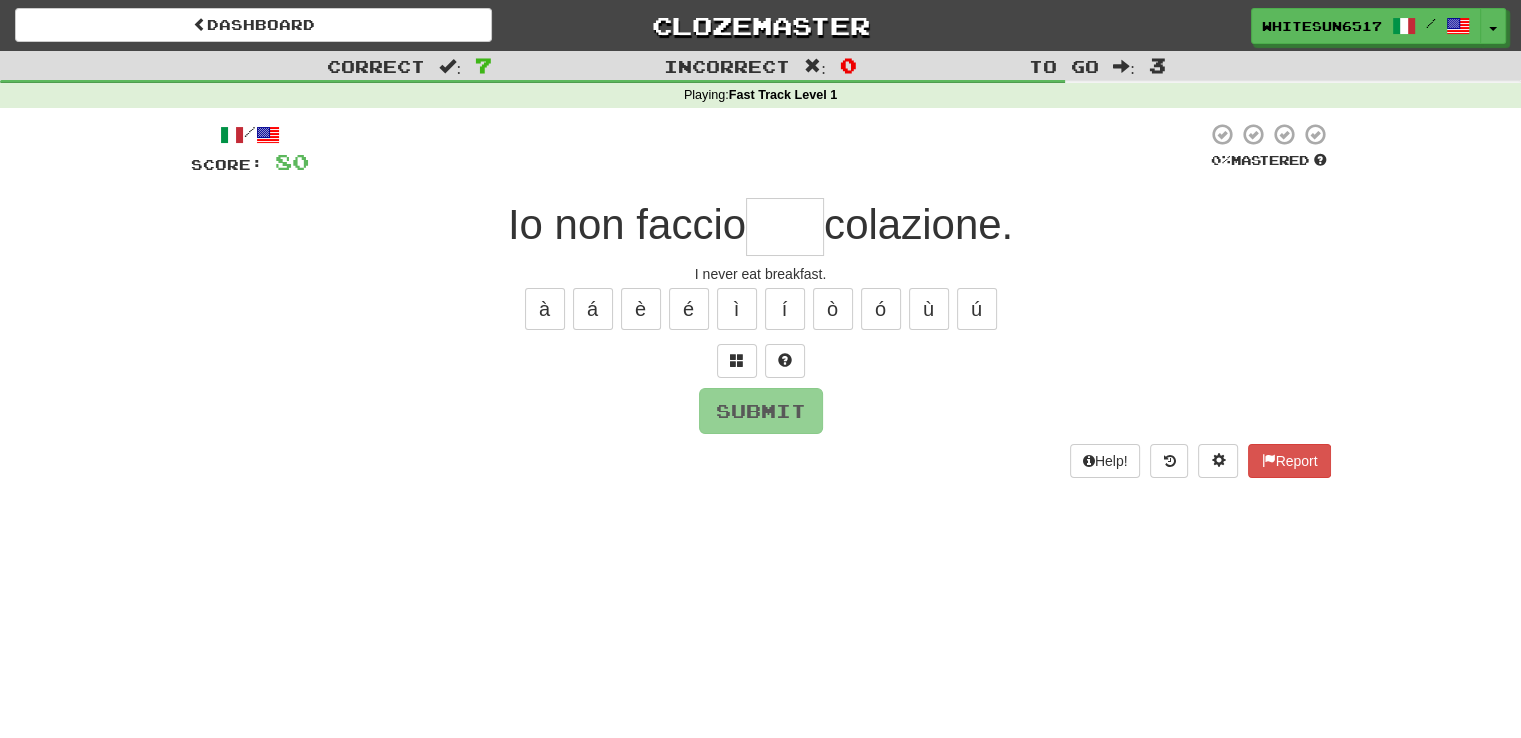 type on "*" 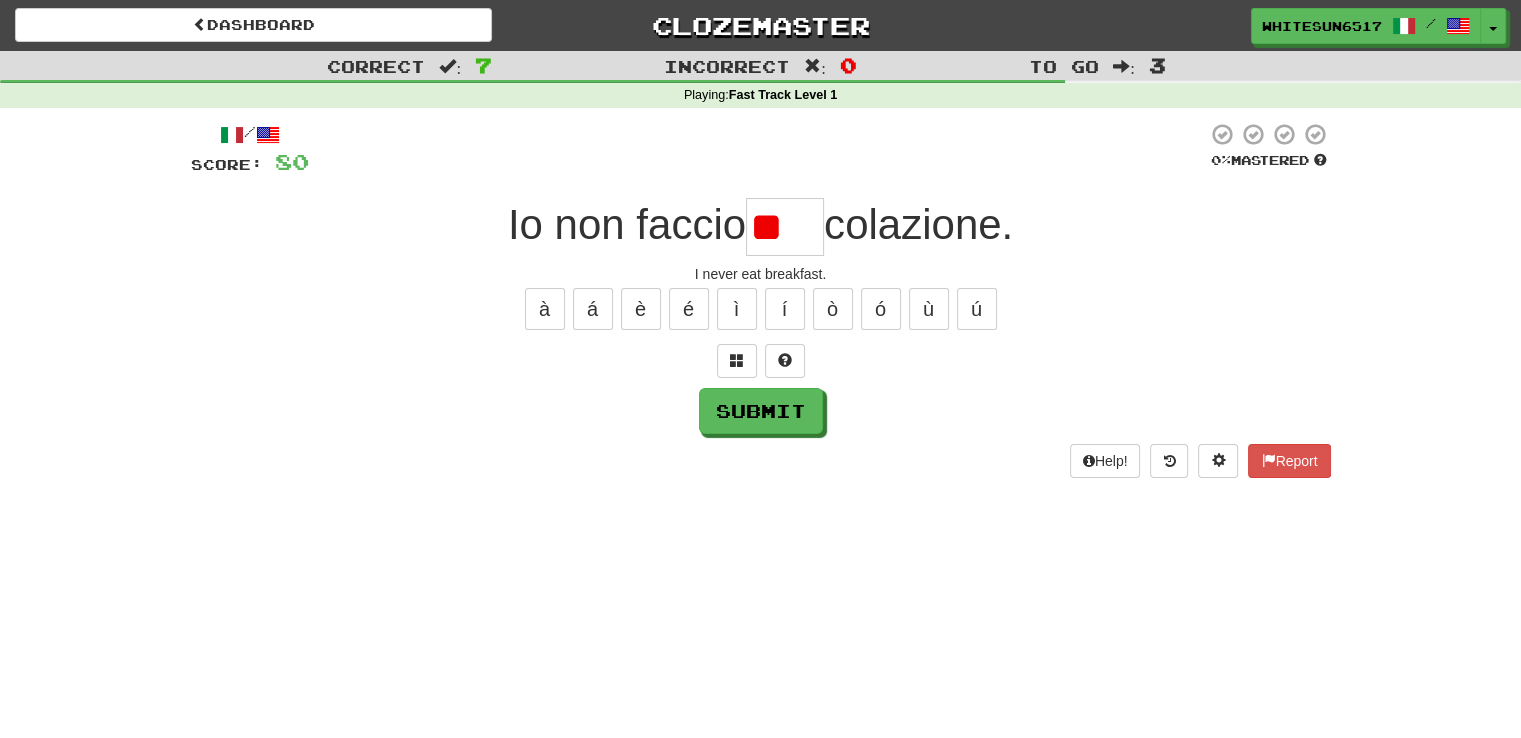 type on "*" 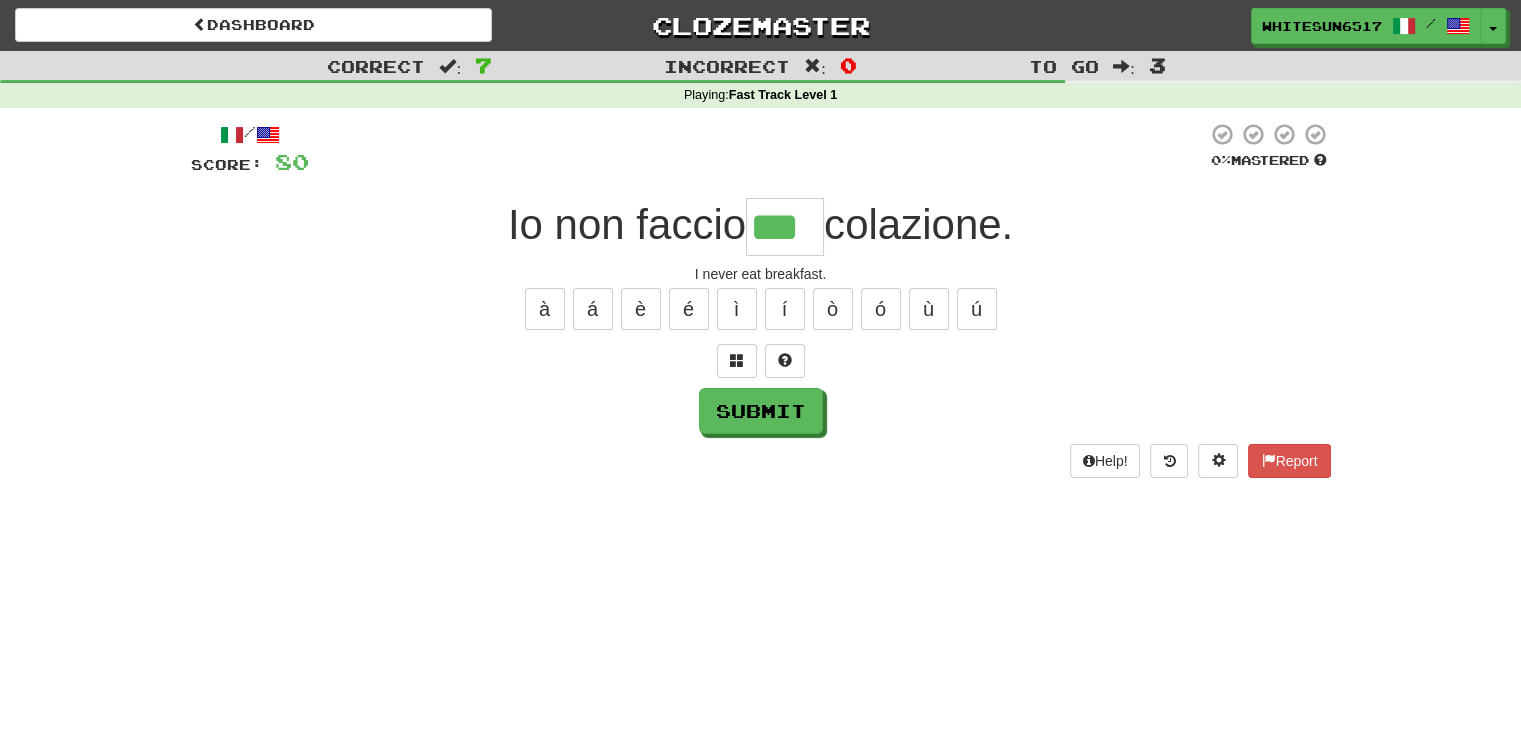 scroll, scrollTop: 0, scrollLeft: 0, axis: both 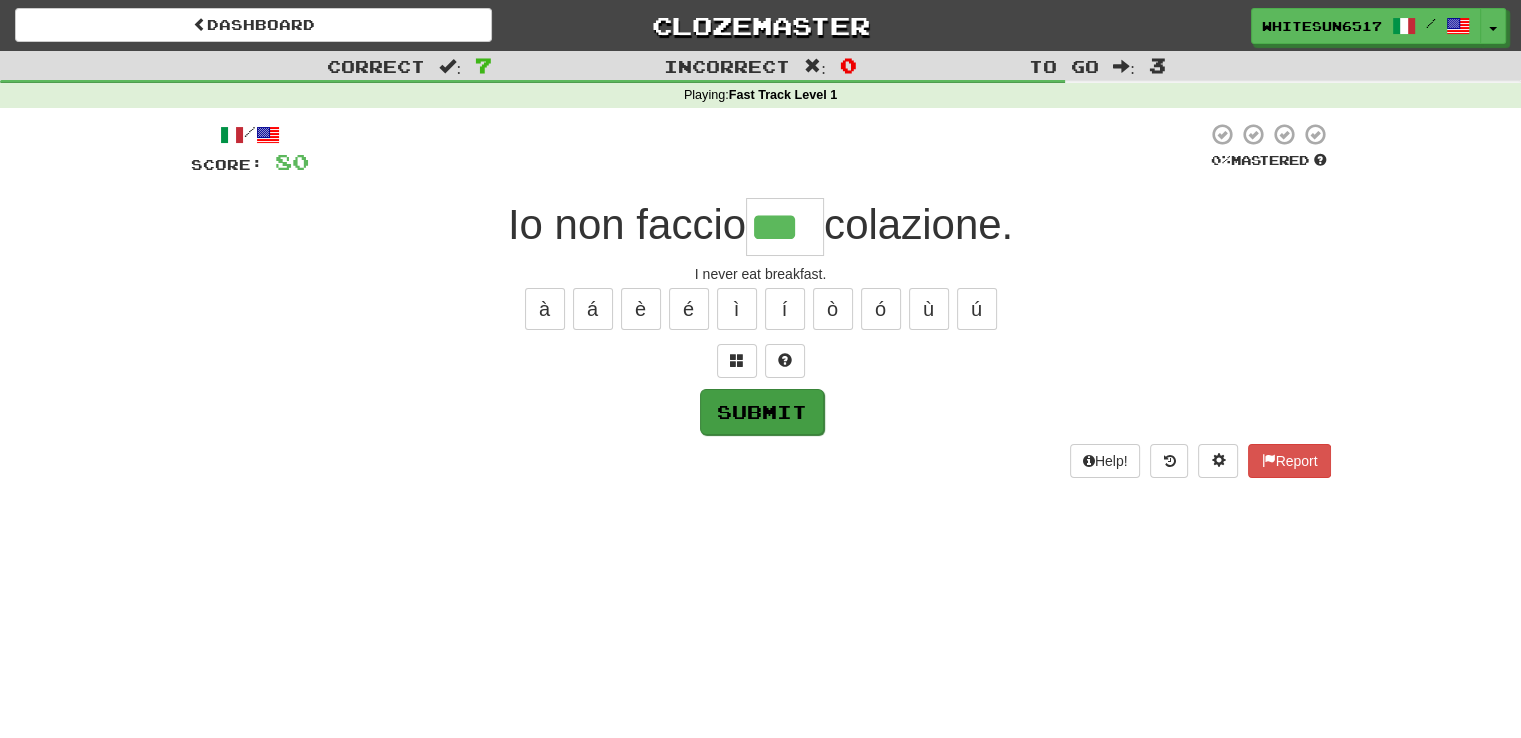 type on "***" 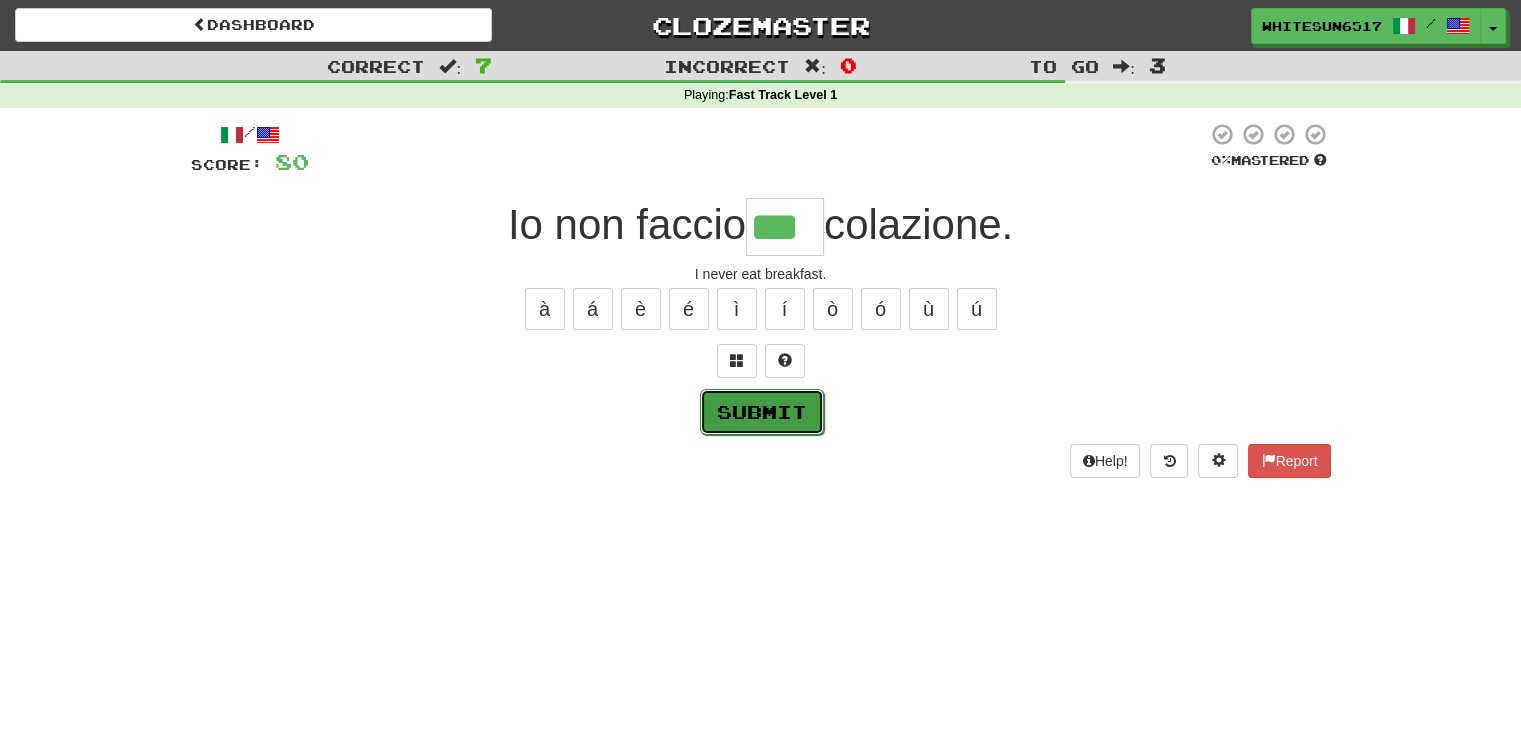 click on "Submit" at bounding box center (762, 412) 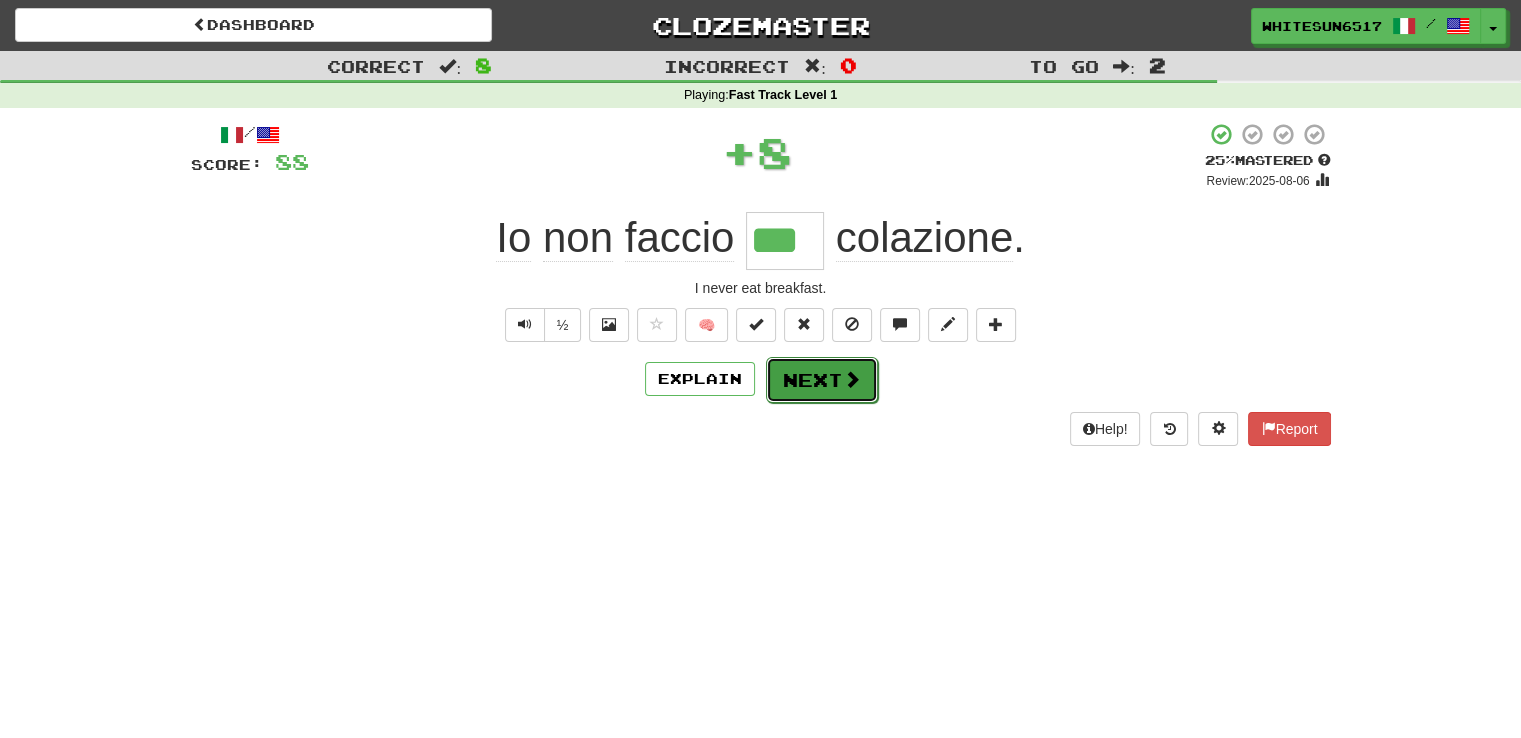 click on "Next" at bounding box center [822, 380] 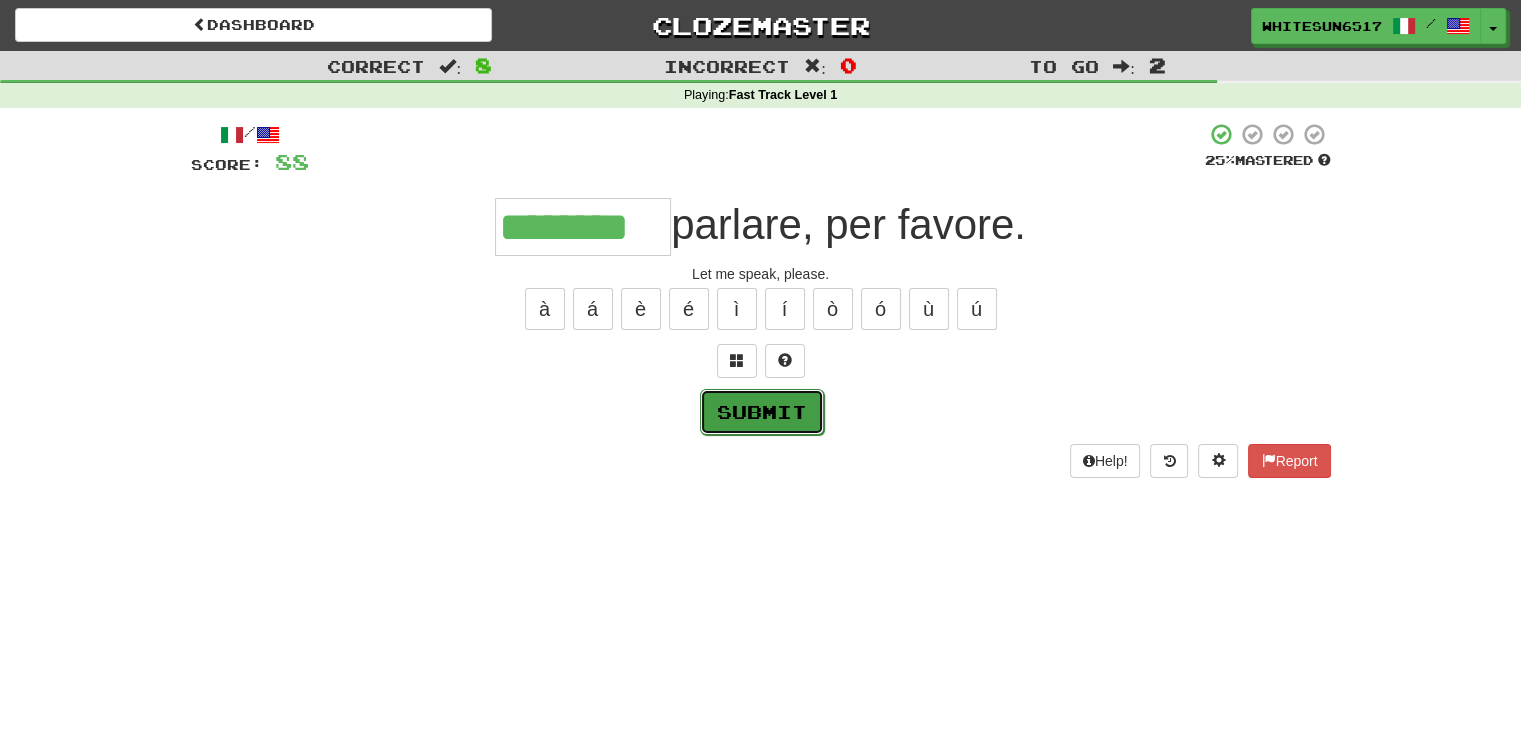 click on "Submit" at bounding box center [762, 412] 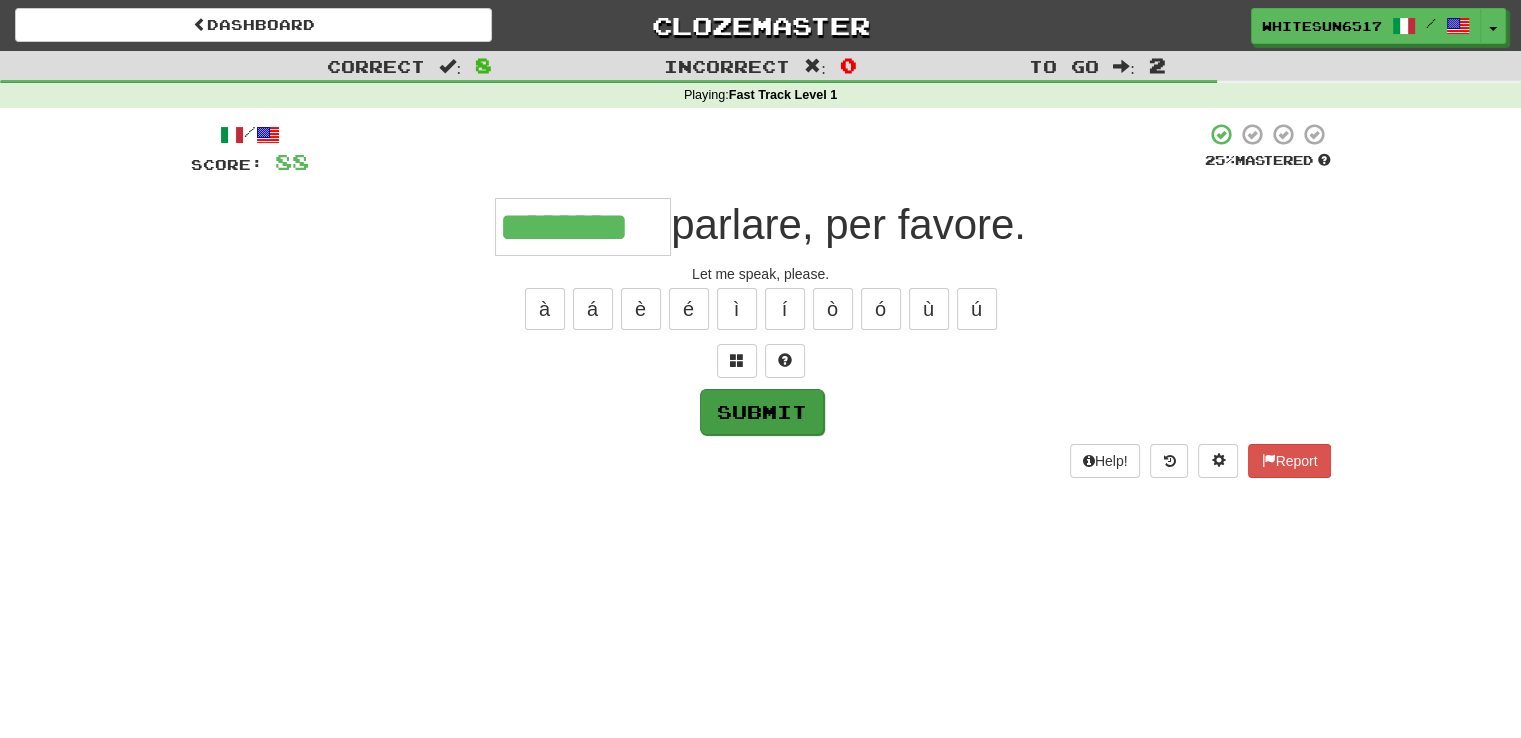 type on "********" 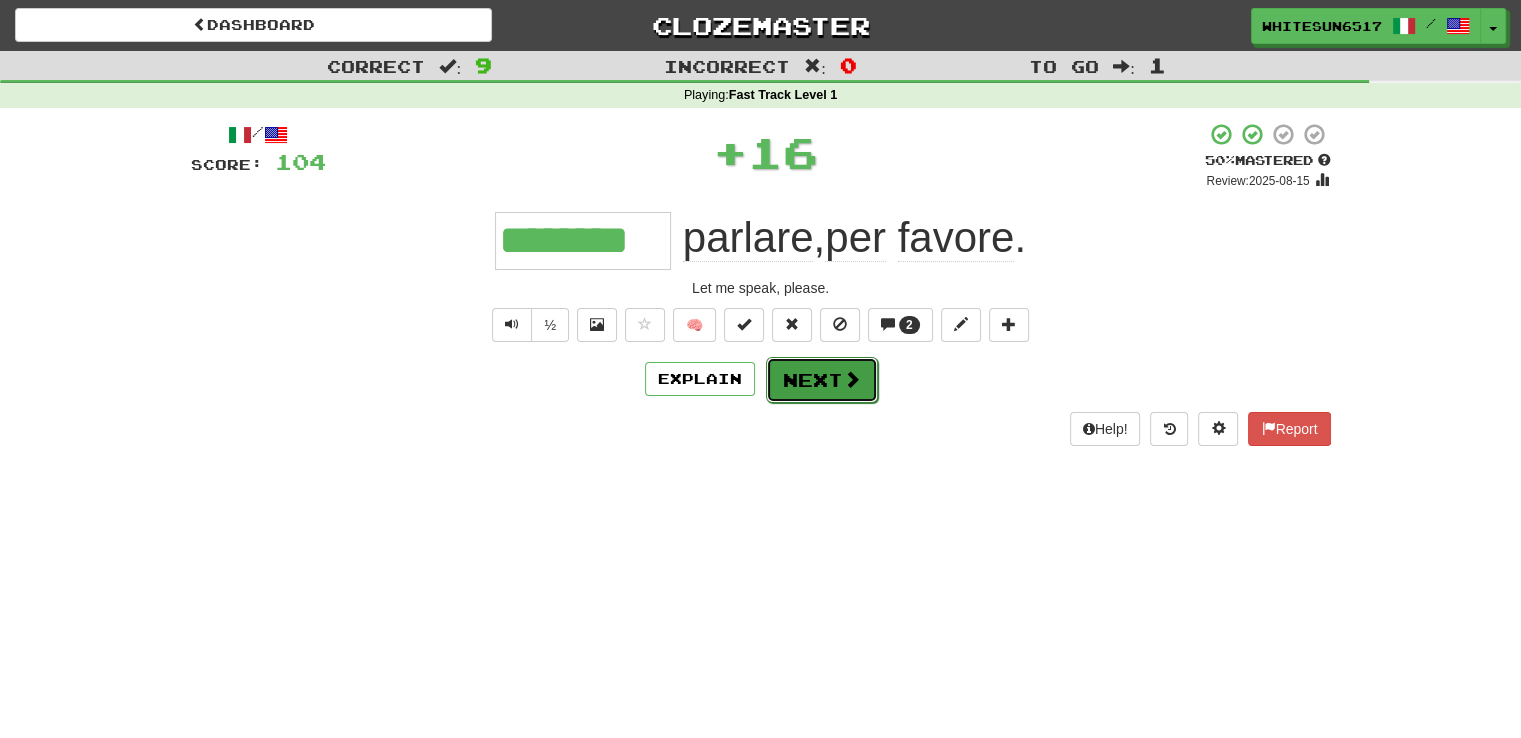 click on "Next" at bounding box center (822, 380) 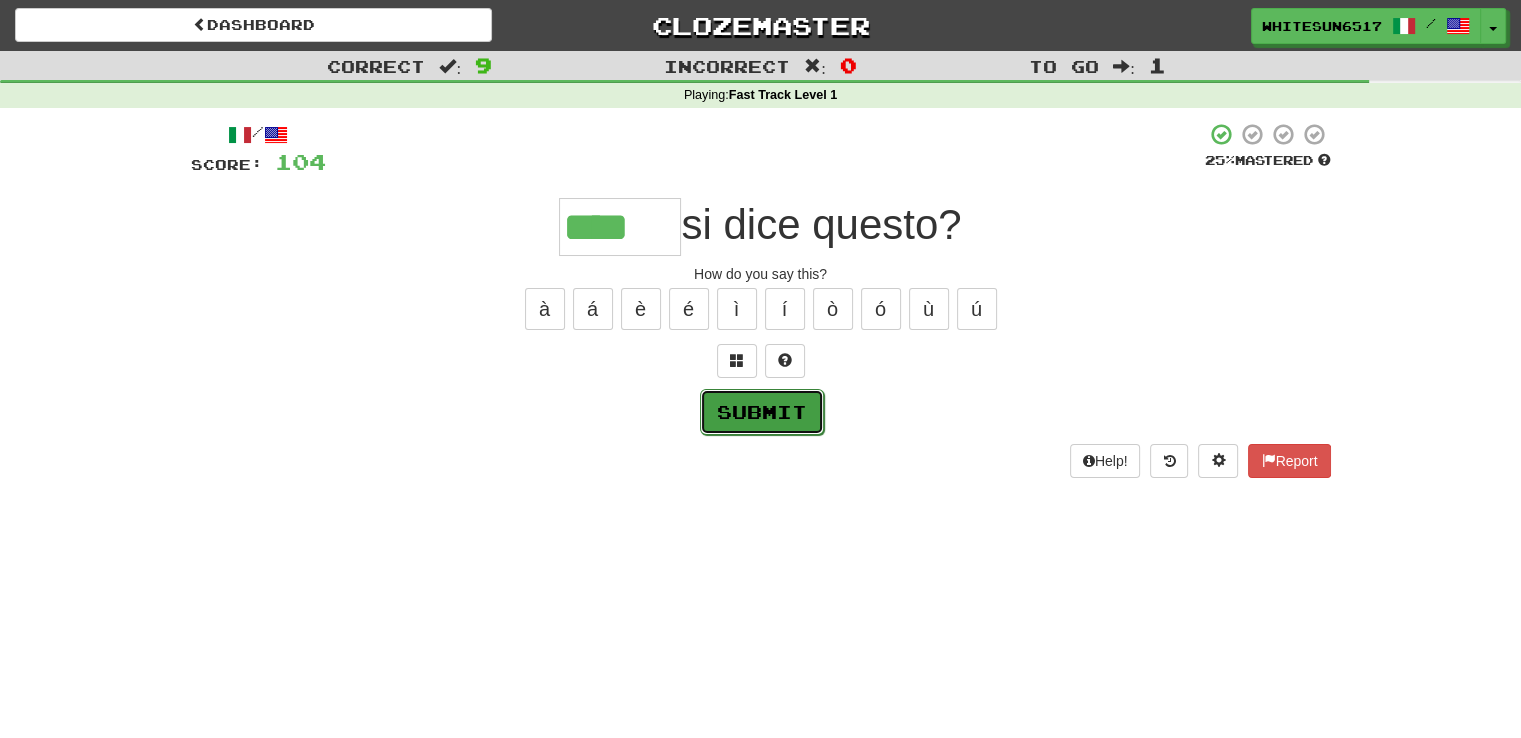 click on "Submit" at bounding box center [762, 412] 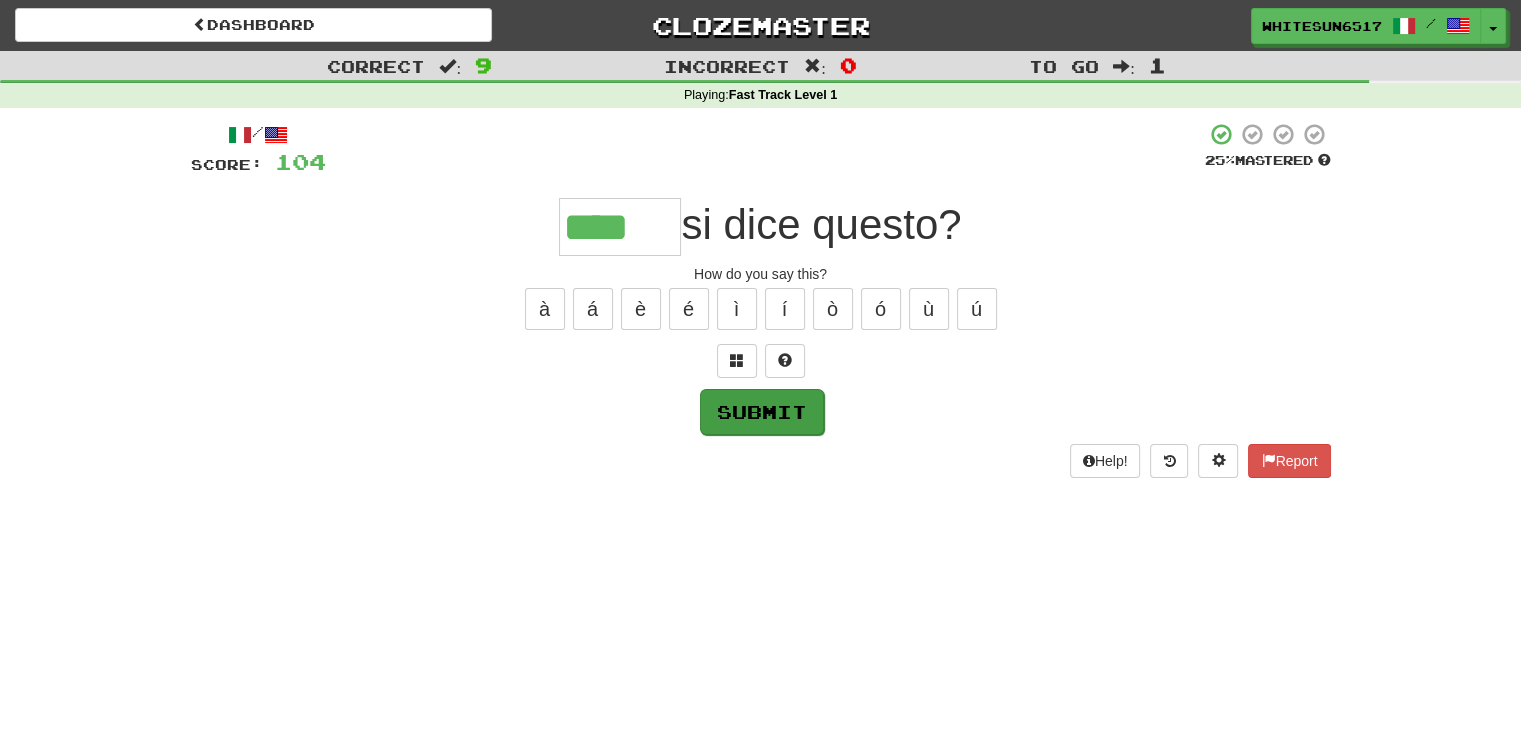 type on "****" 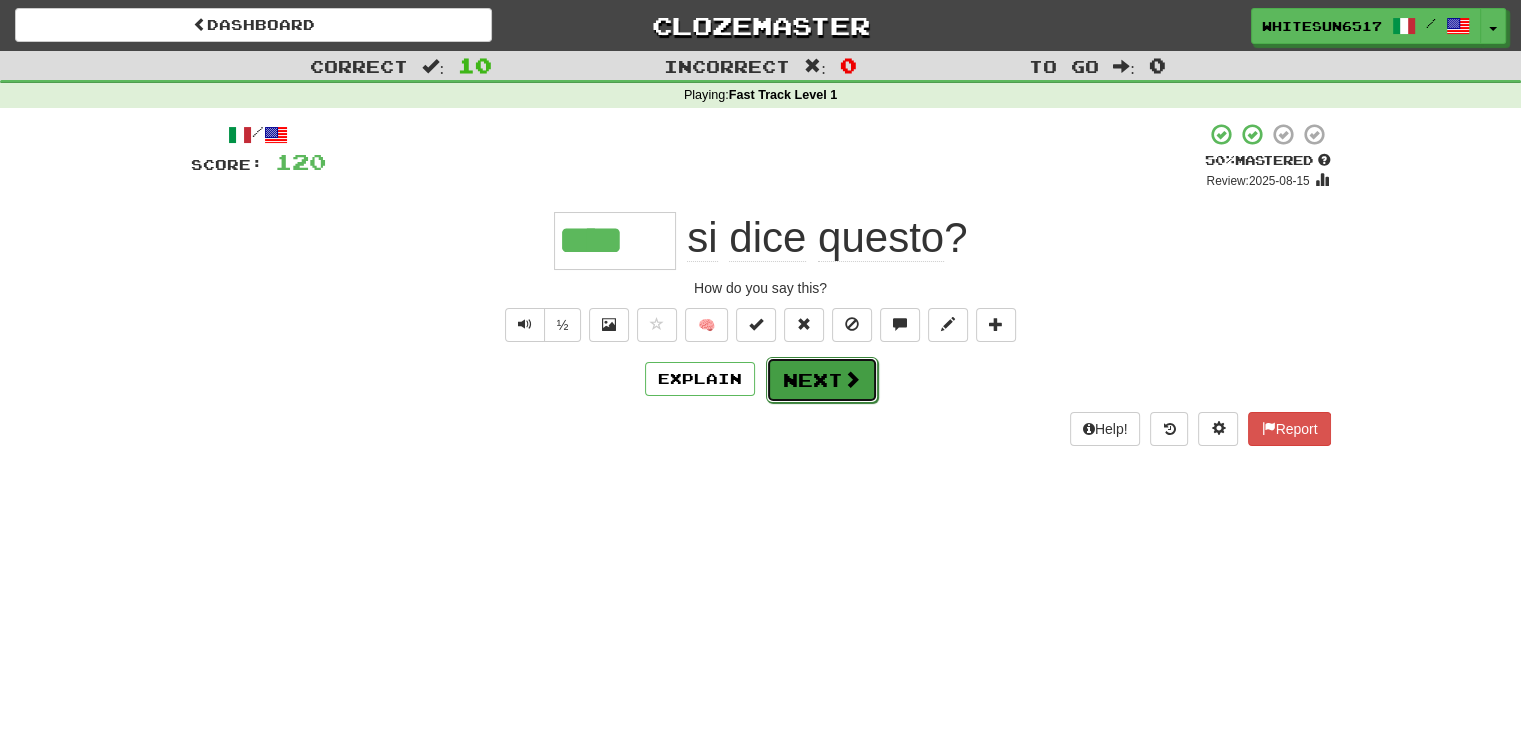 click on "Next" at bounding box center [822, 380] 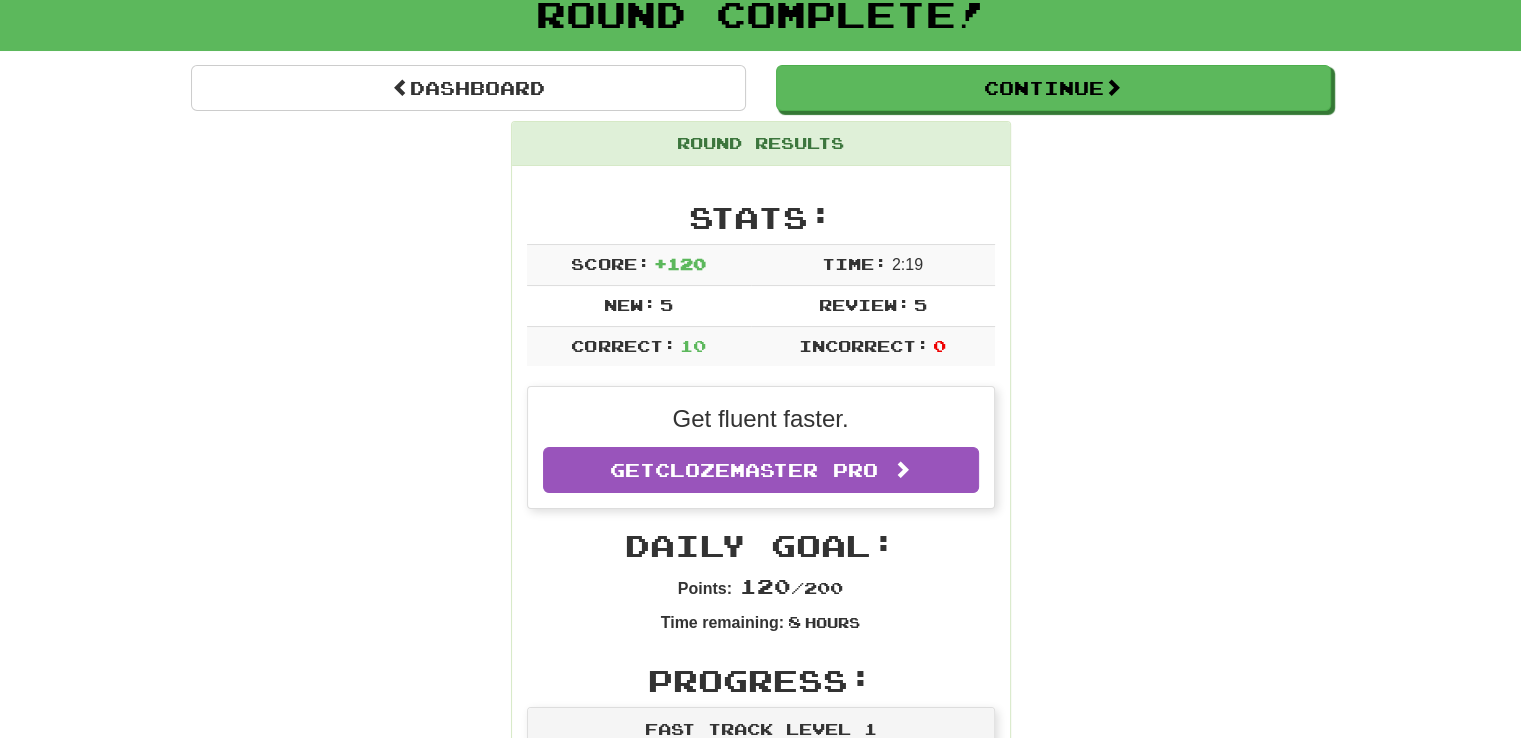 scroll, scrollTop: 200, scrollLeft: 0, axis: vertical 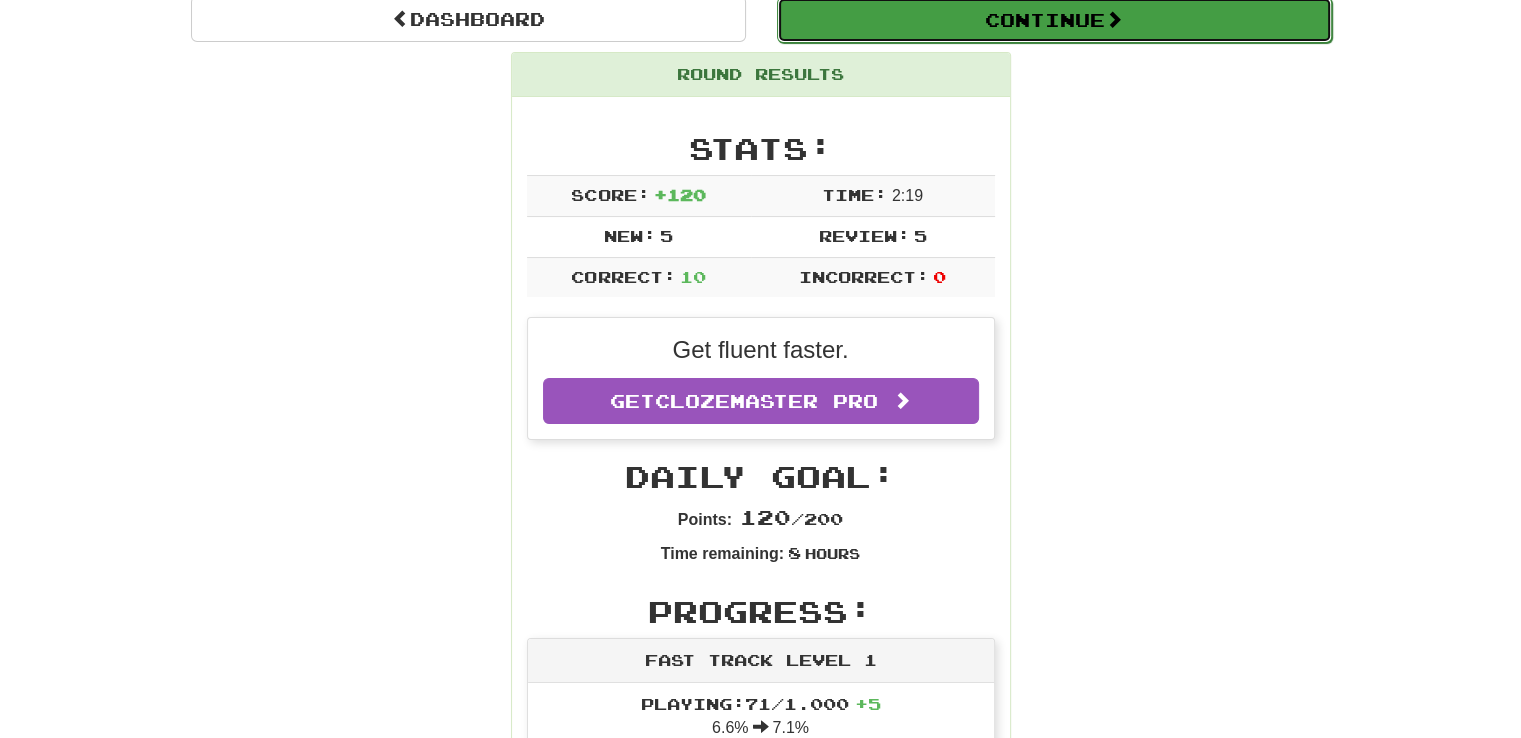 click on "Continue" at bounding box center [1054, 20] 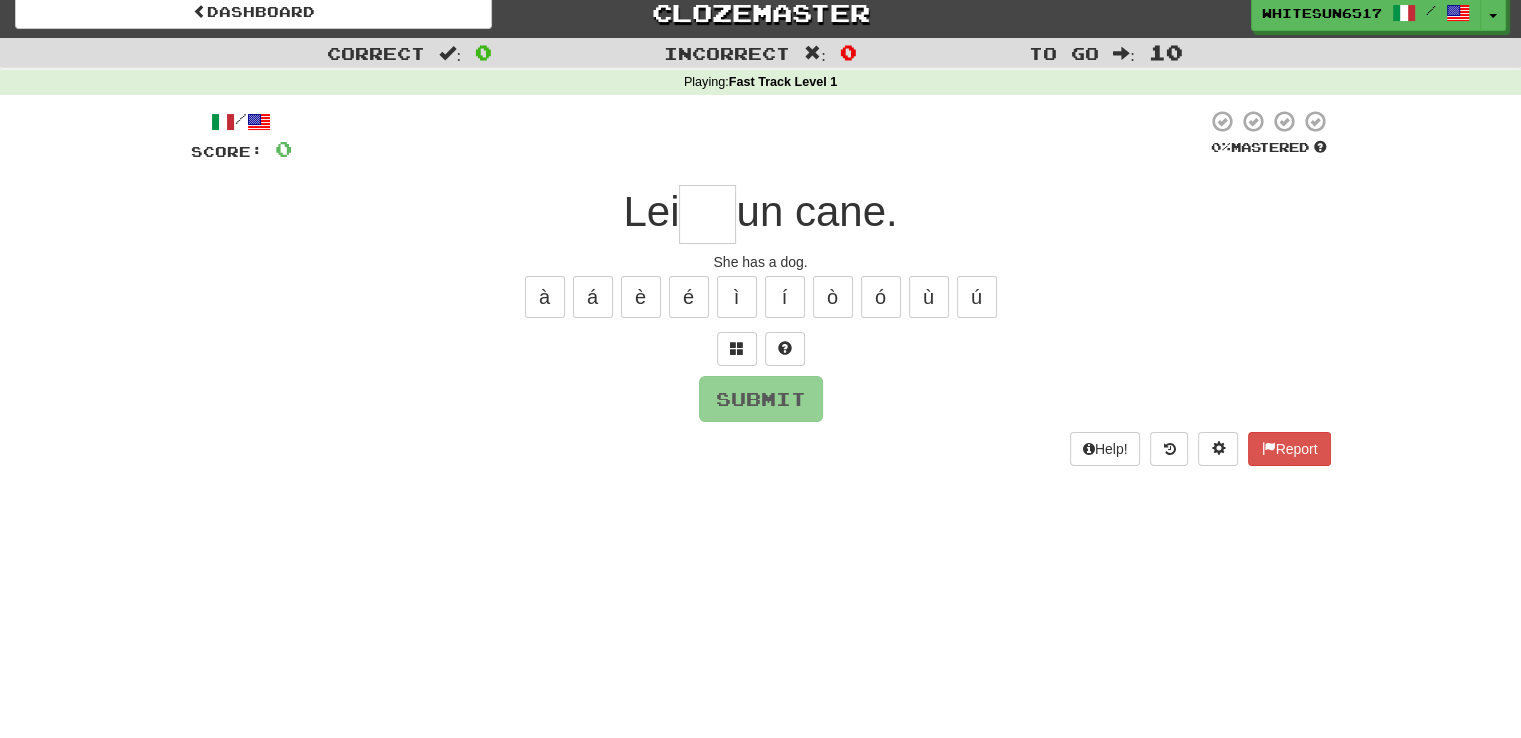 scroll, scrollTop: 0, scrollLeft: 0, axis: both 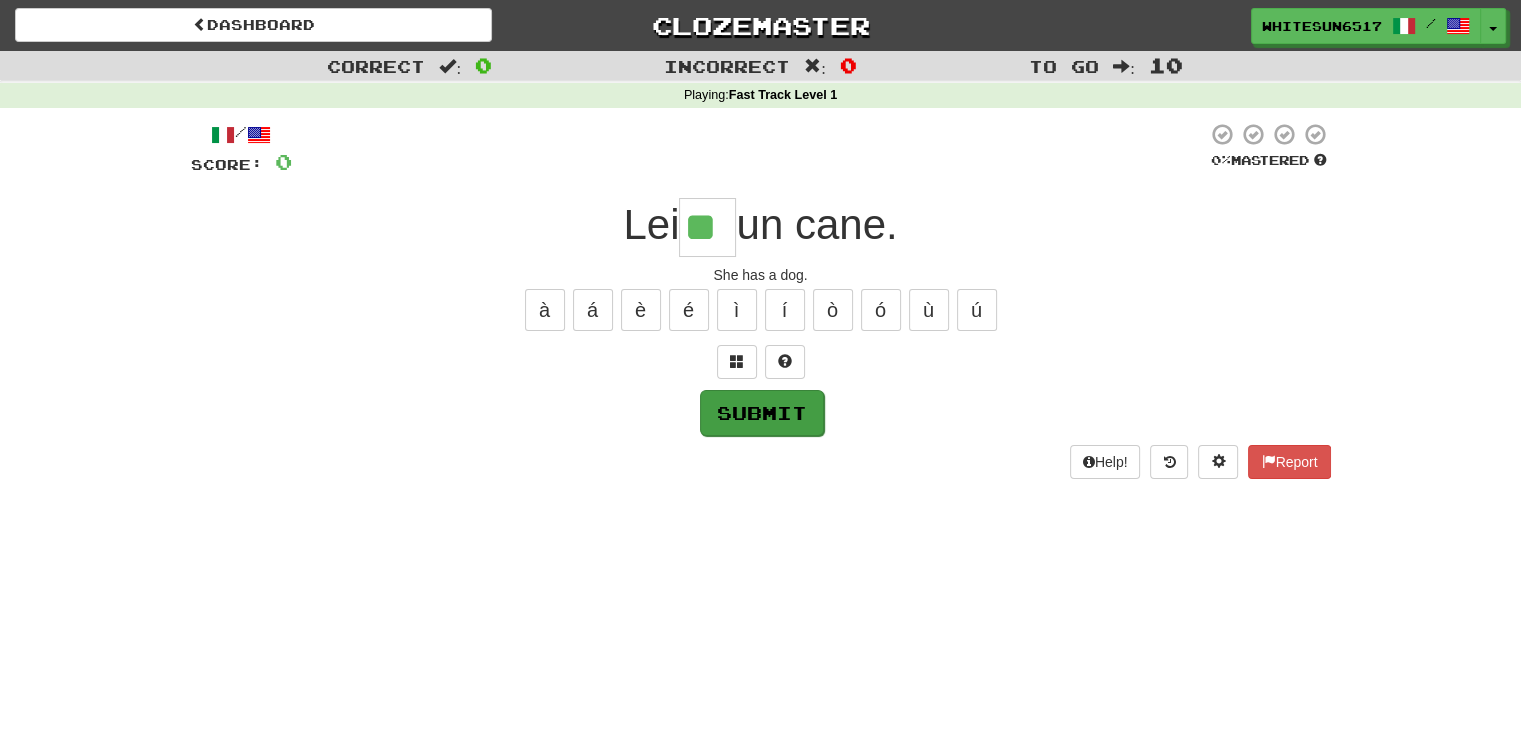 type on "**" 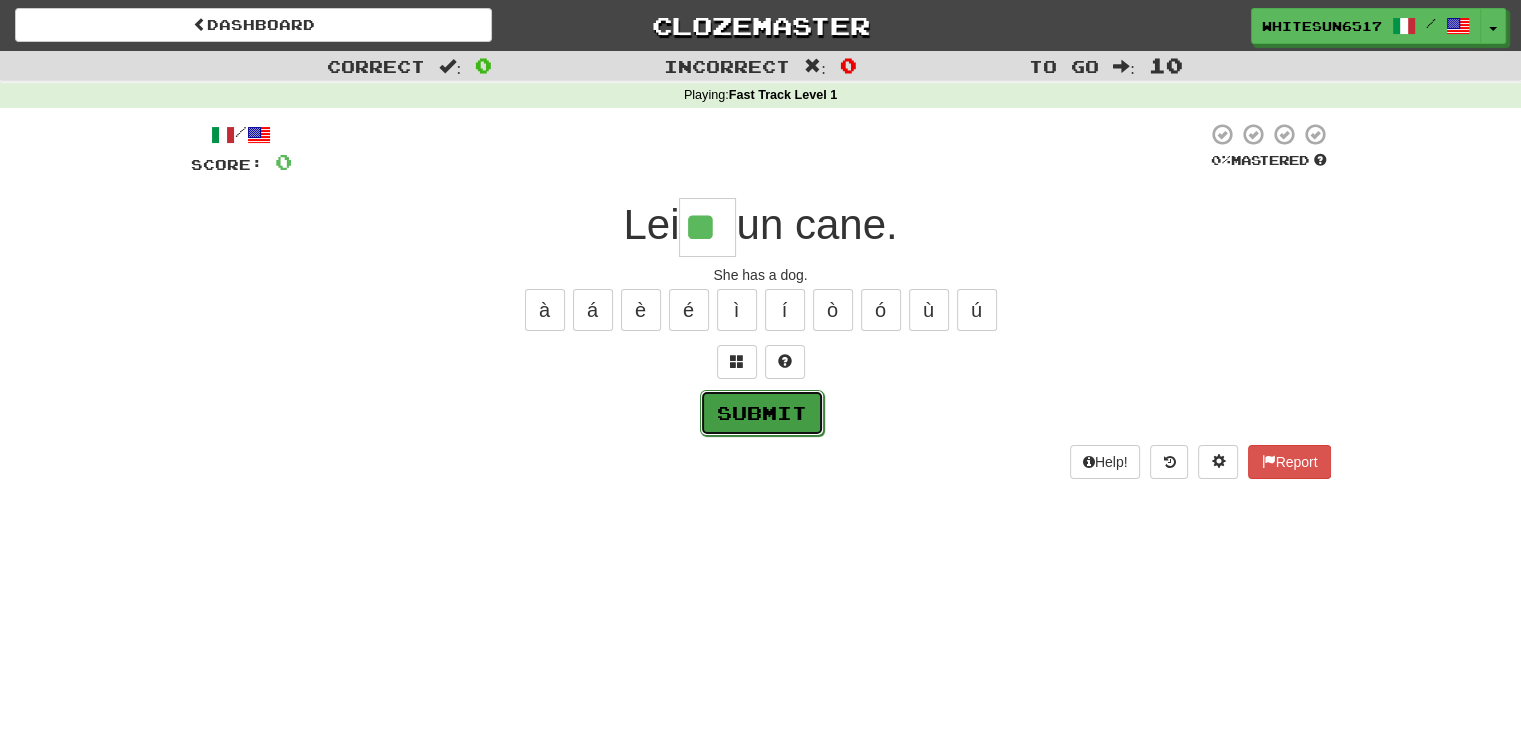 click on "Submit" at bounding box center (762, 413) 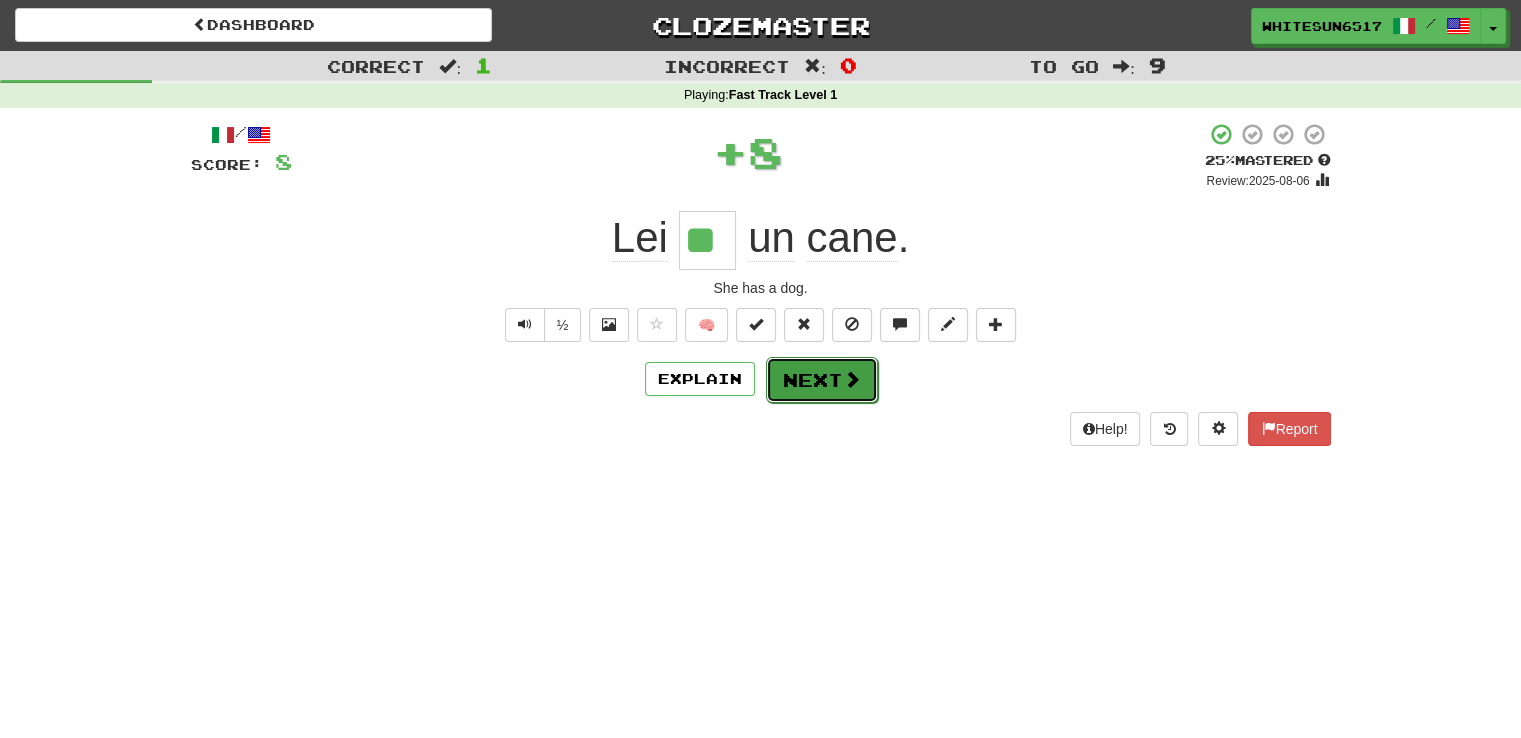 click at bounding box center (852, 379) 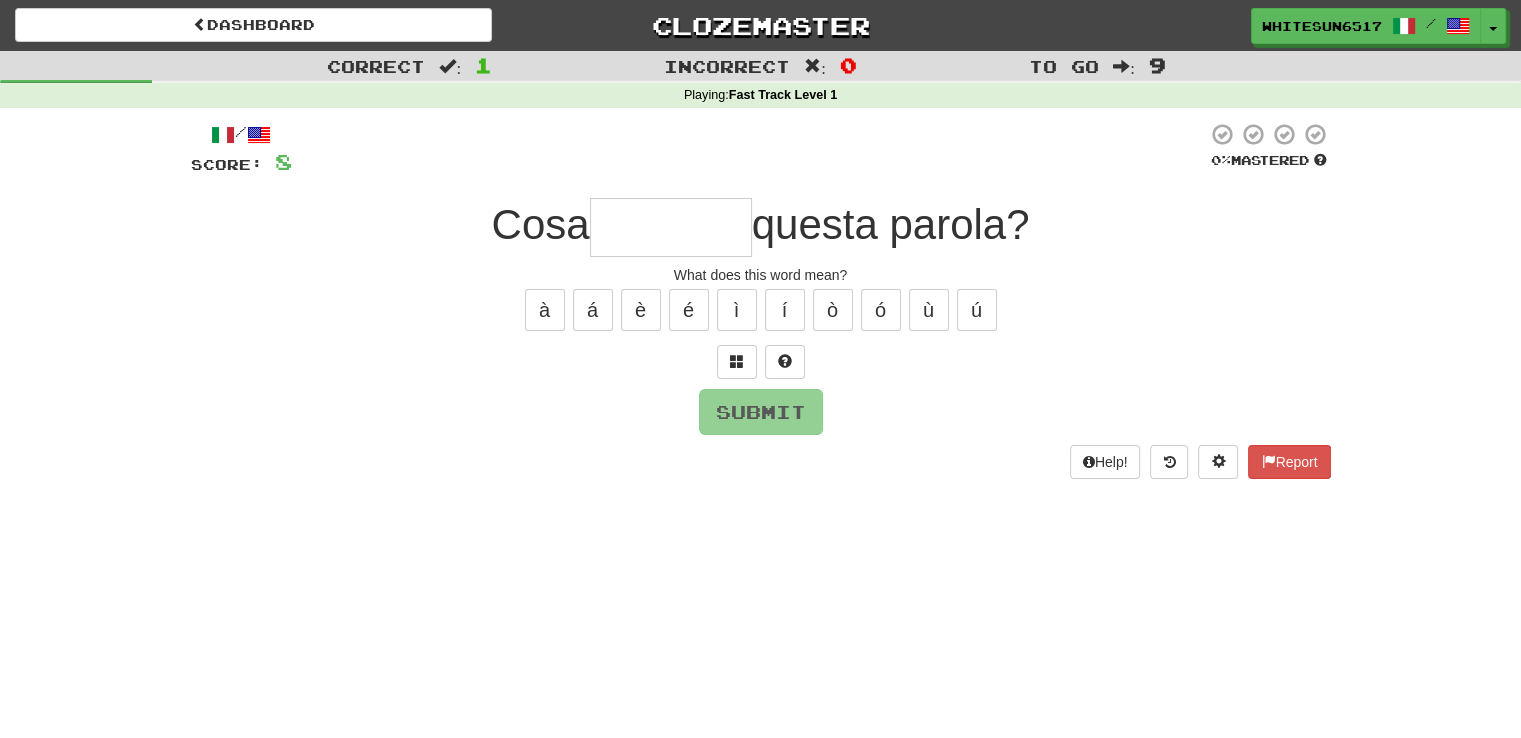 type on "*" 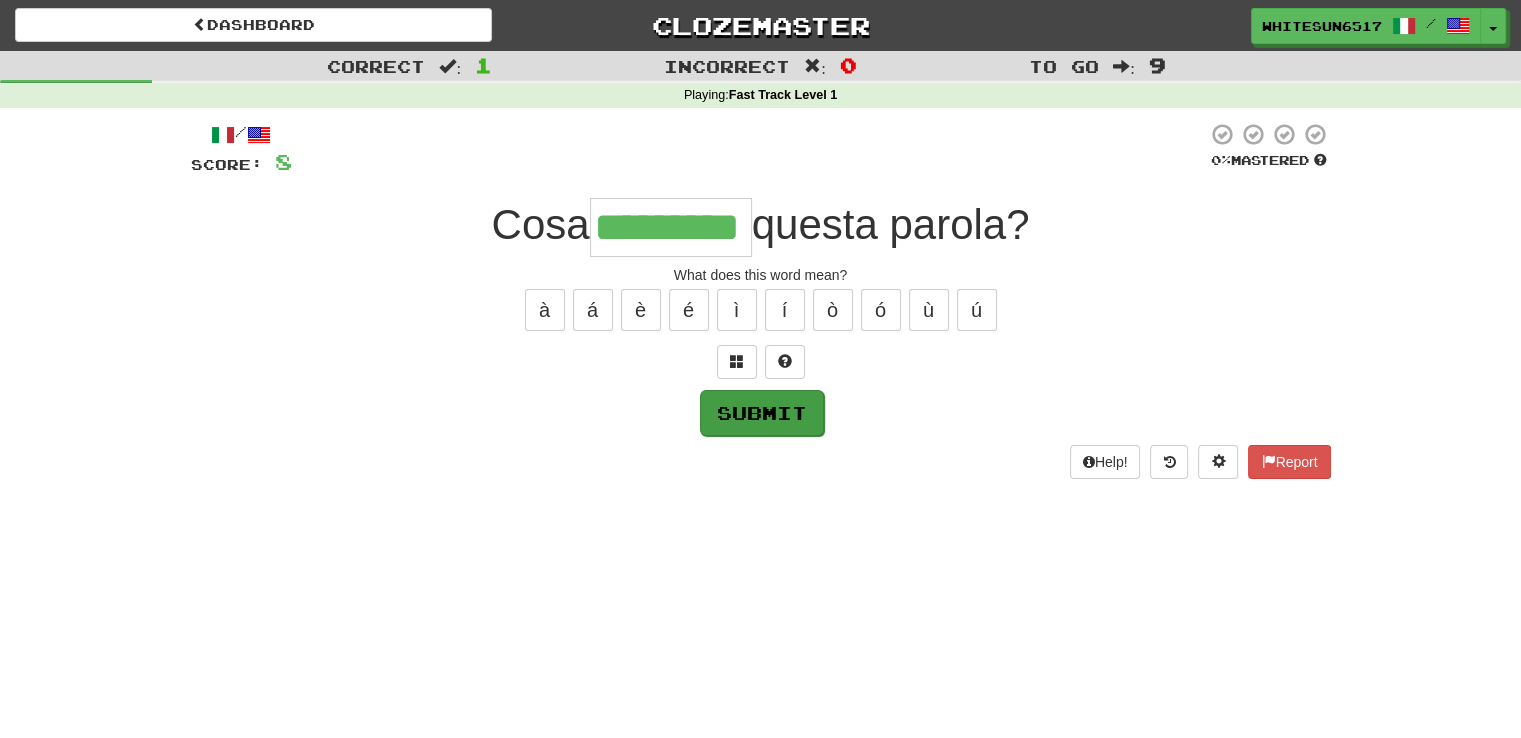 type on "*********" 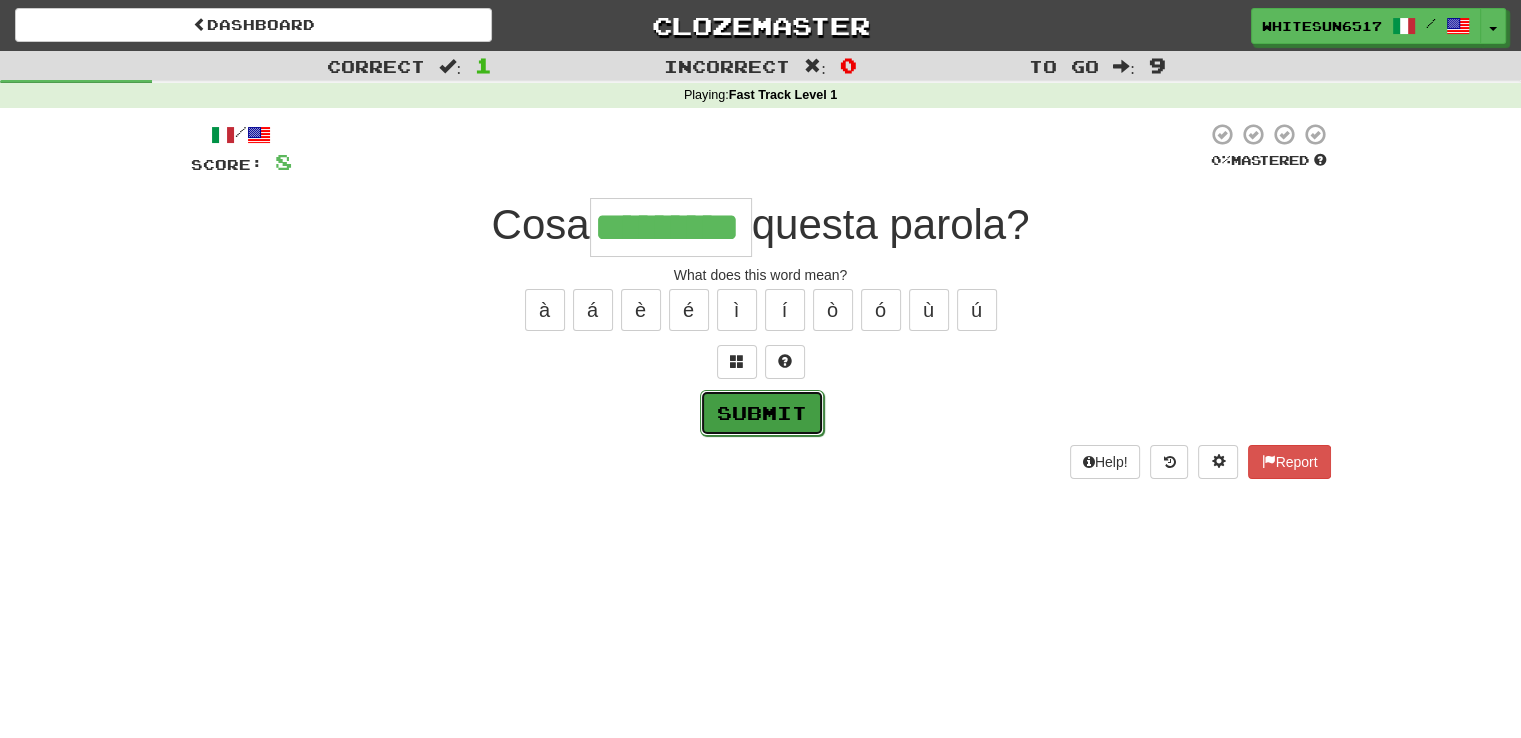 click on "Submit" at bounding box center [762, 413] 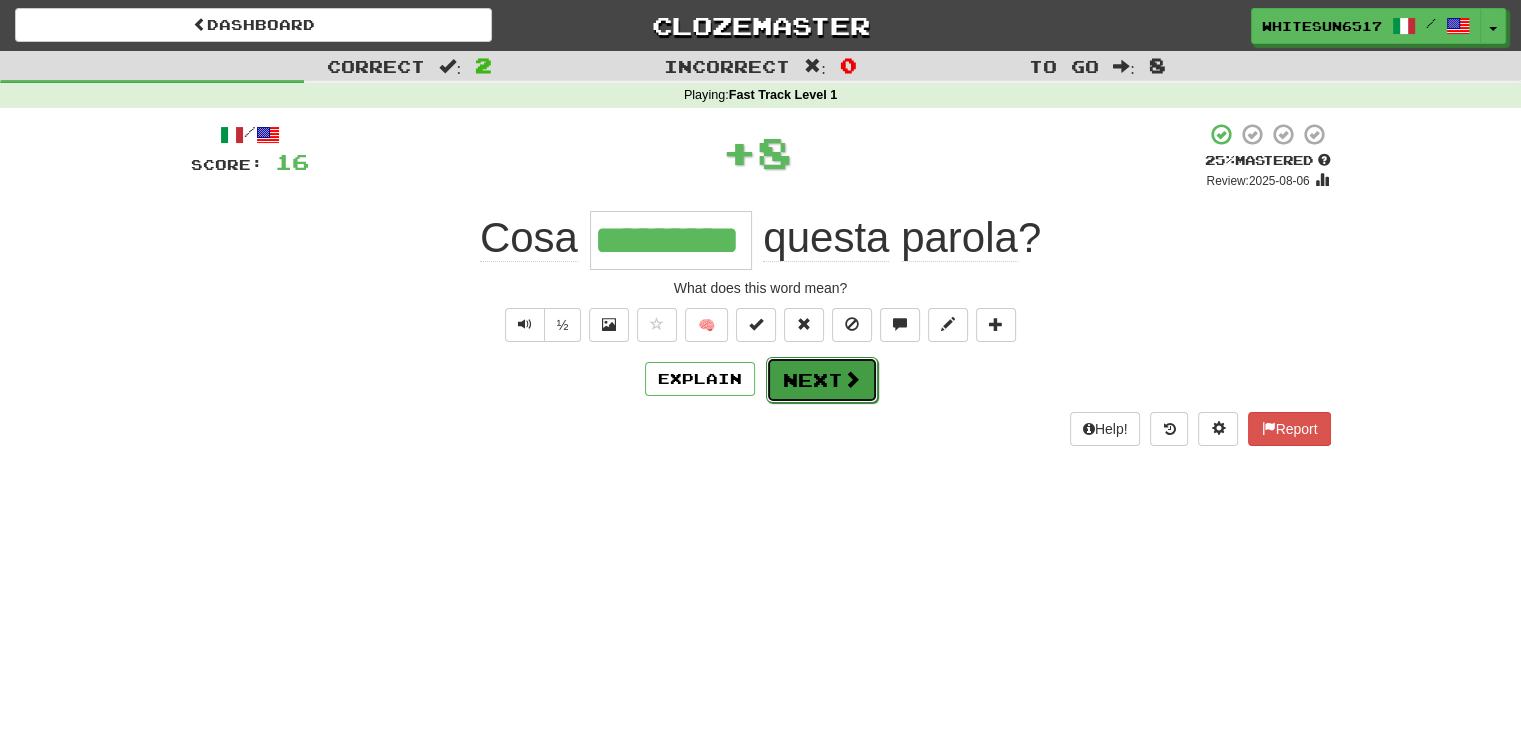 click on "Next" at bounding box center [822, 380] 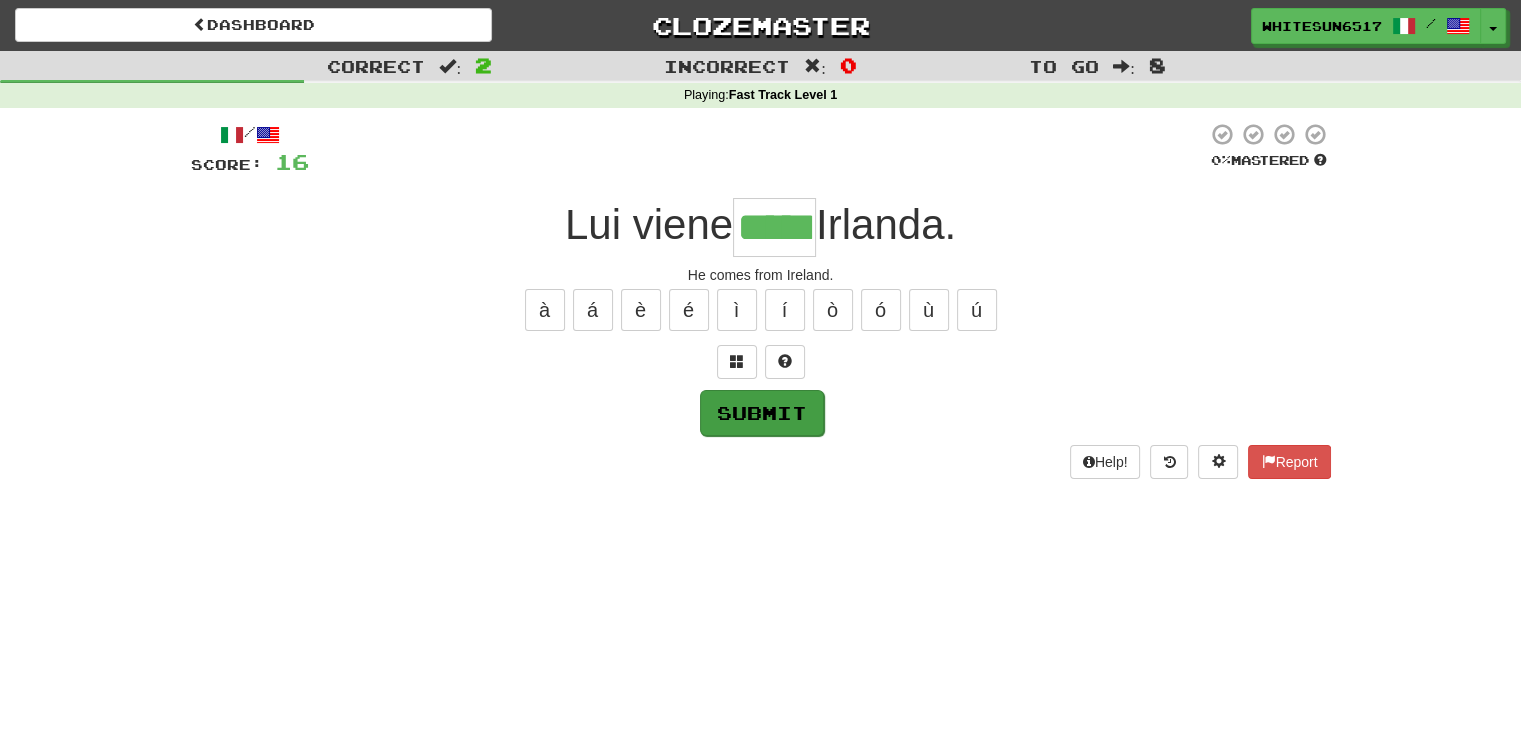 type on "*****" 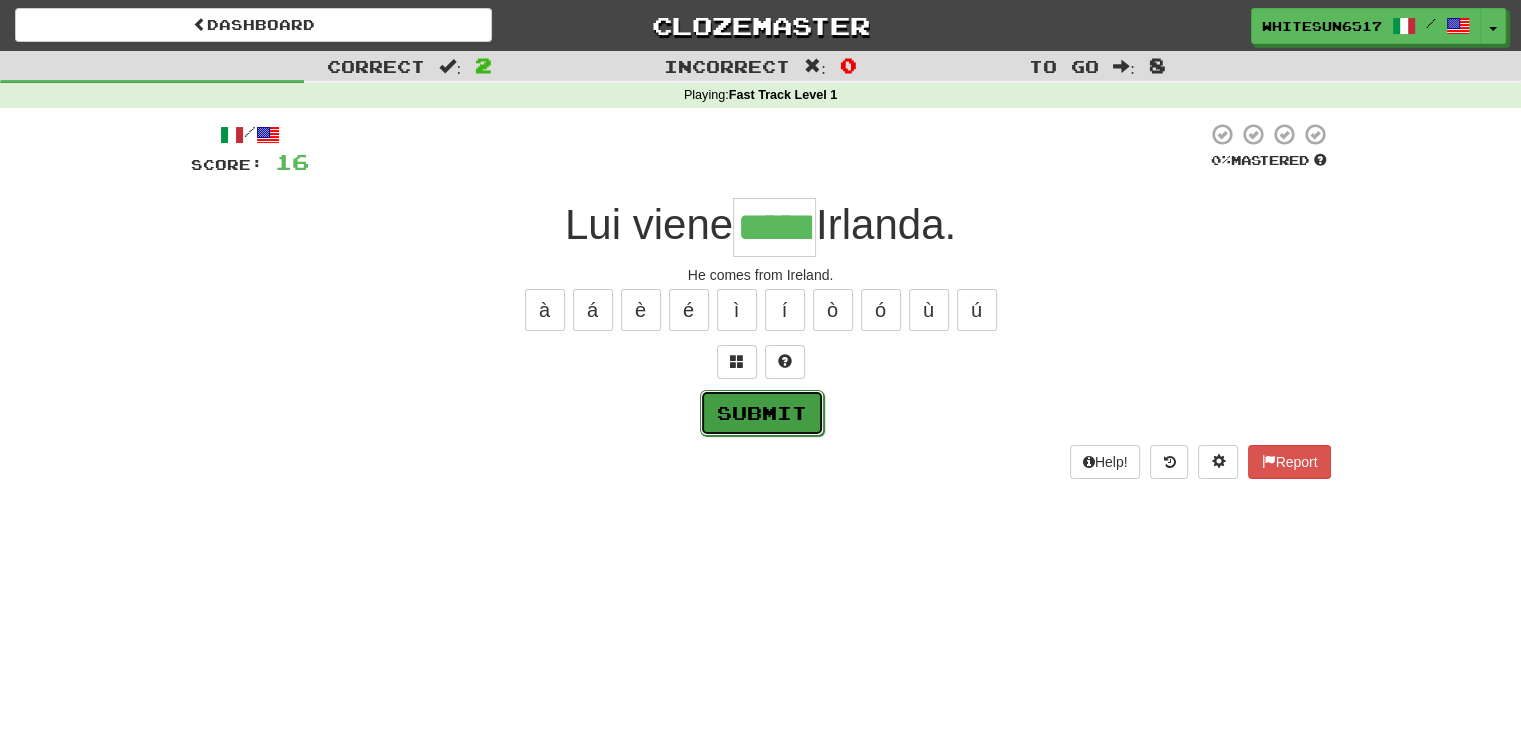 click on "Submit" at bounding box center [762, 413] 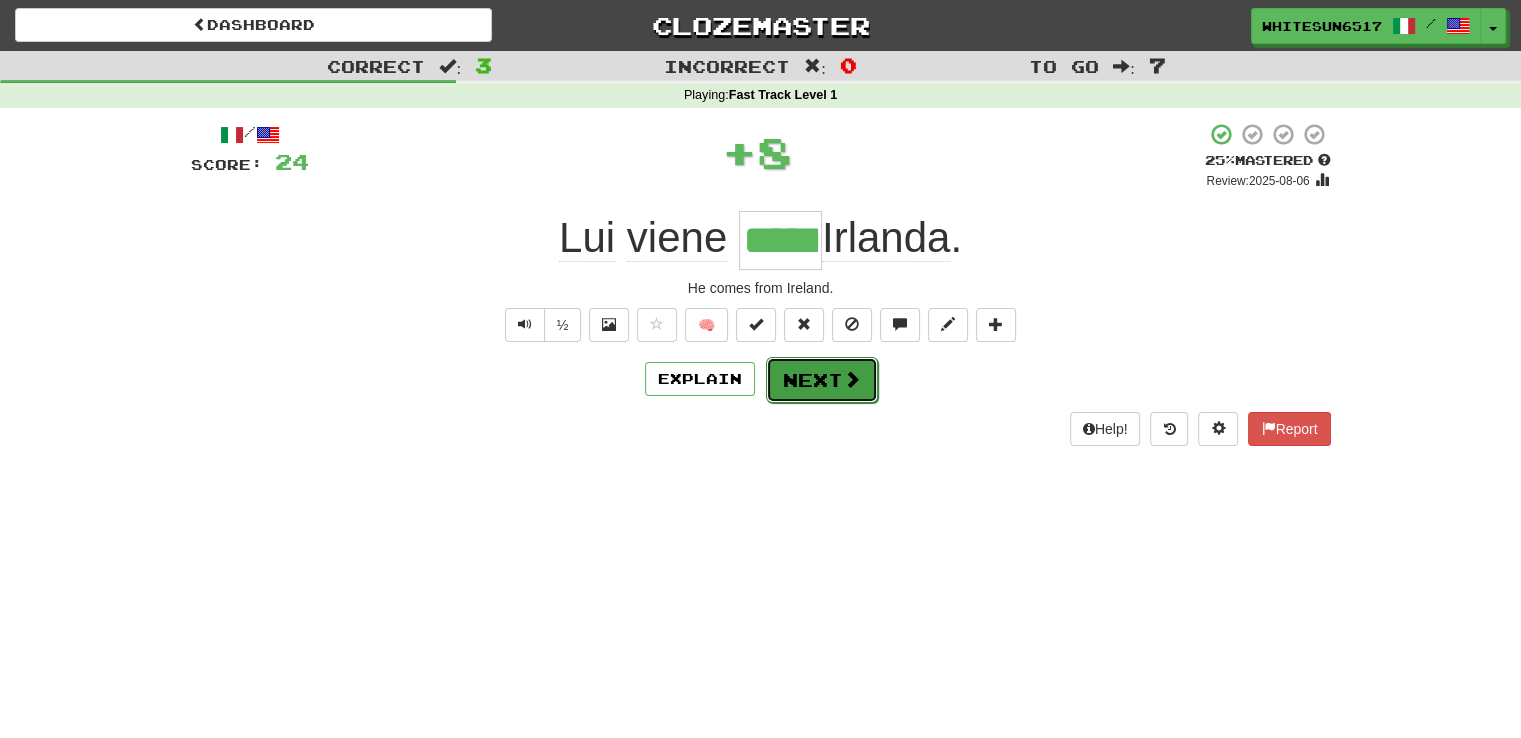 click on "Next" at bounding box center [822, 380] 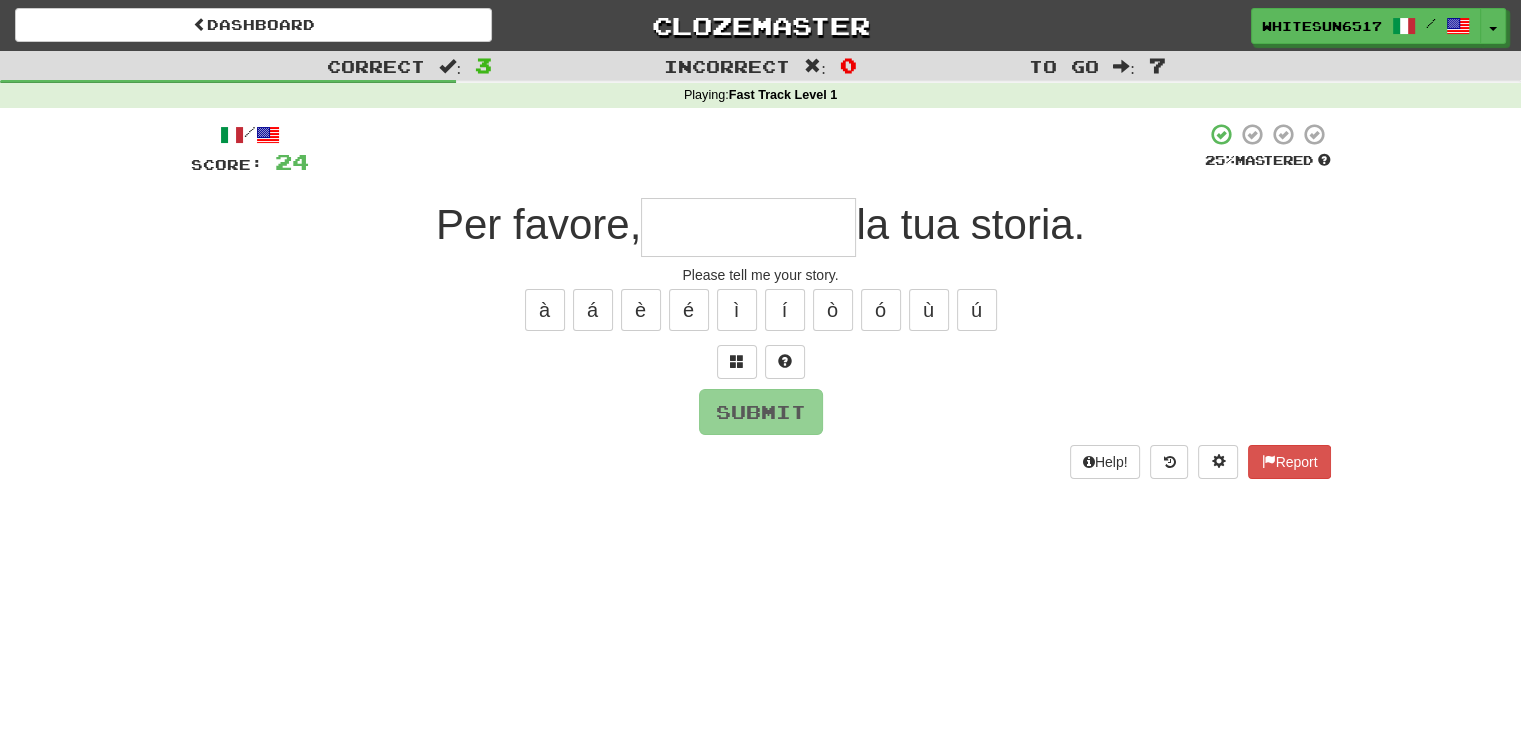 type on "*" 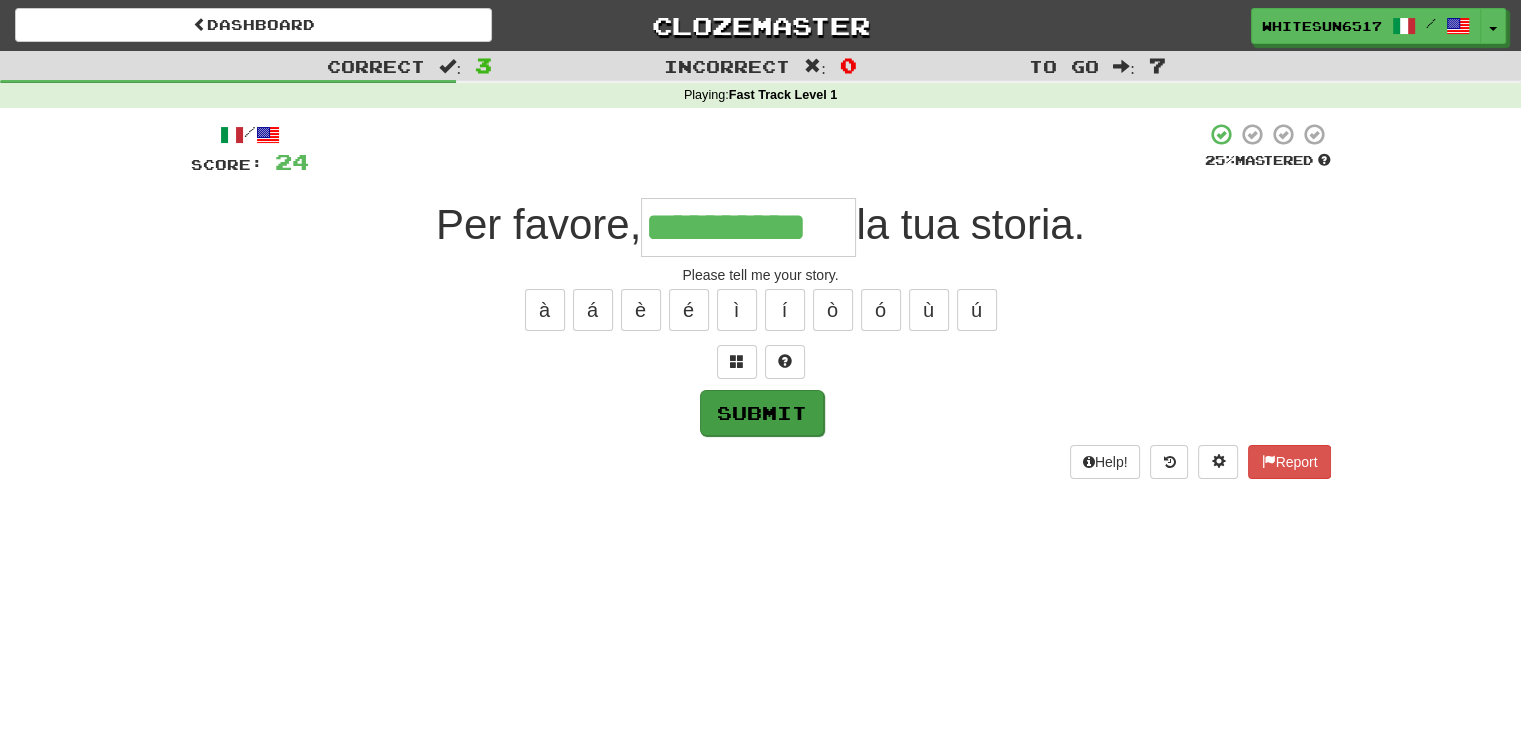 type on "**********" 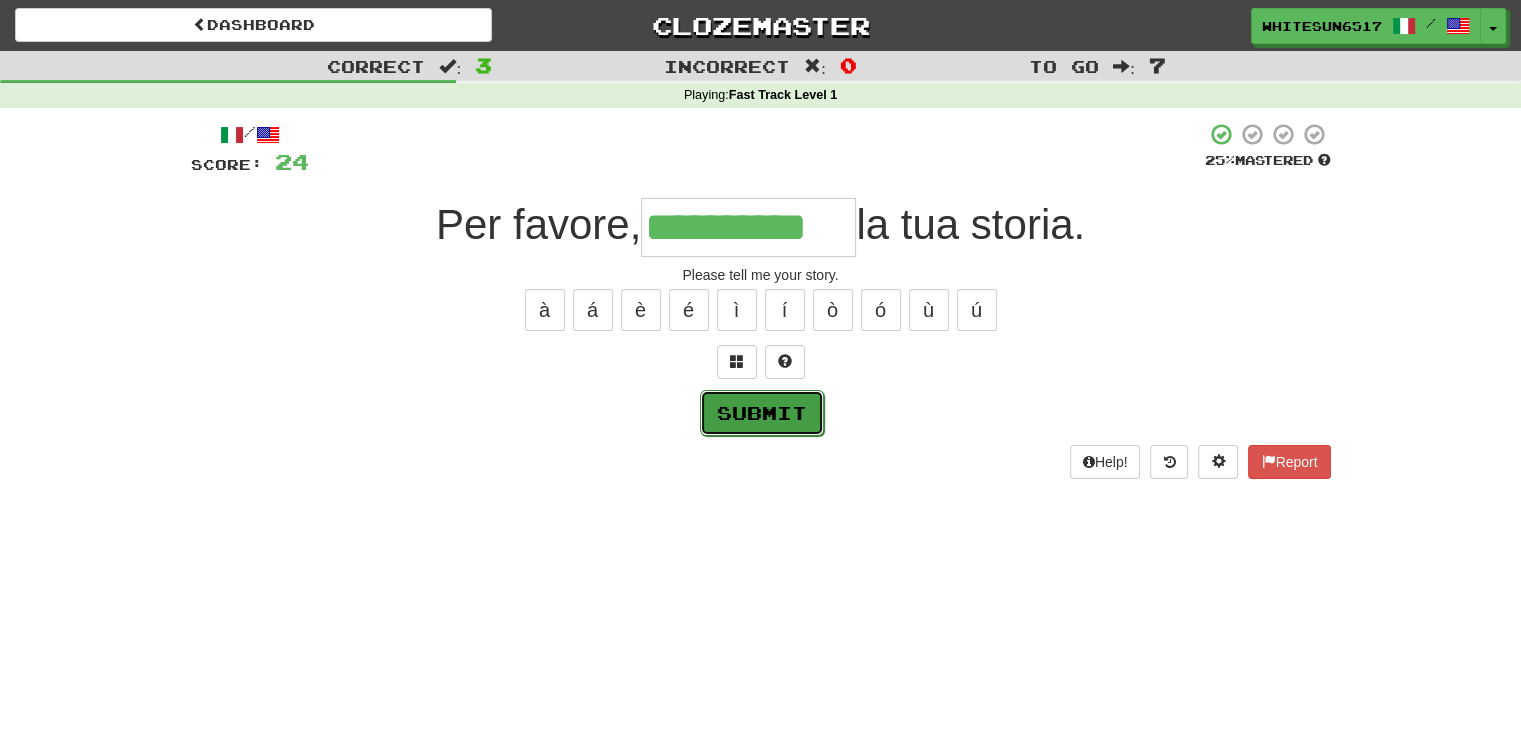 click on "Submit" at bounding box center (762, 413) 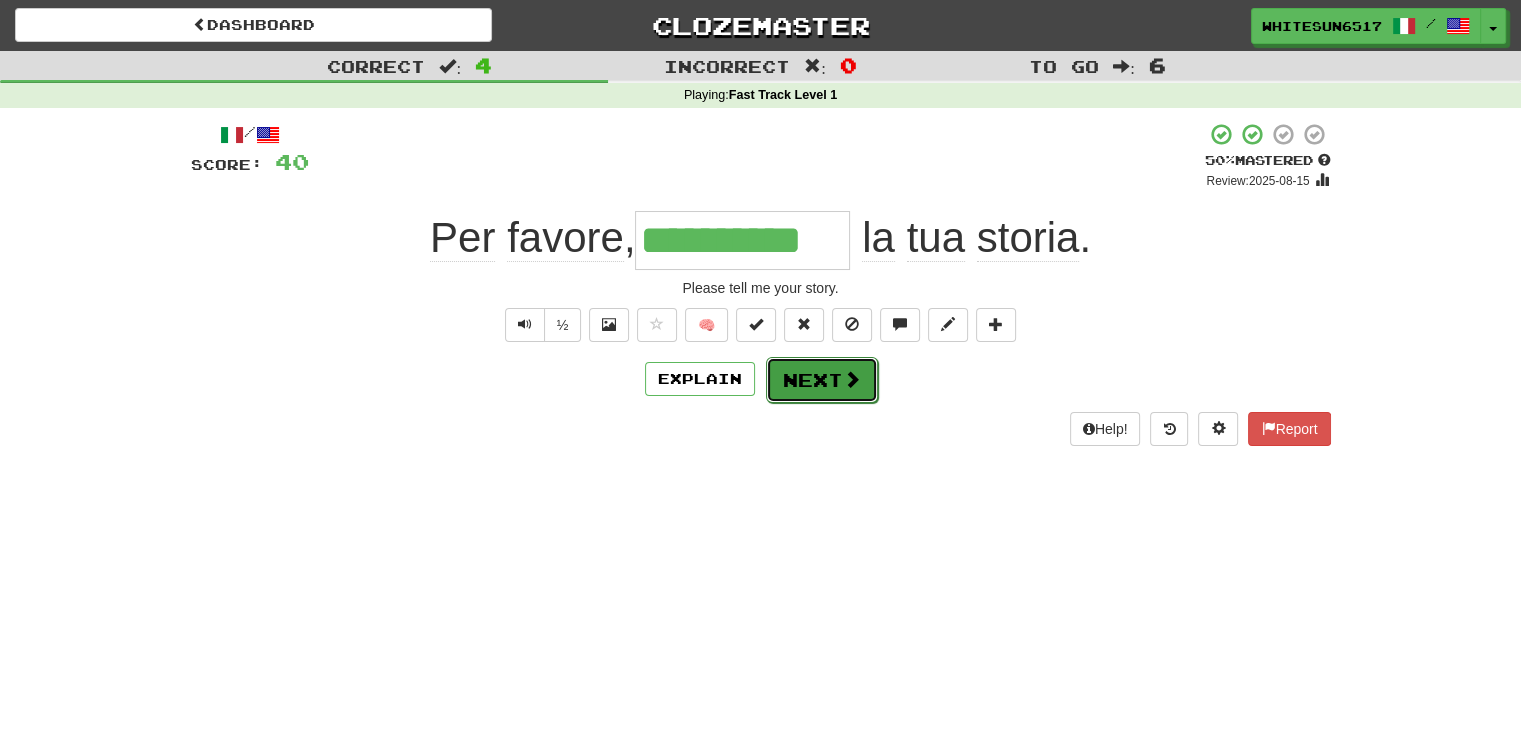 click at bounding box center (852, 379) 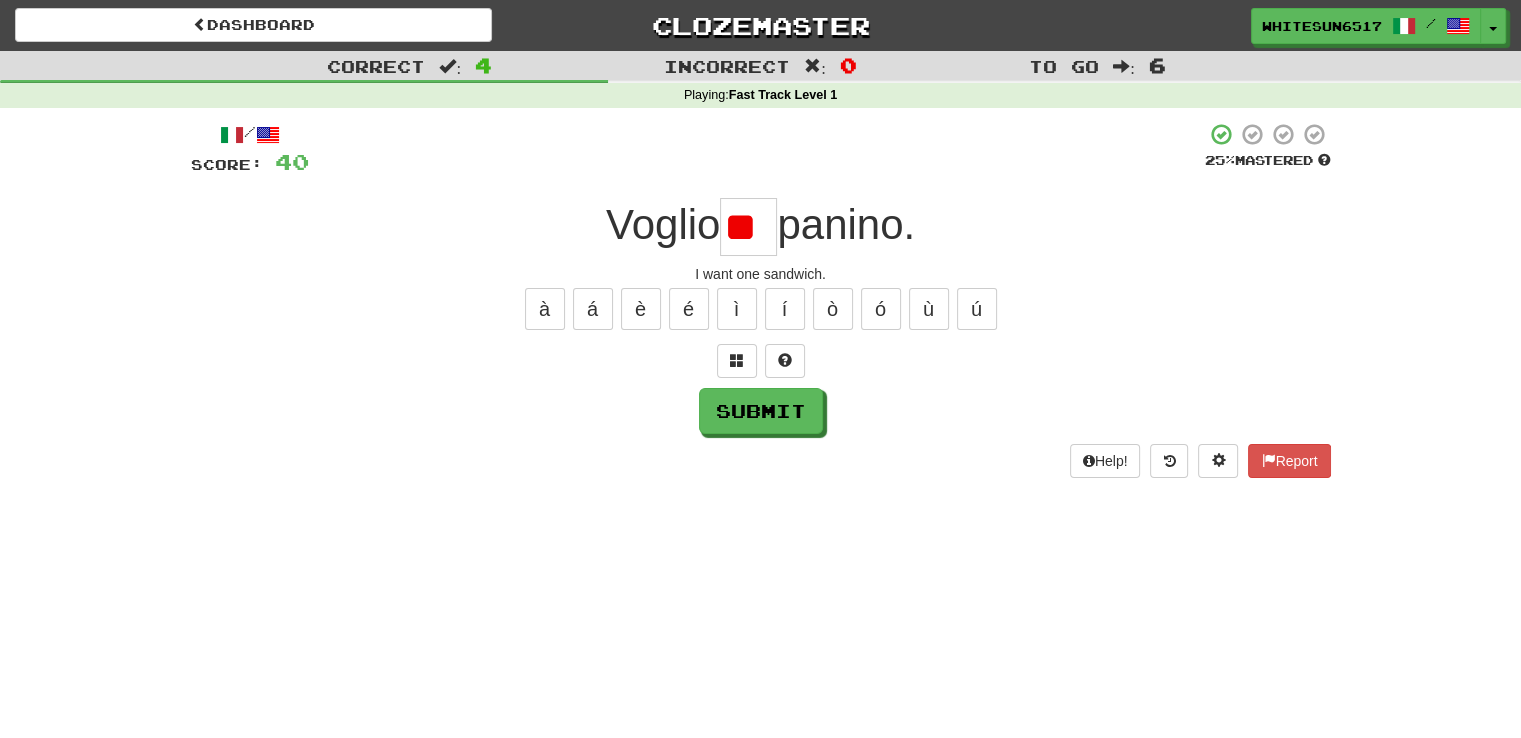 scroll, scrollTop: 0, scrollLeft: 0, axis: both 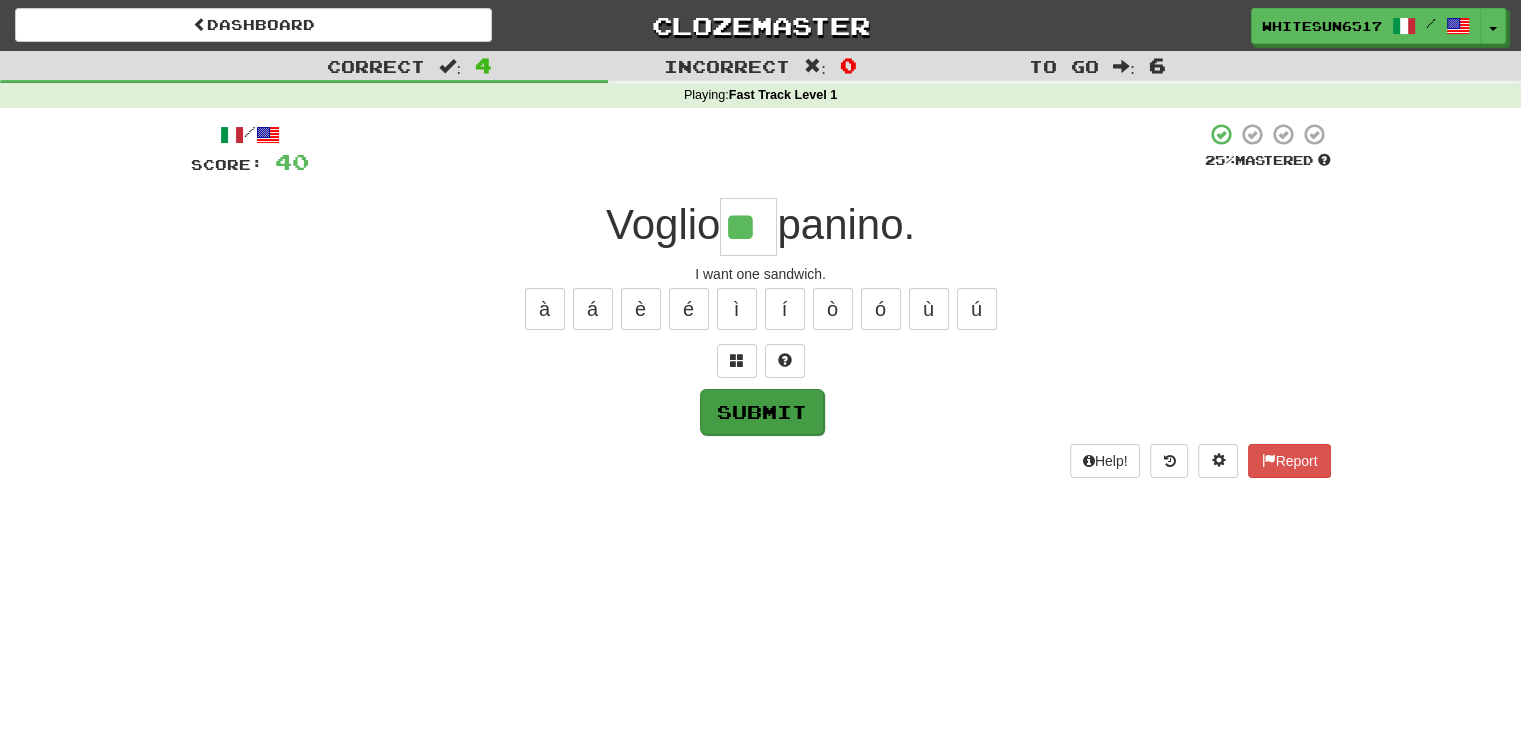 type on "**" 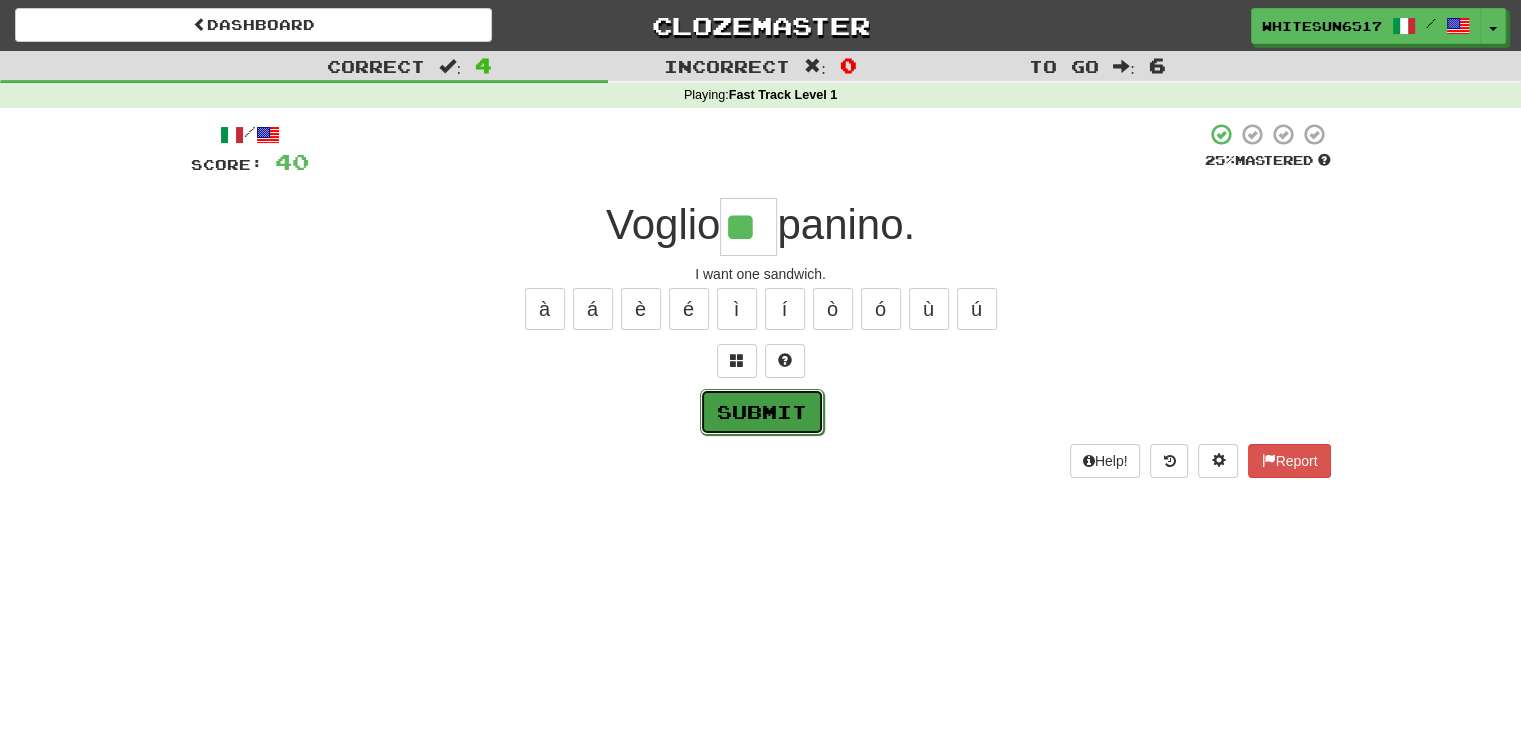 click on "Submit" at bounding box center (762, 412) 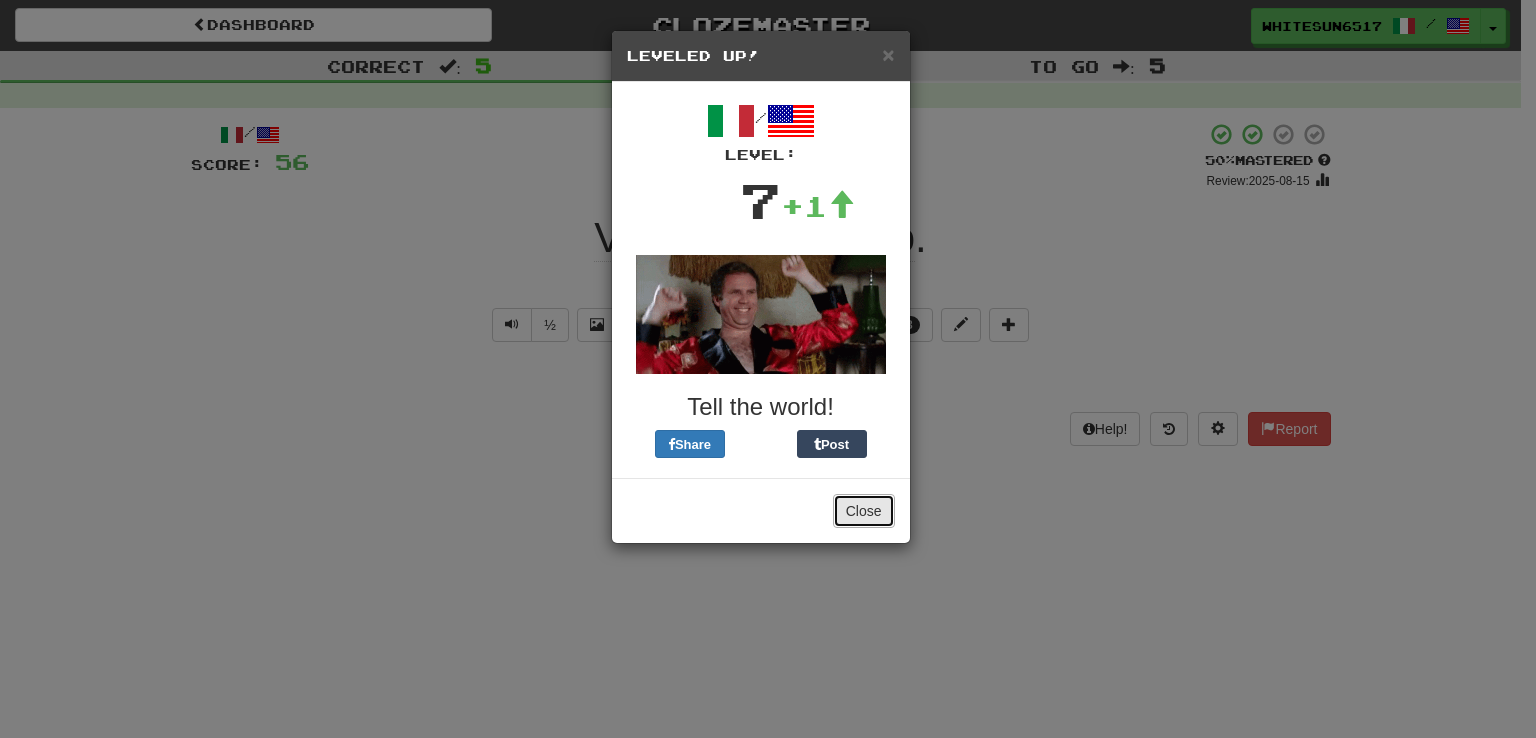 click on "Close" at bounding box center (864, 511) 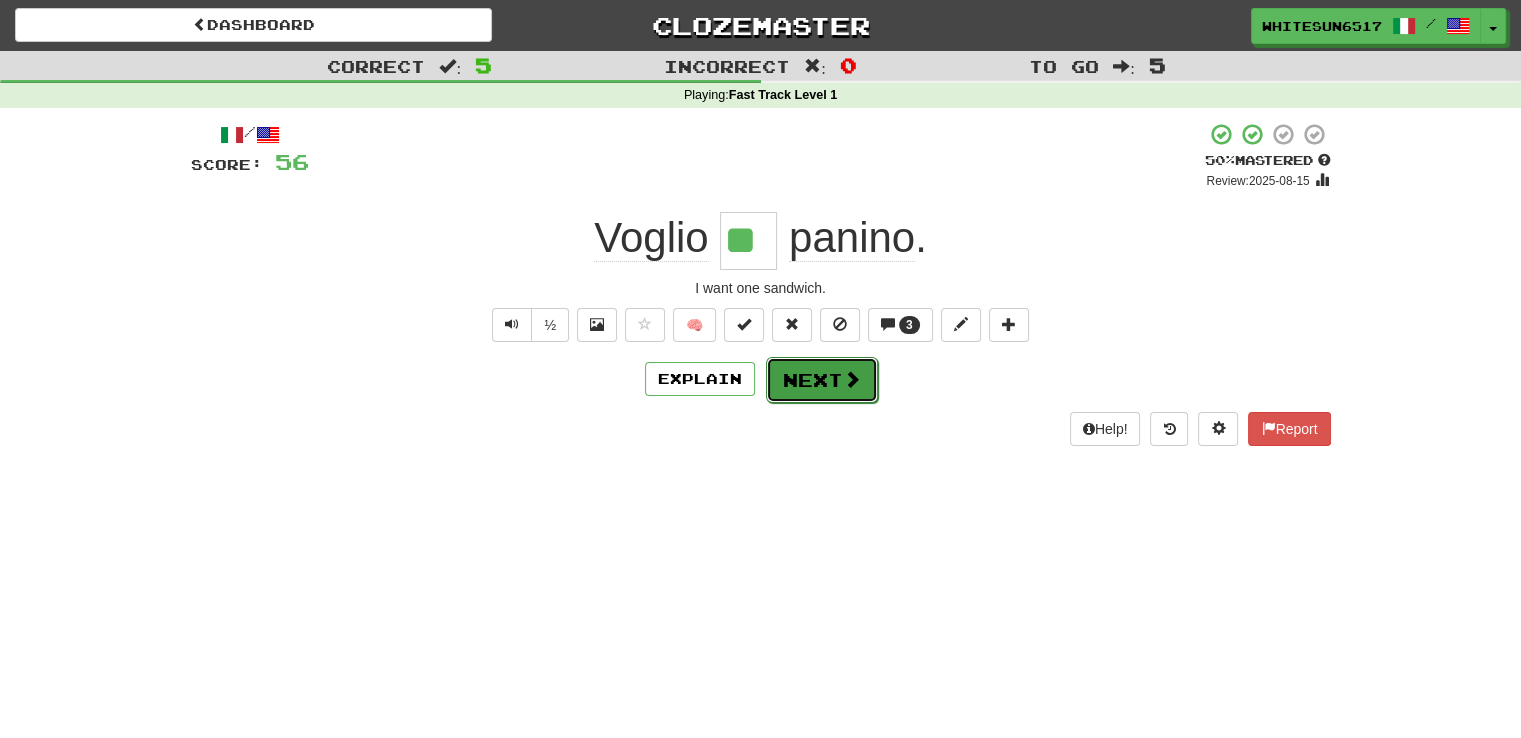 click on "Next" at bounding box center (822, 380) 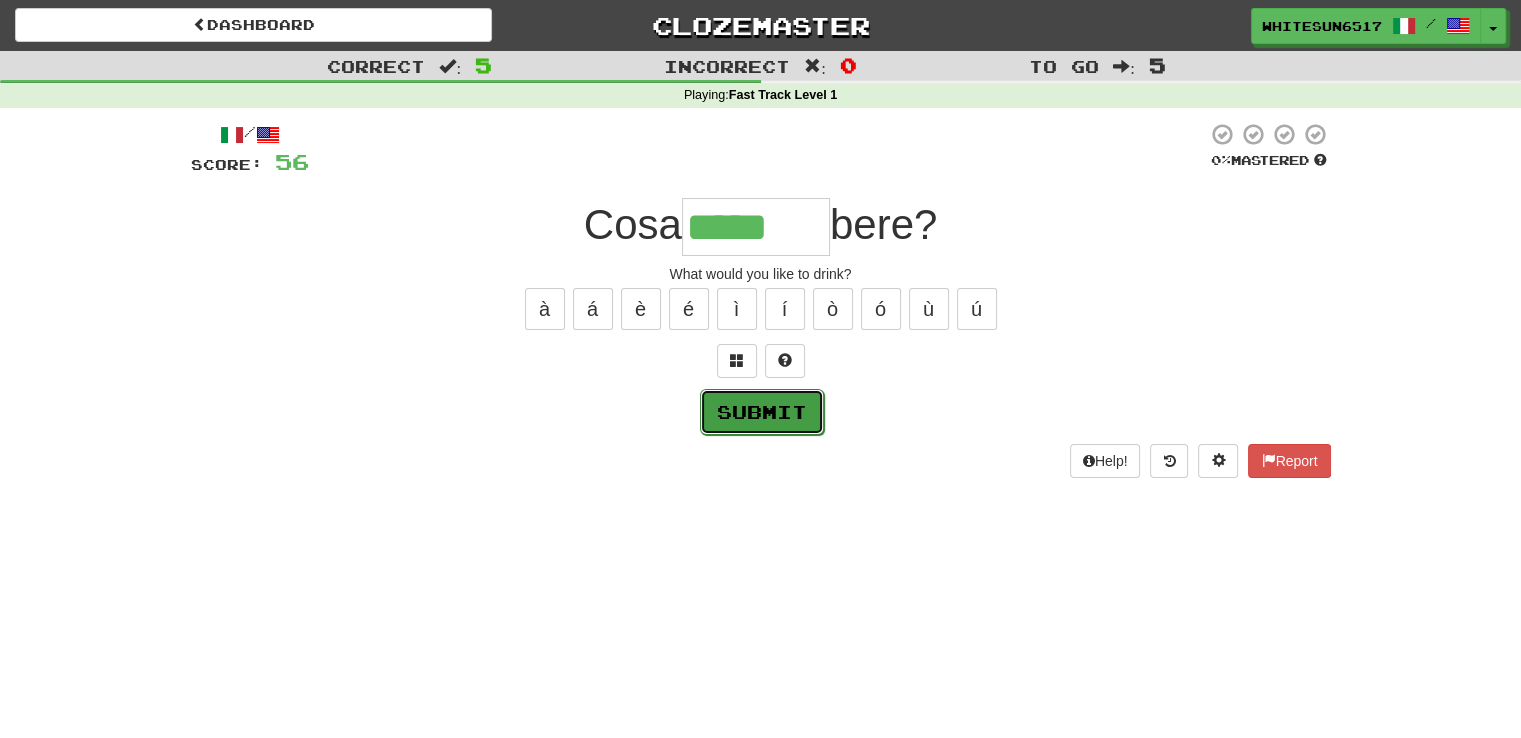 click on "Submit" at bounding box center [762, 412] 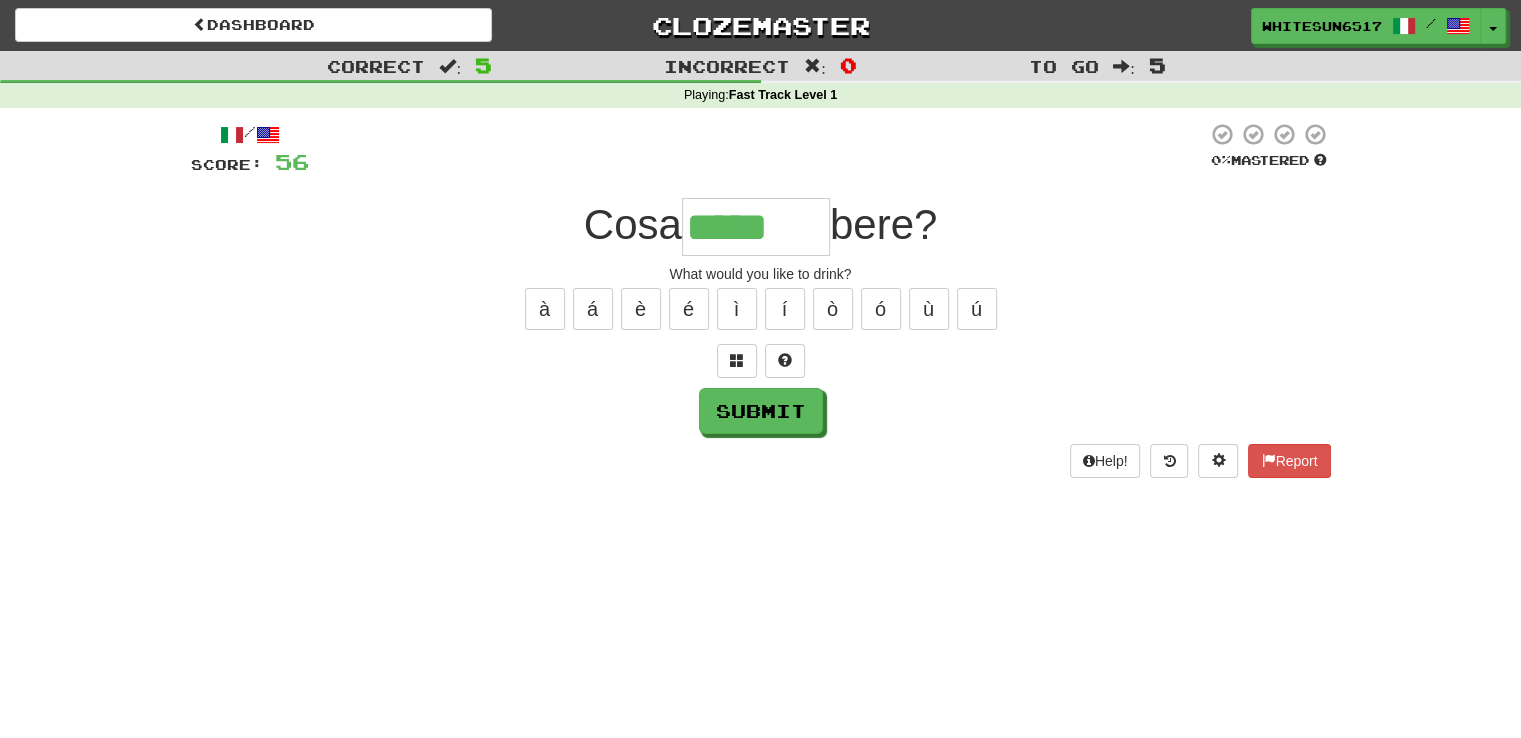 type on "********" 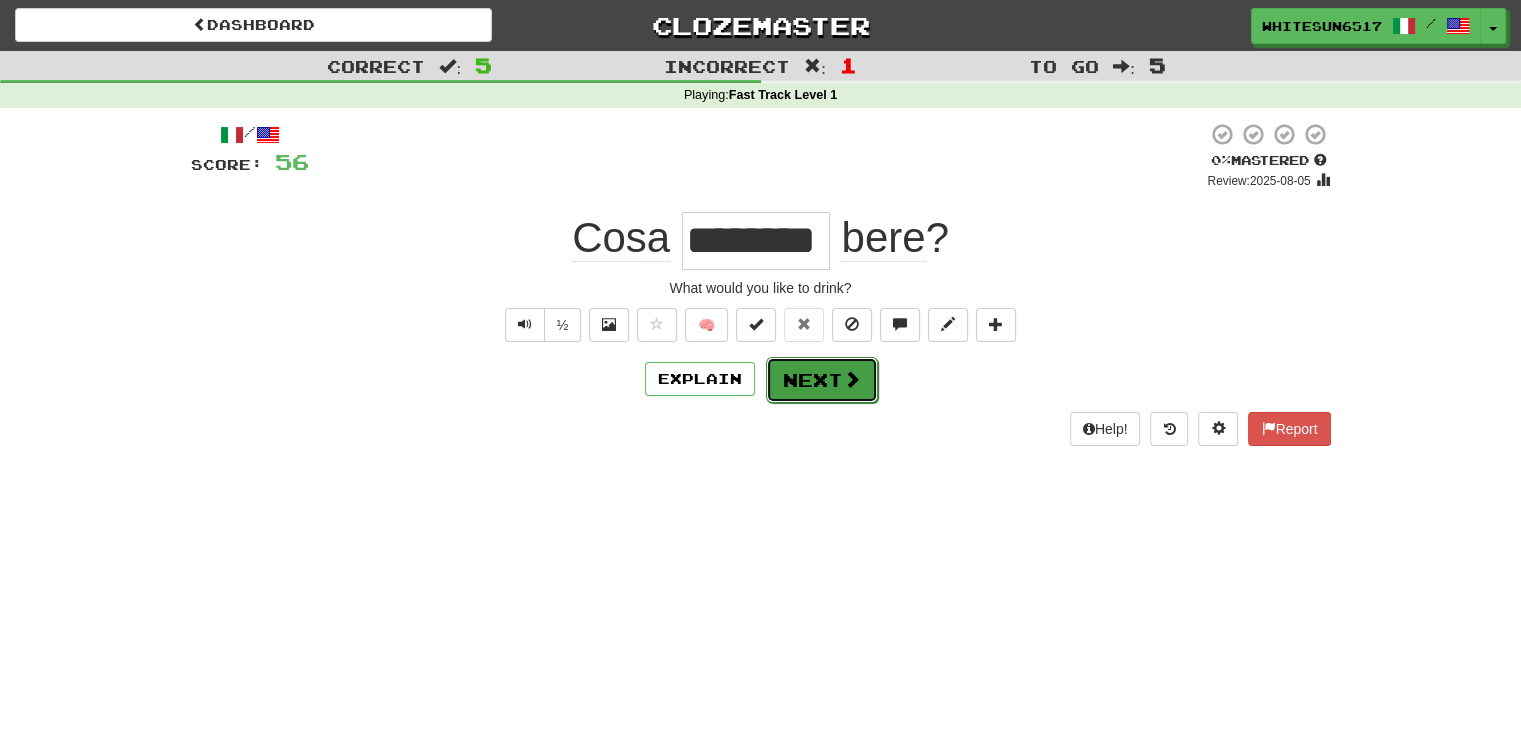 click on "Next" at bounding box center [822, 380] 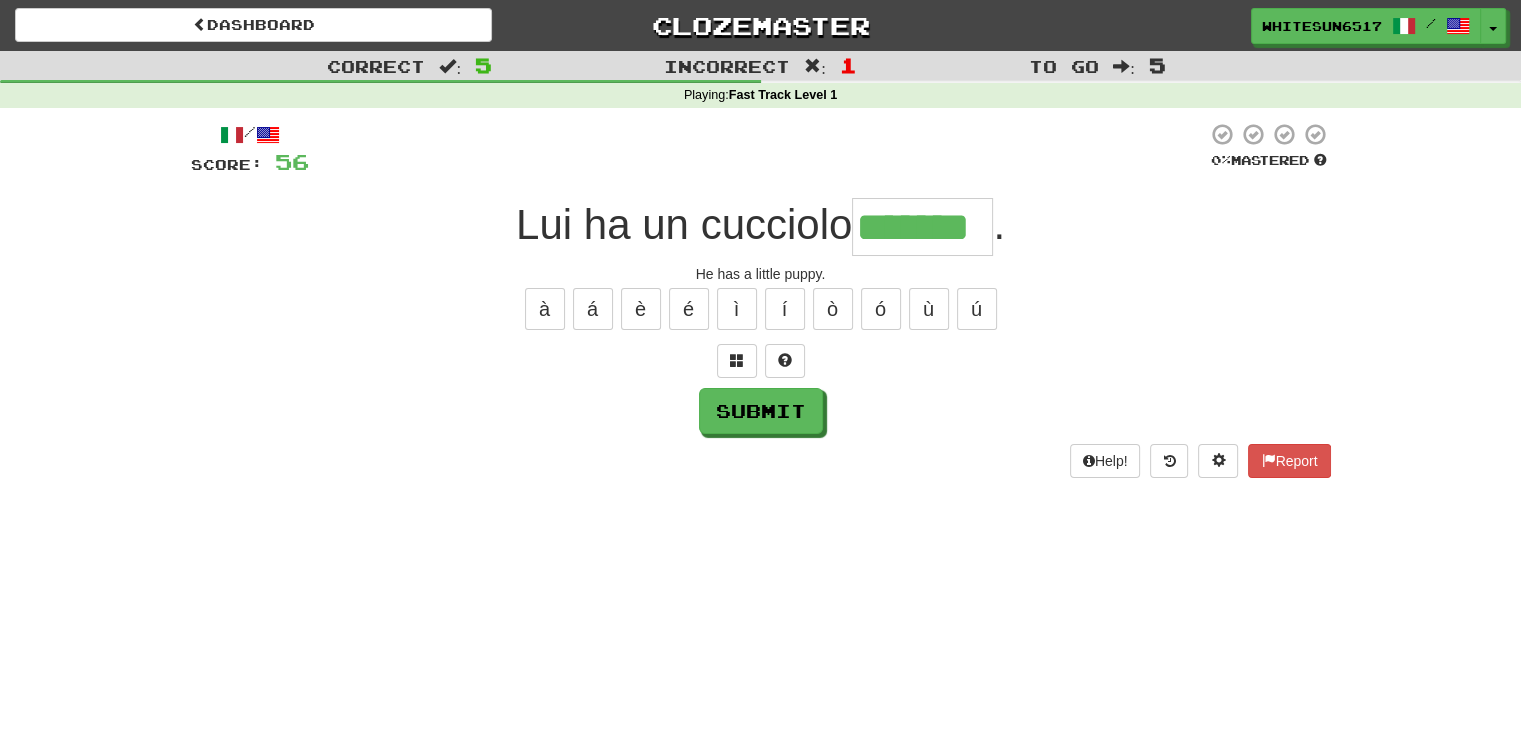 type on "*******" 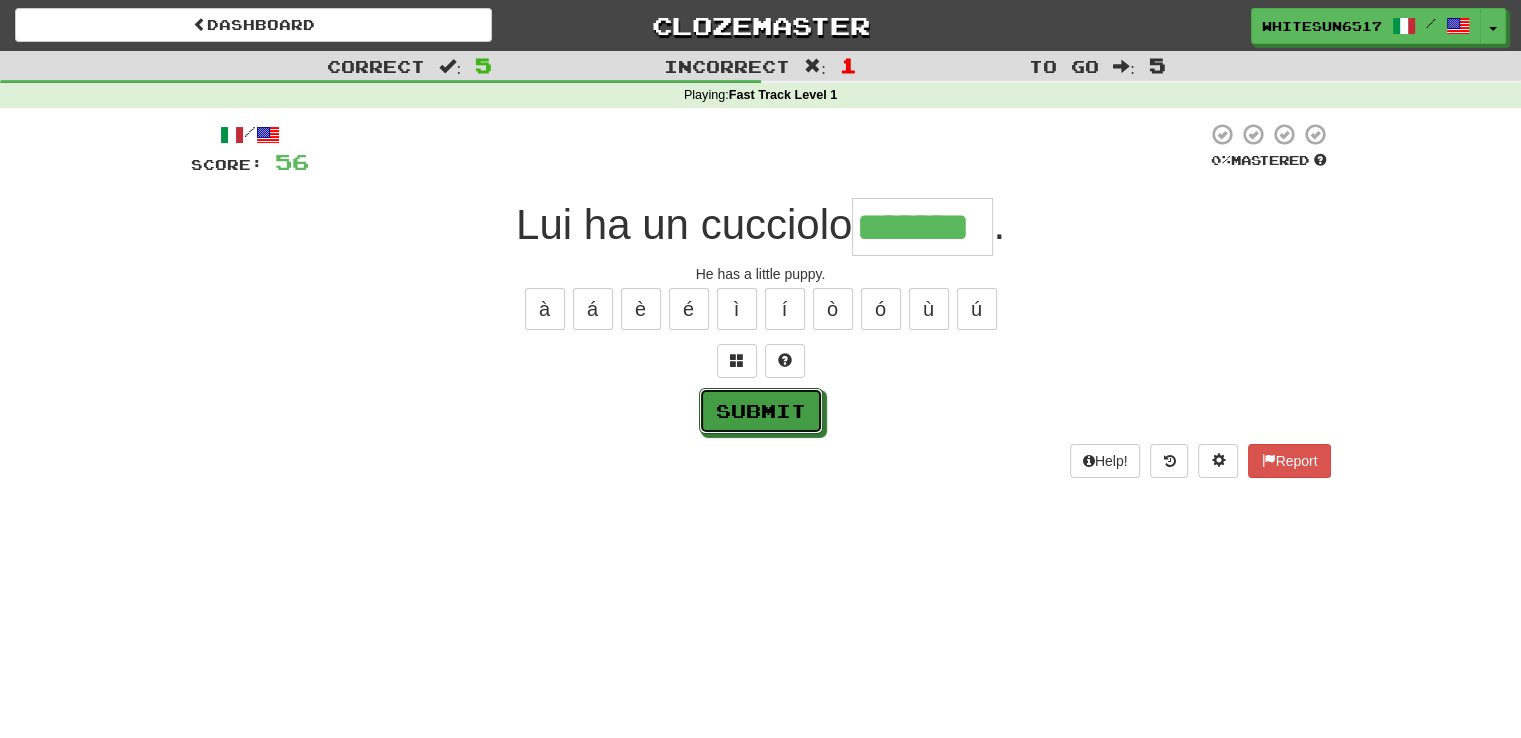 click on "Submit" at bounding box center [761, 411] 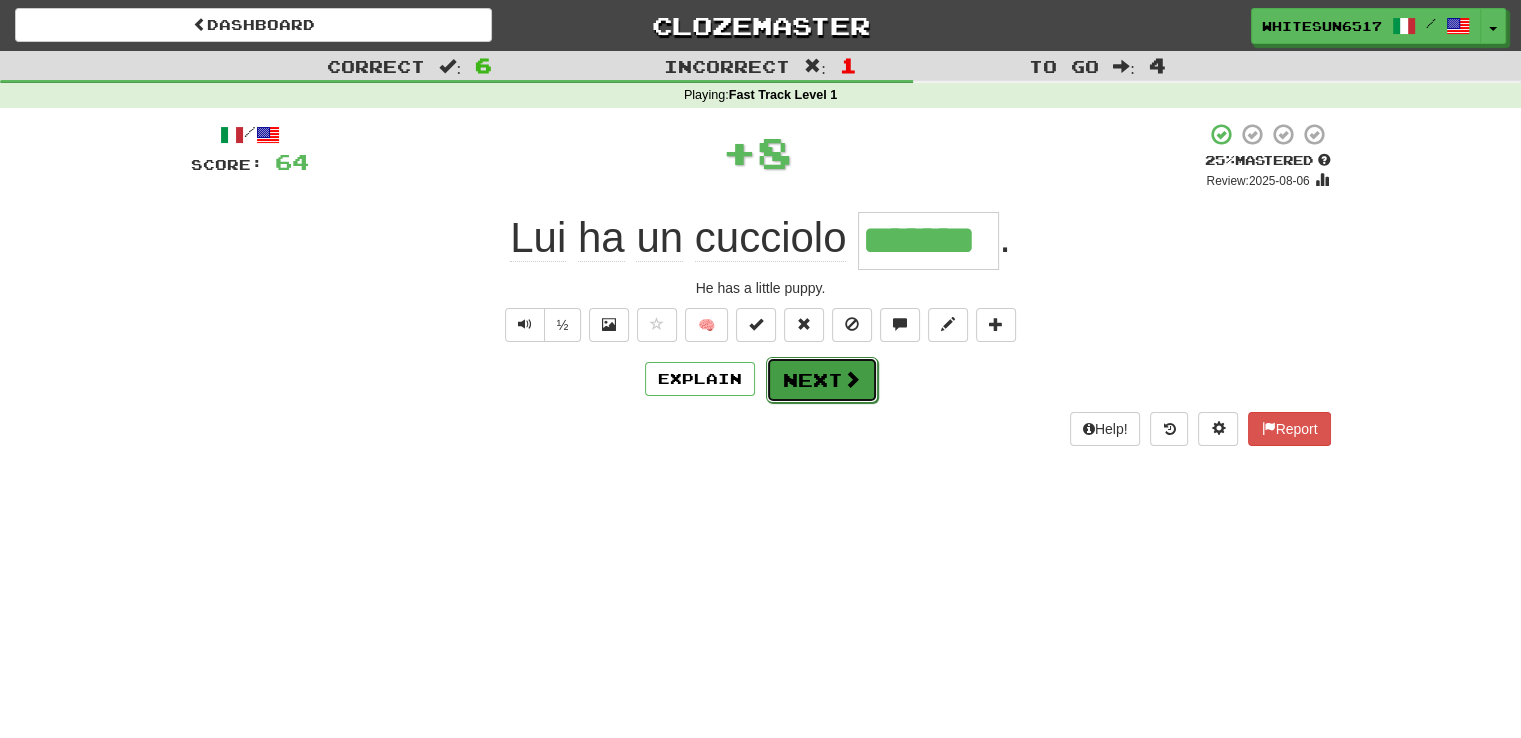 click on "Next" at bounding box center (822, 380) 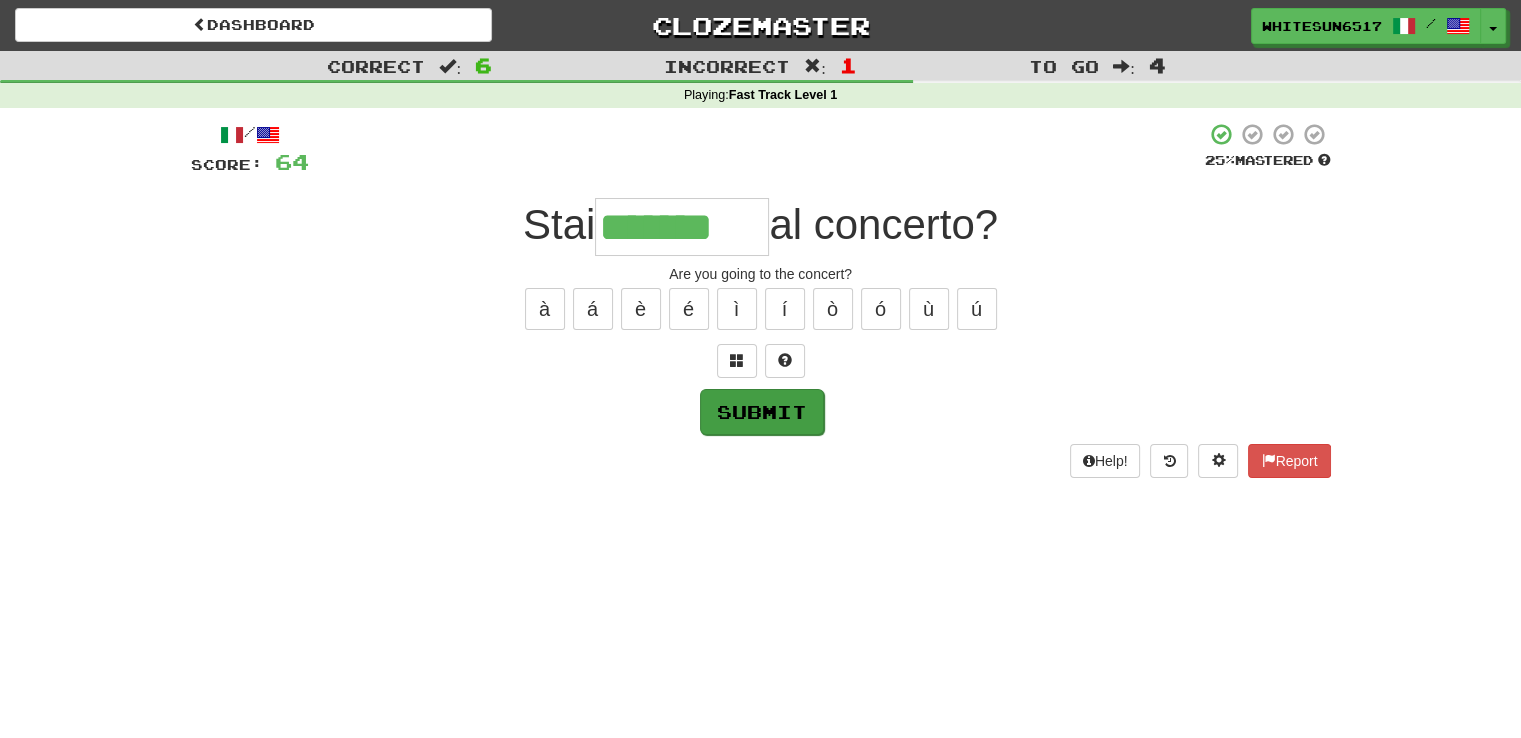 type on "*******" 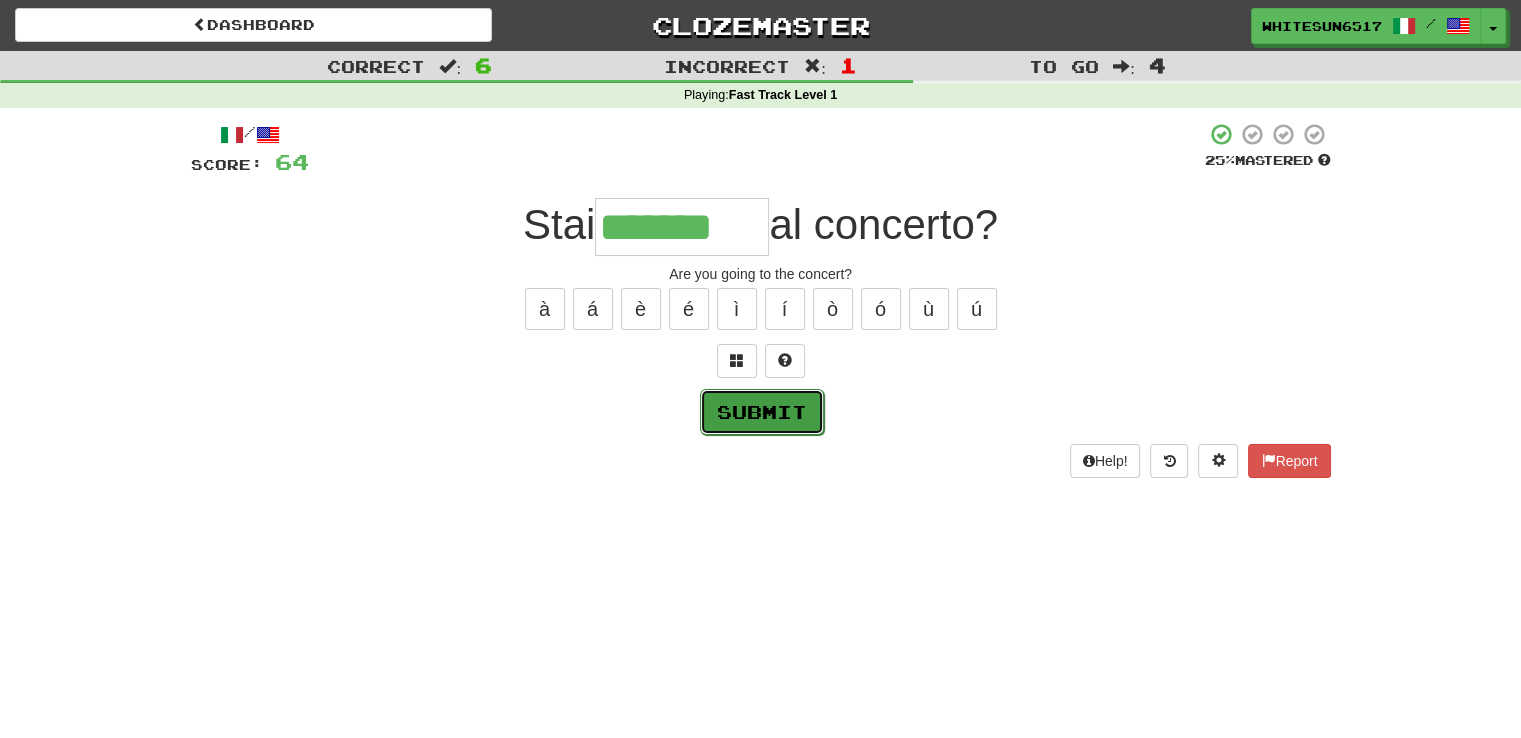 click on "Submit" at bounding box center [762, 412] 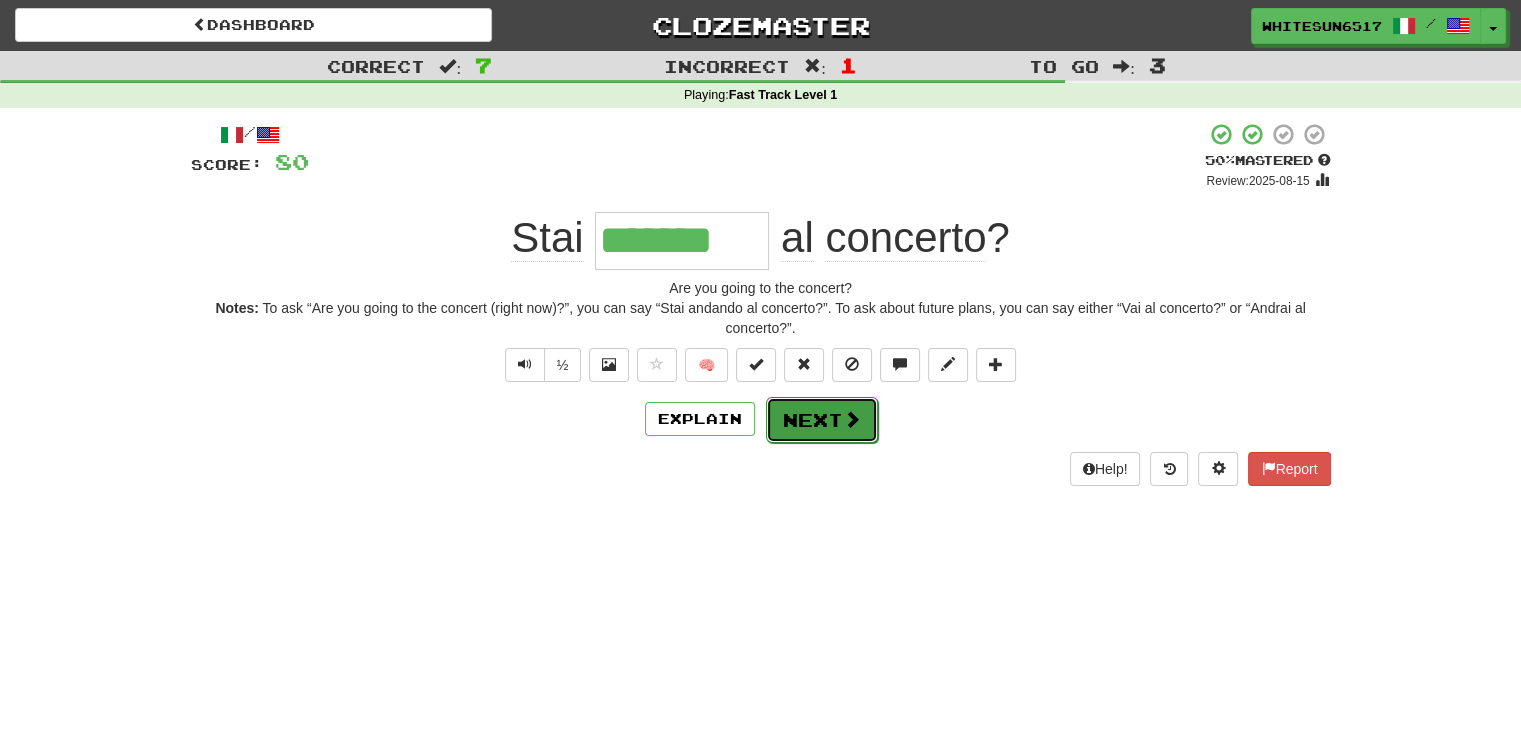 click on "Next" at bounding box center (822, 420) 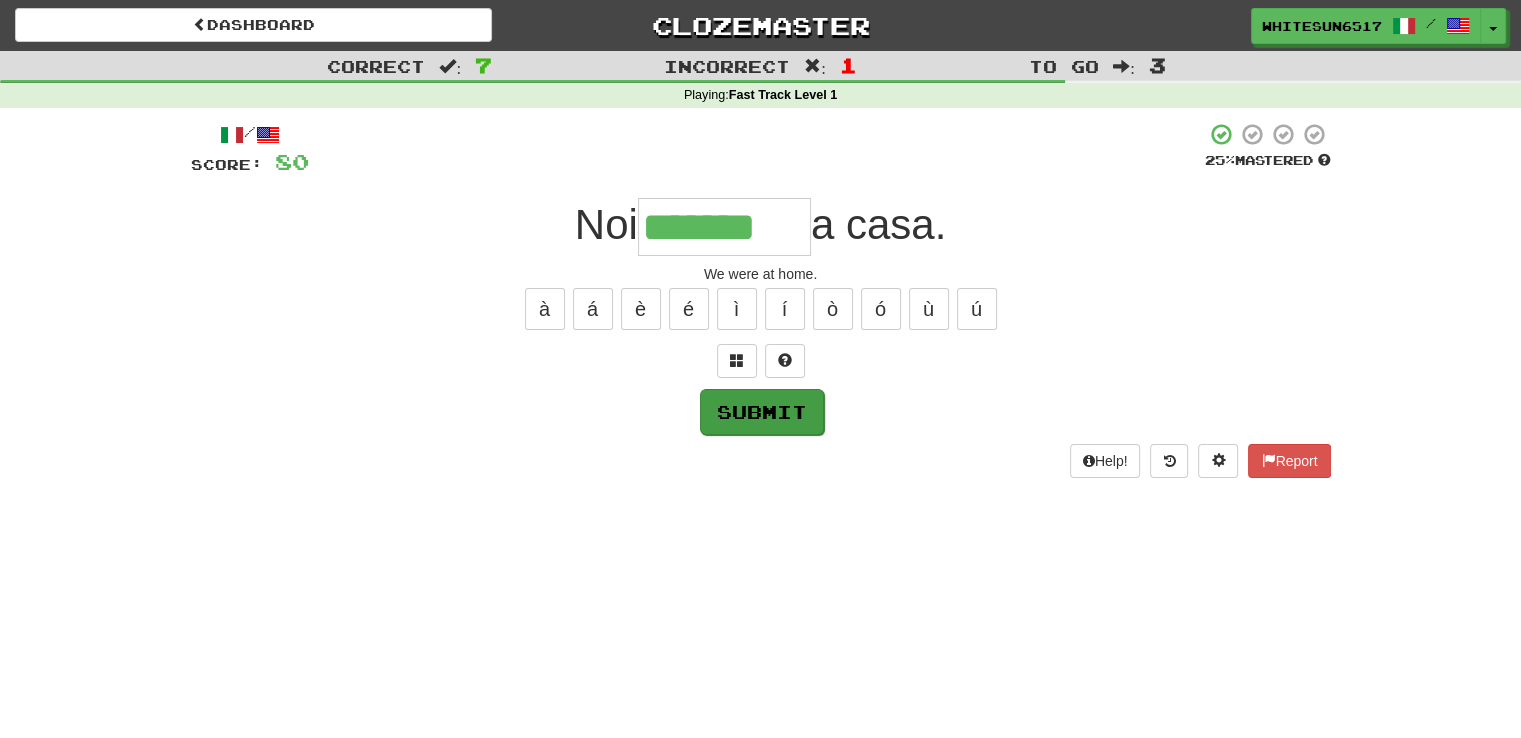 type on "*******" 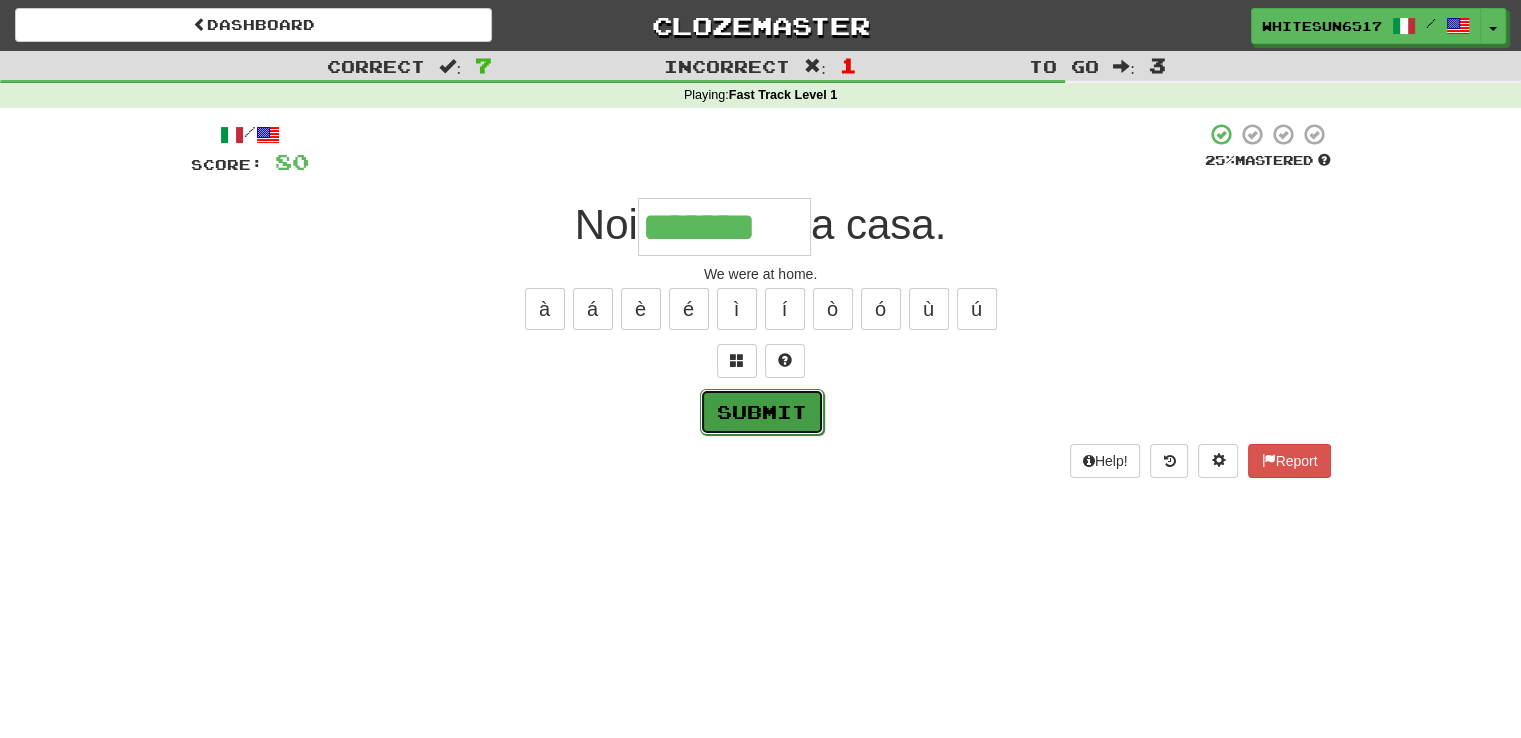 click on "Submit" at bounding box center [762, 412] 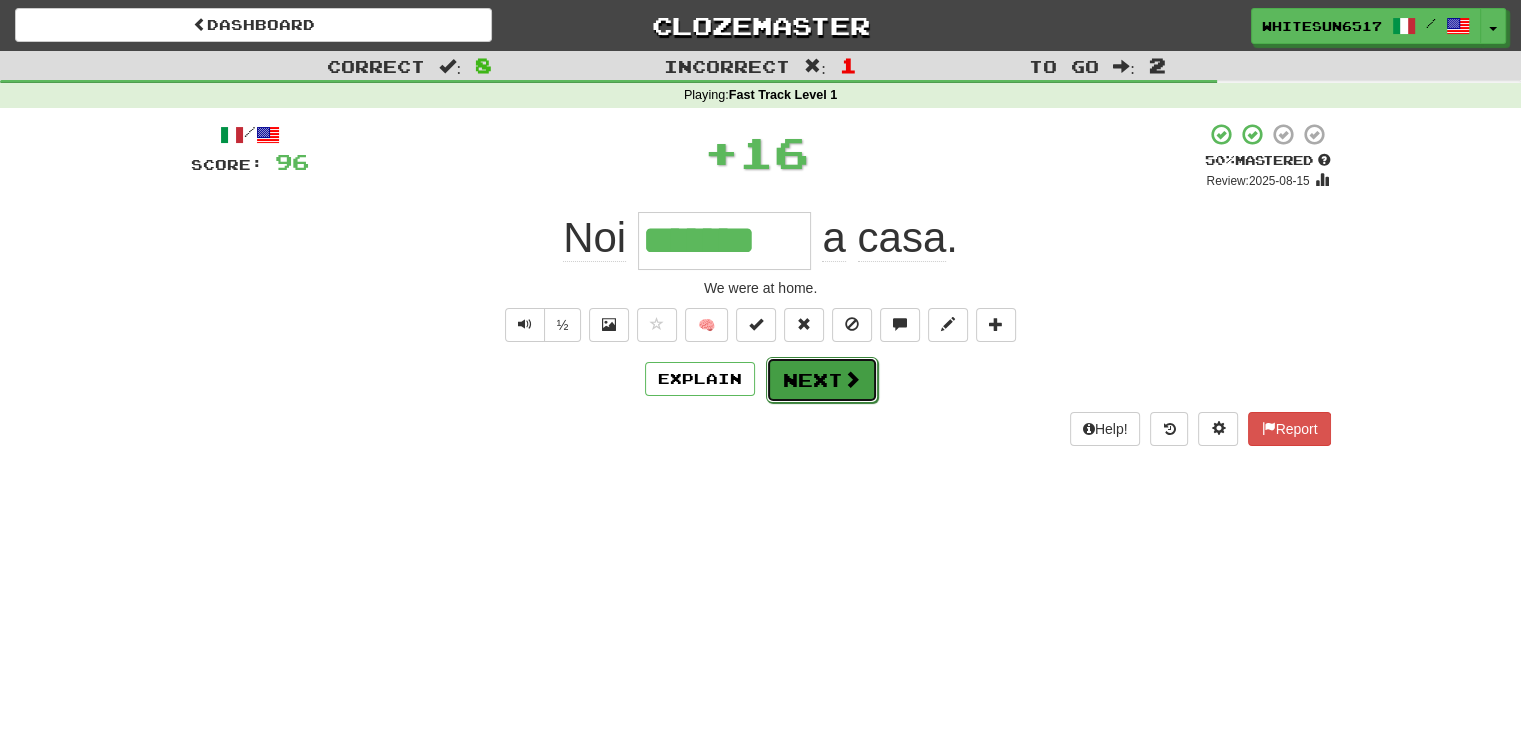 click on "Next" at bounding box center [822, 380] 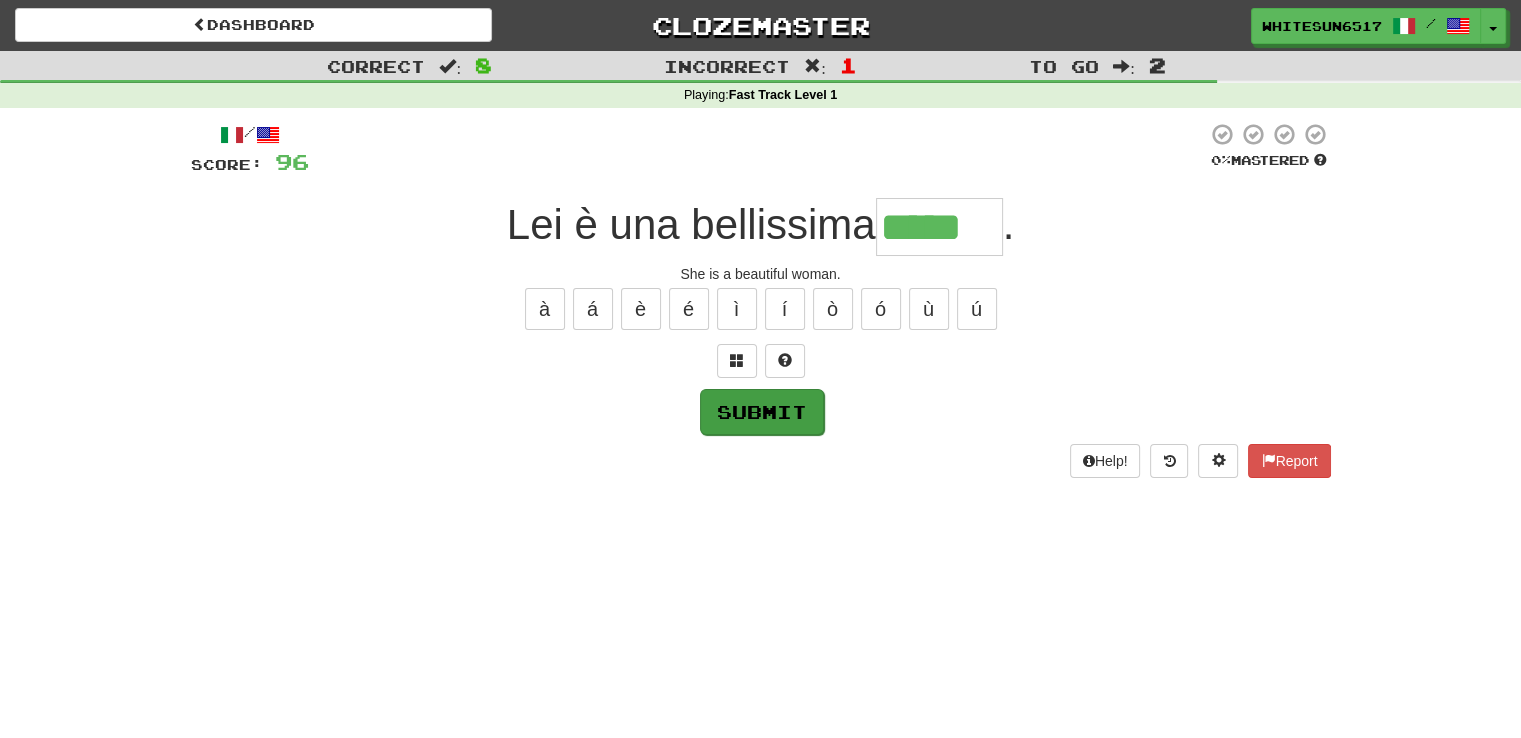 type on "*****" 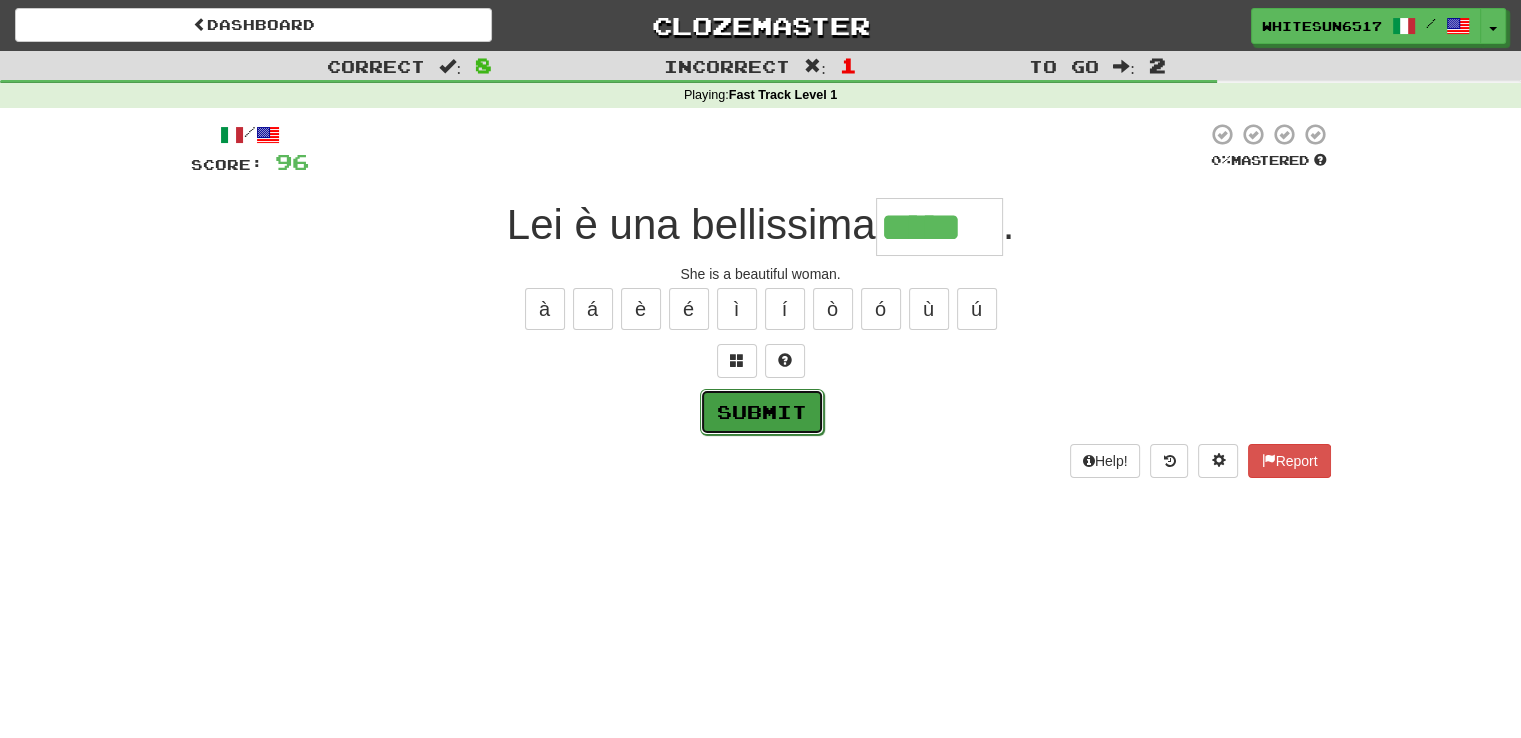 click on "Submit" at bounding box center [762, 412] 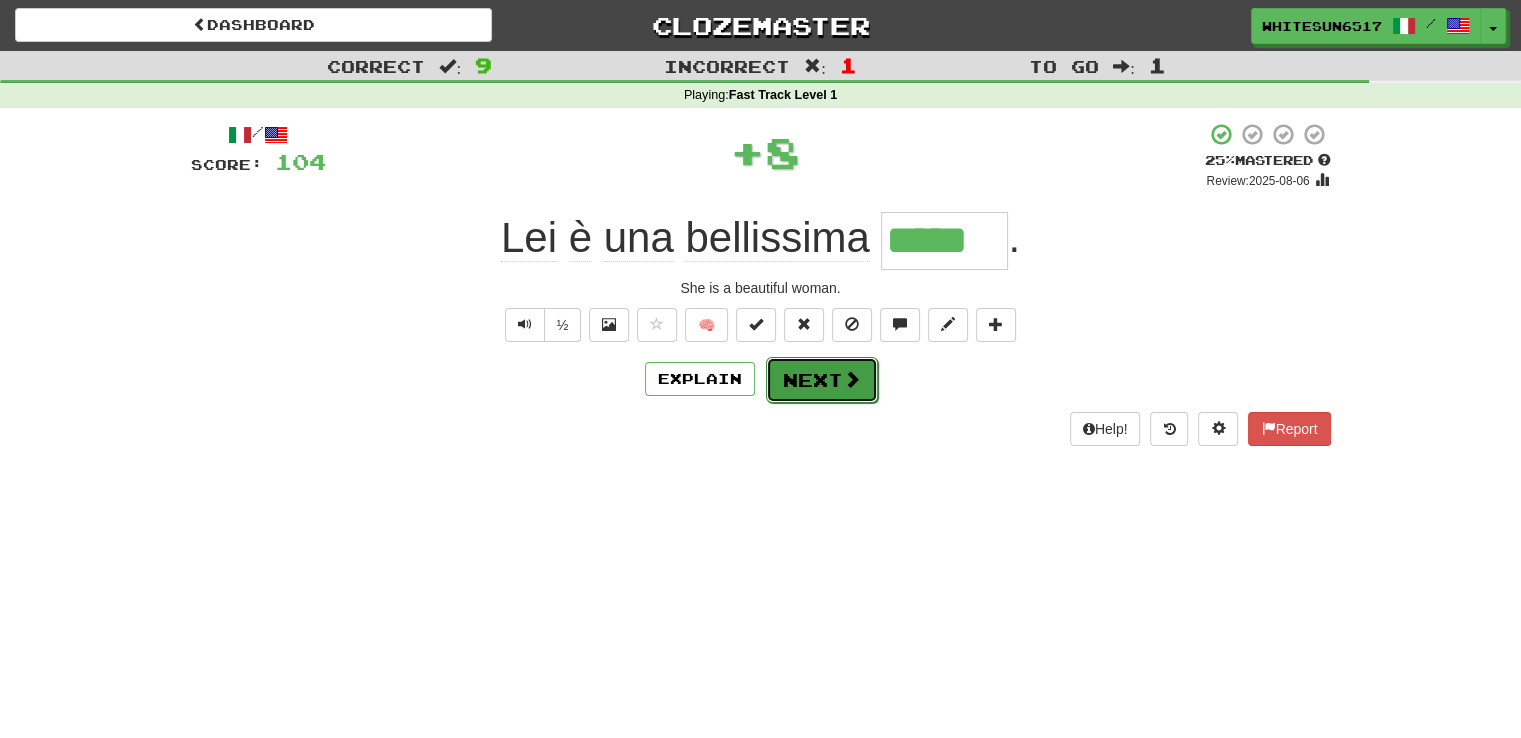 click on "Next" at bounding box center (822, 380) 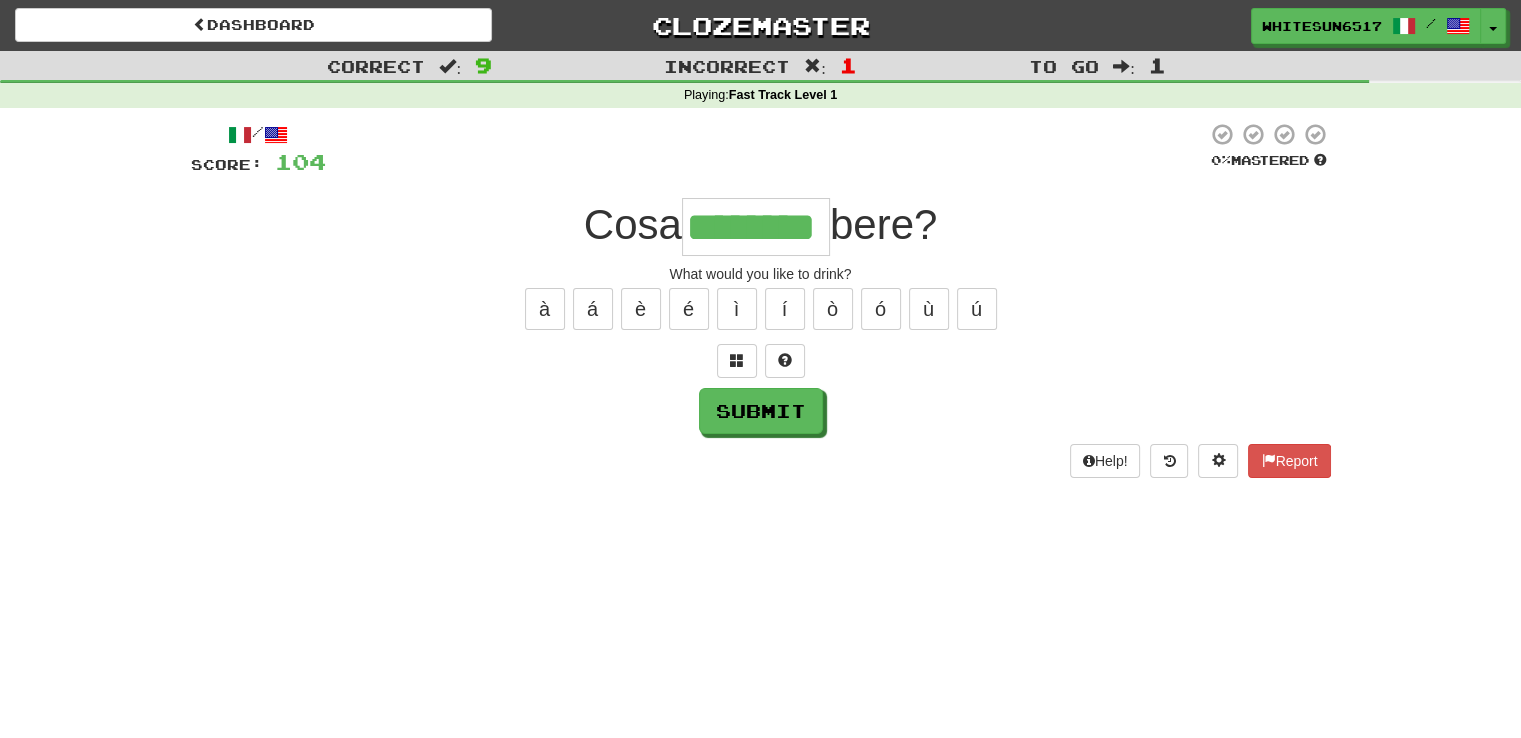 type on "********" 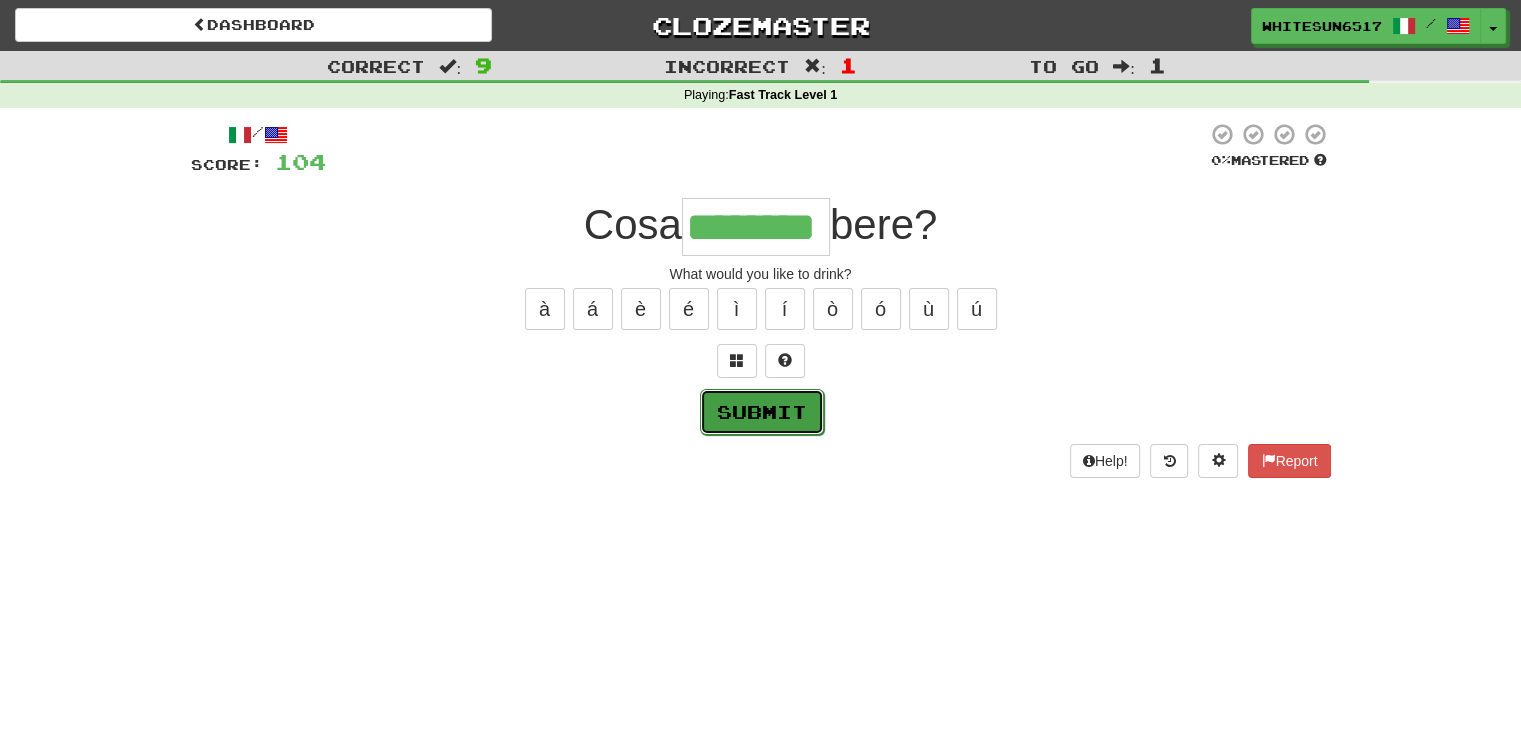 click on "Submit" at bounding box center (762, 412) 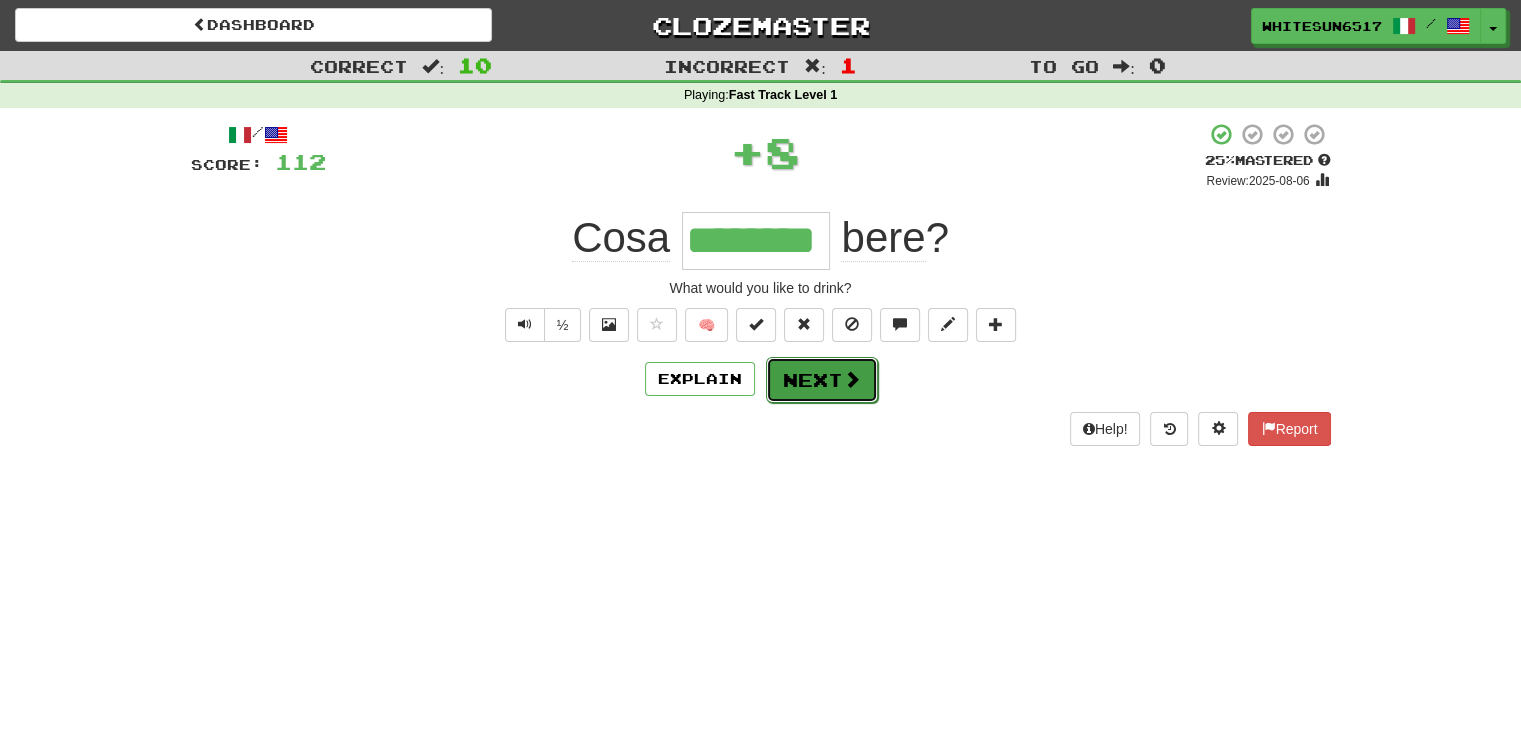 click on "Next" at bounding box center (822, 380) 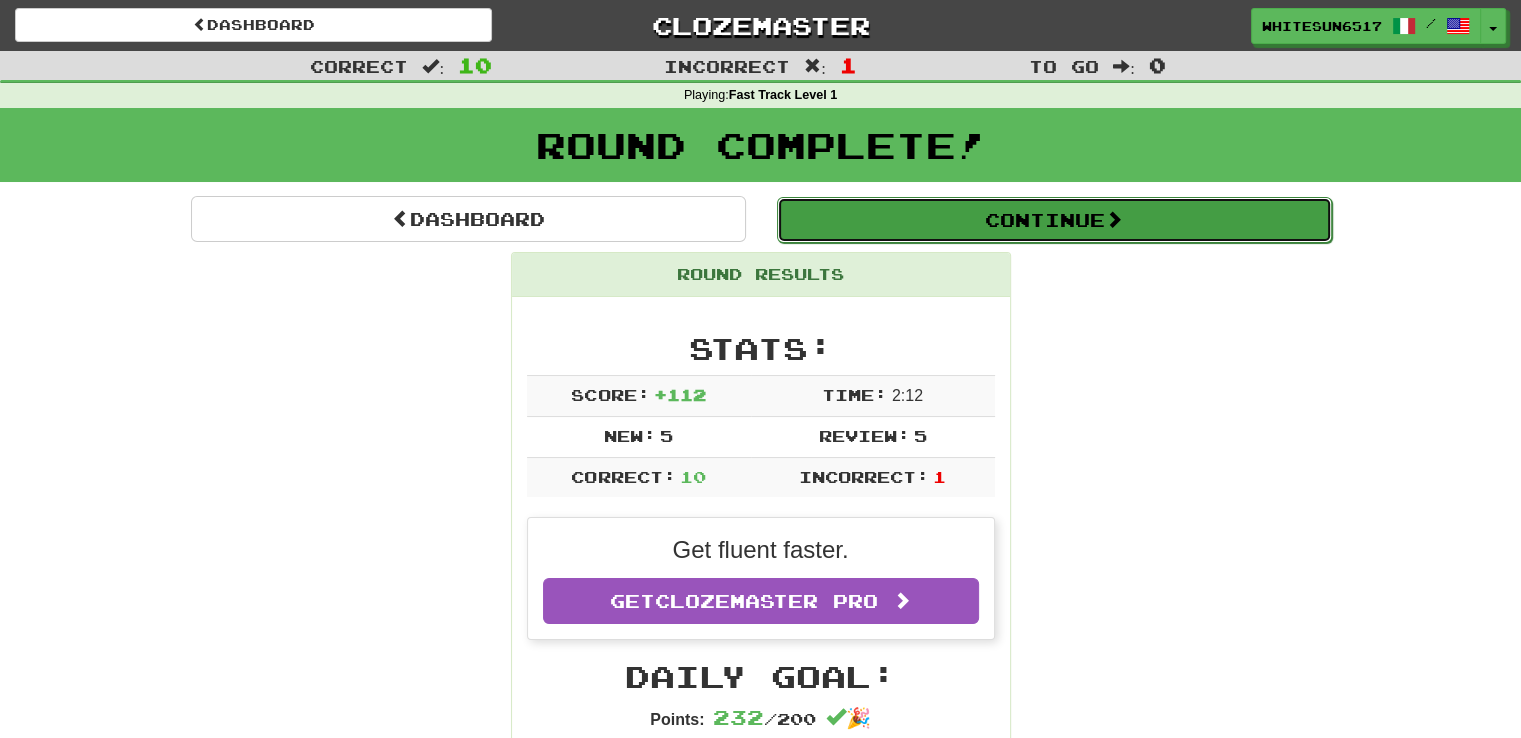 click on "Continue" at bounding box center (1054, 220) 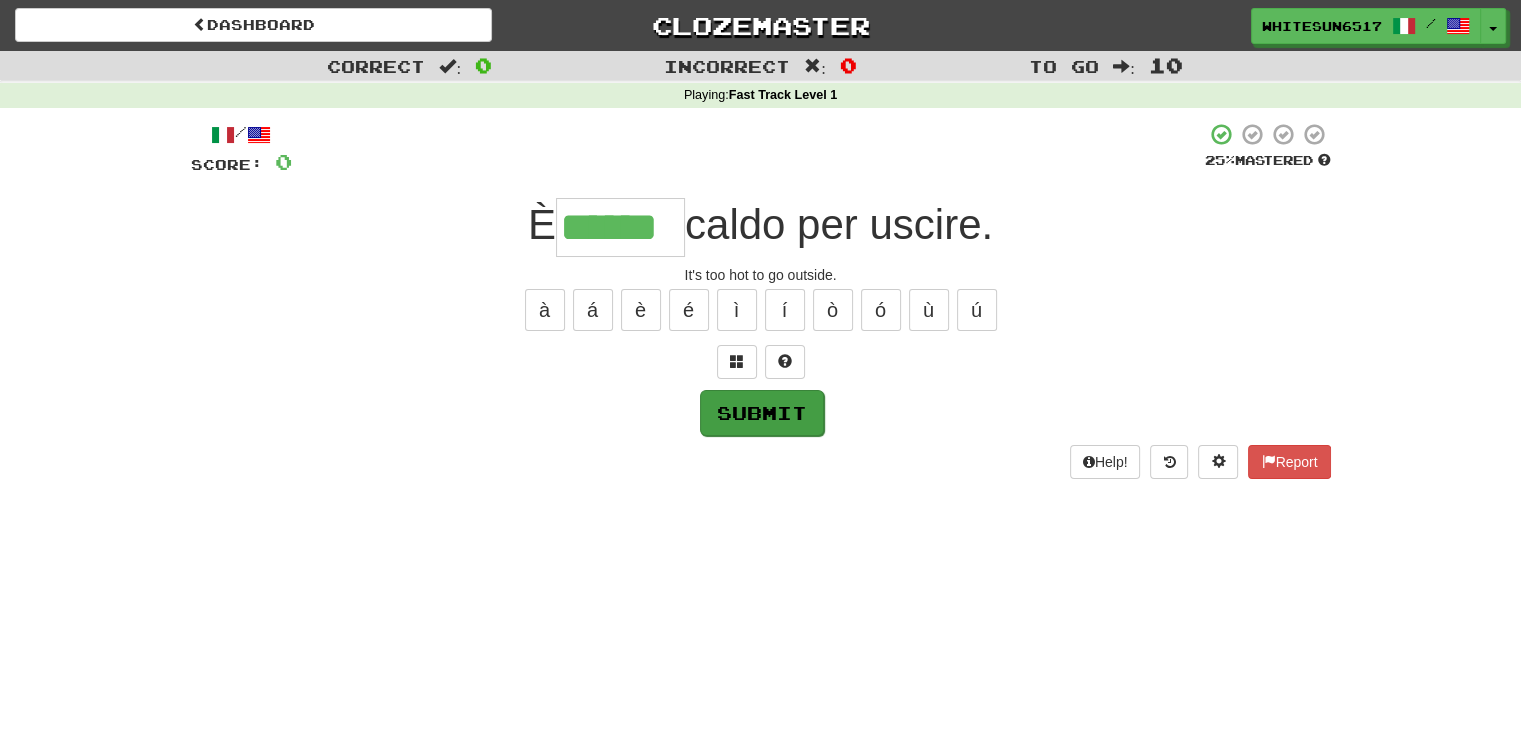 type on "******" 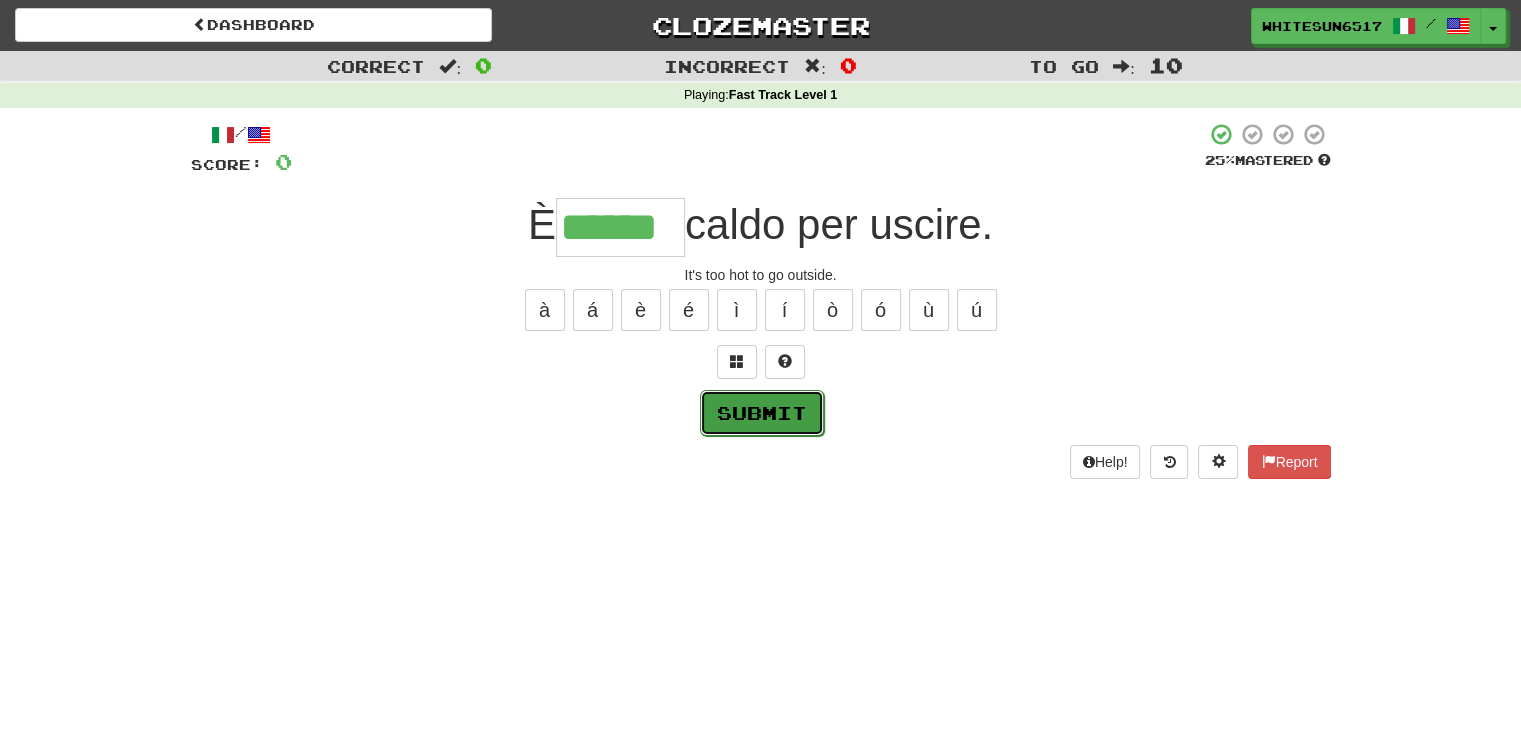 click on "Submit" at bounding box center (762, 413) 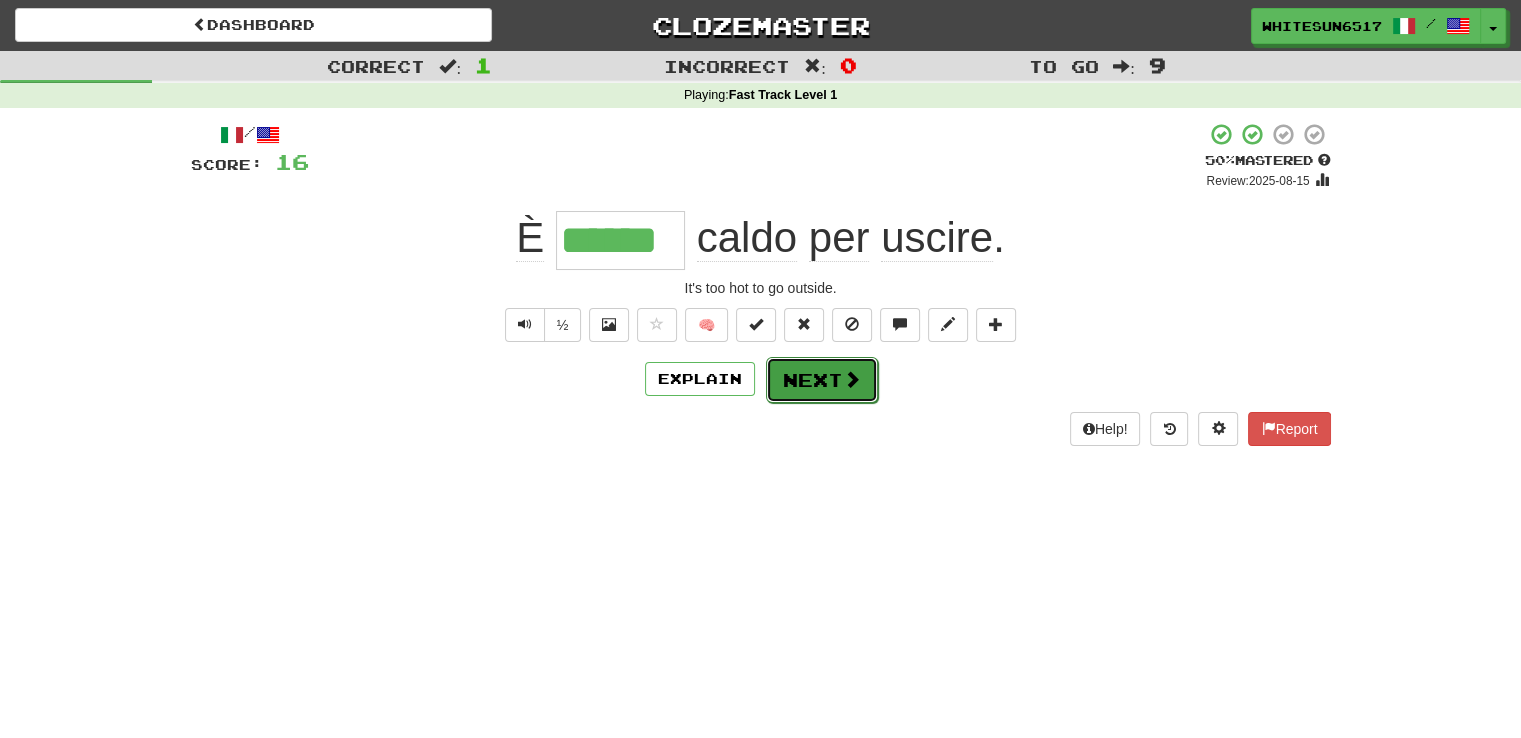 click on "Next" at bounding box center [822, 380] 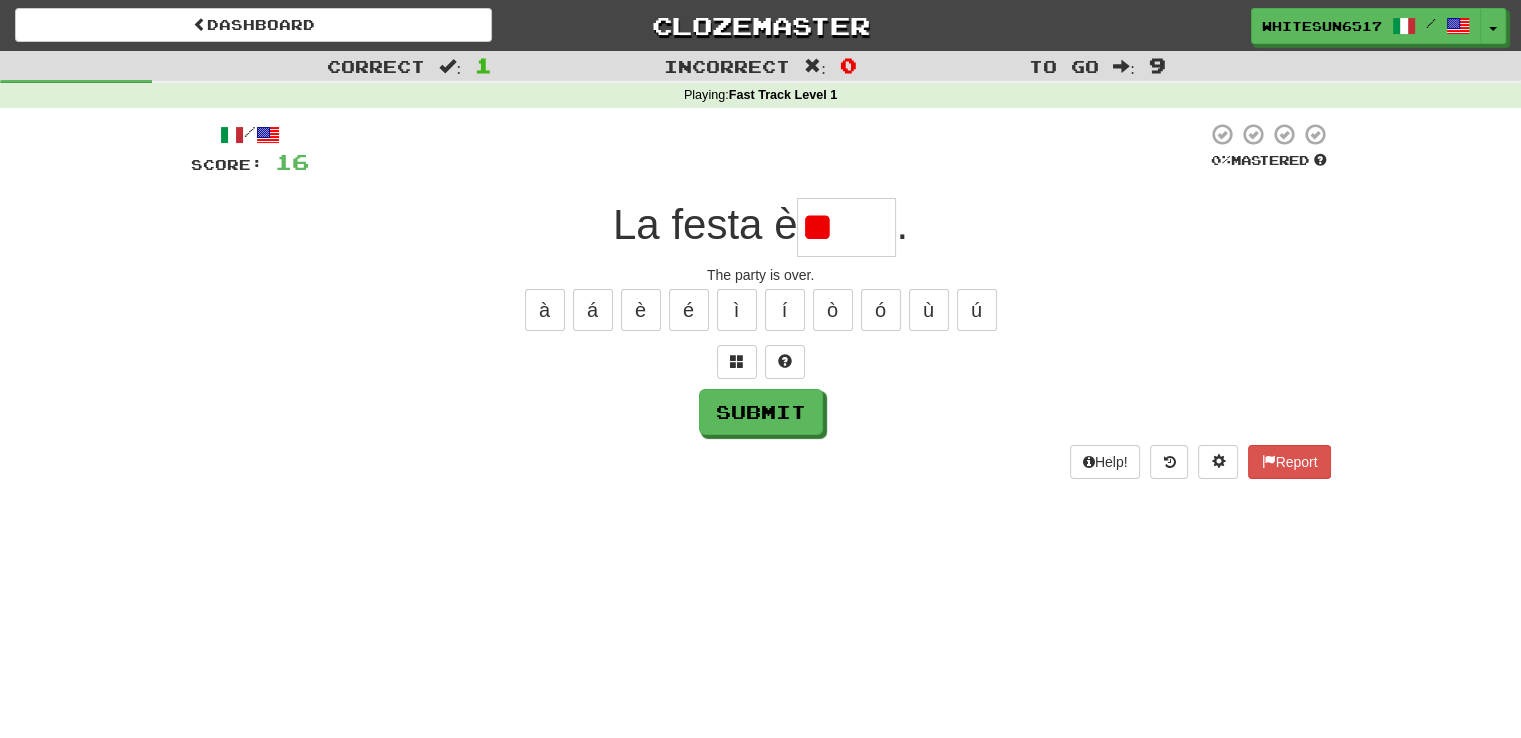 type on "*" 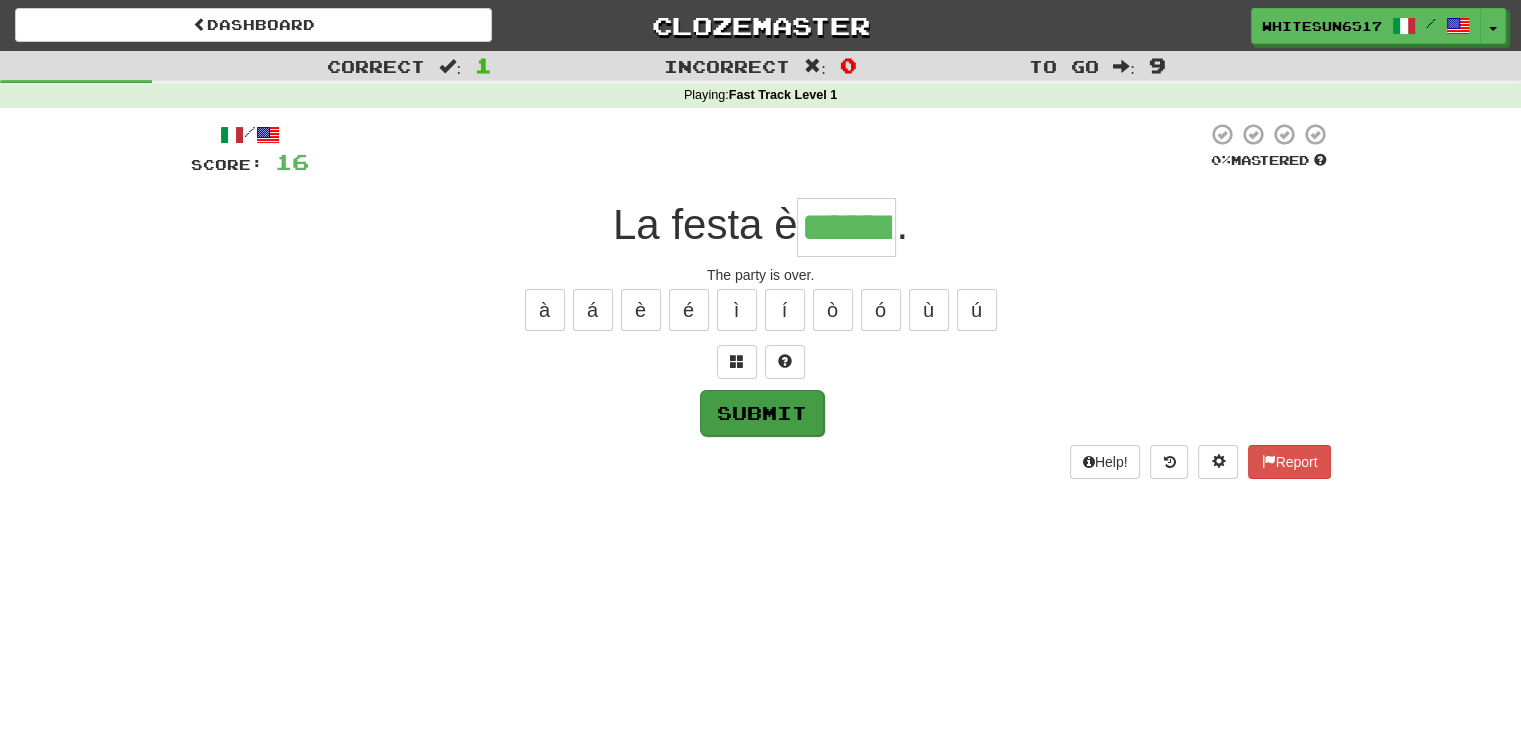 type on "******" 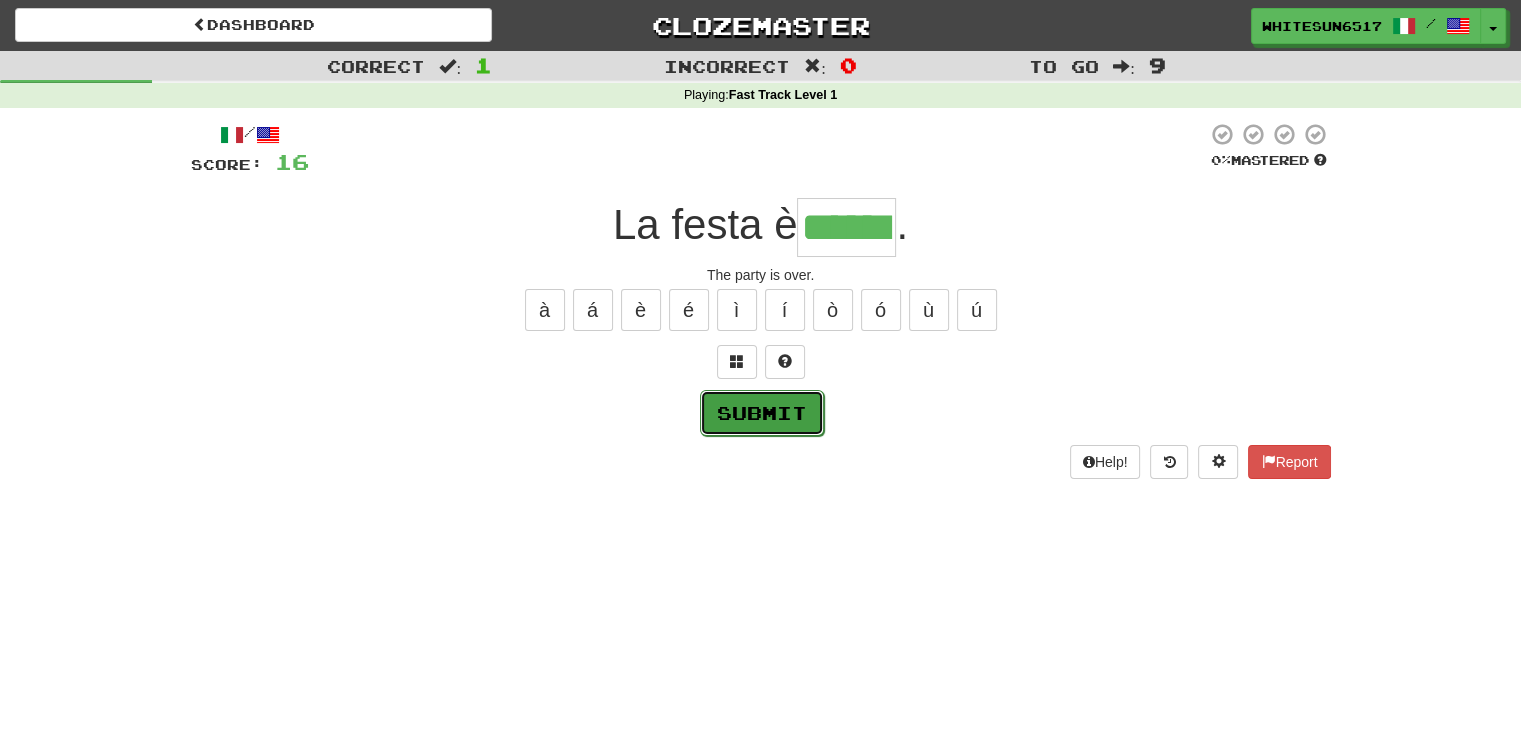 click on "Submit" at bounding box center (762, 413) 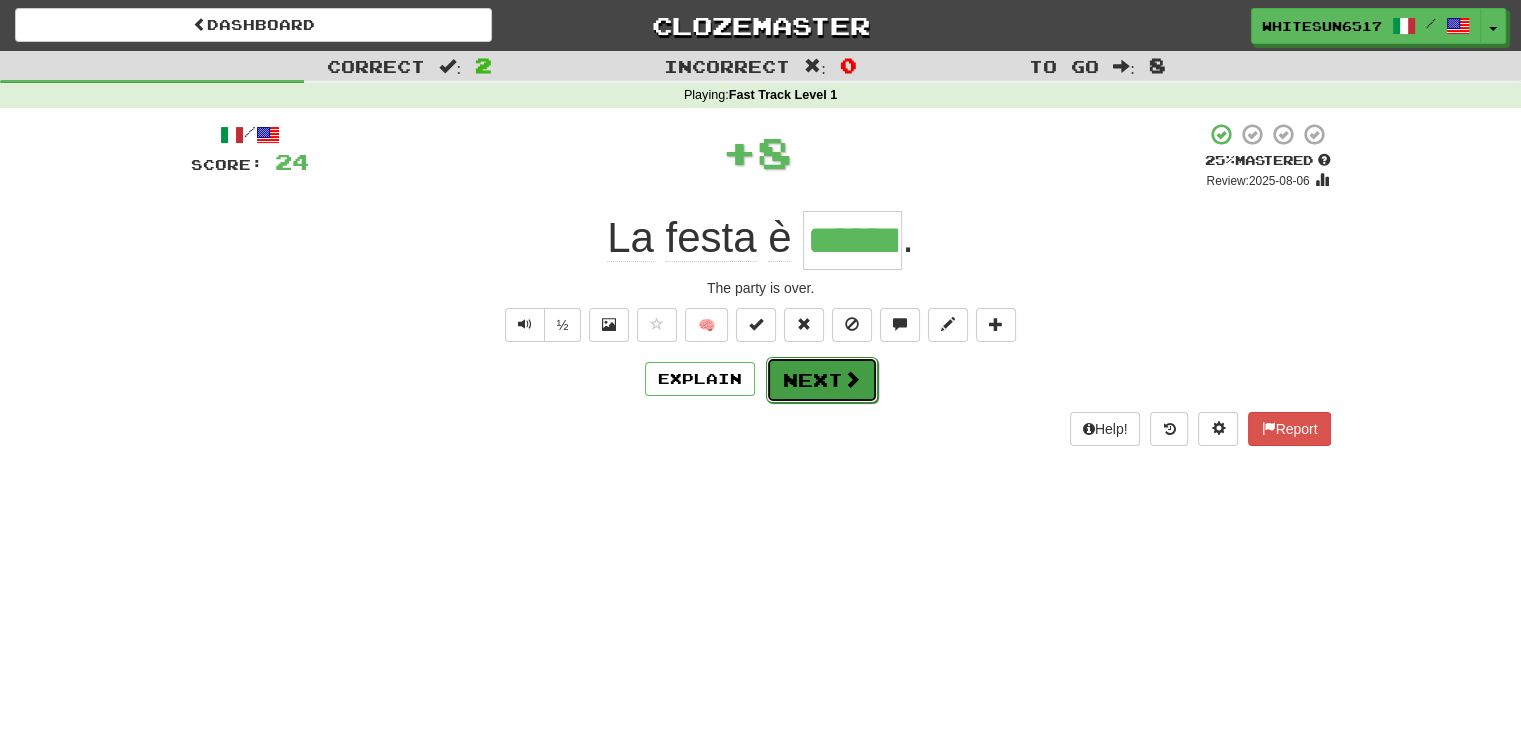 click on "Next" at bounding box center [822, 380] 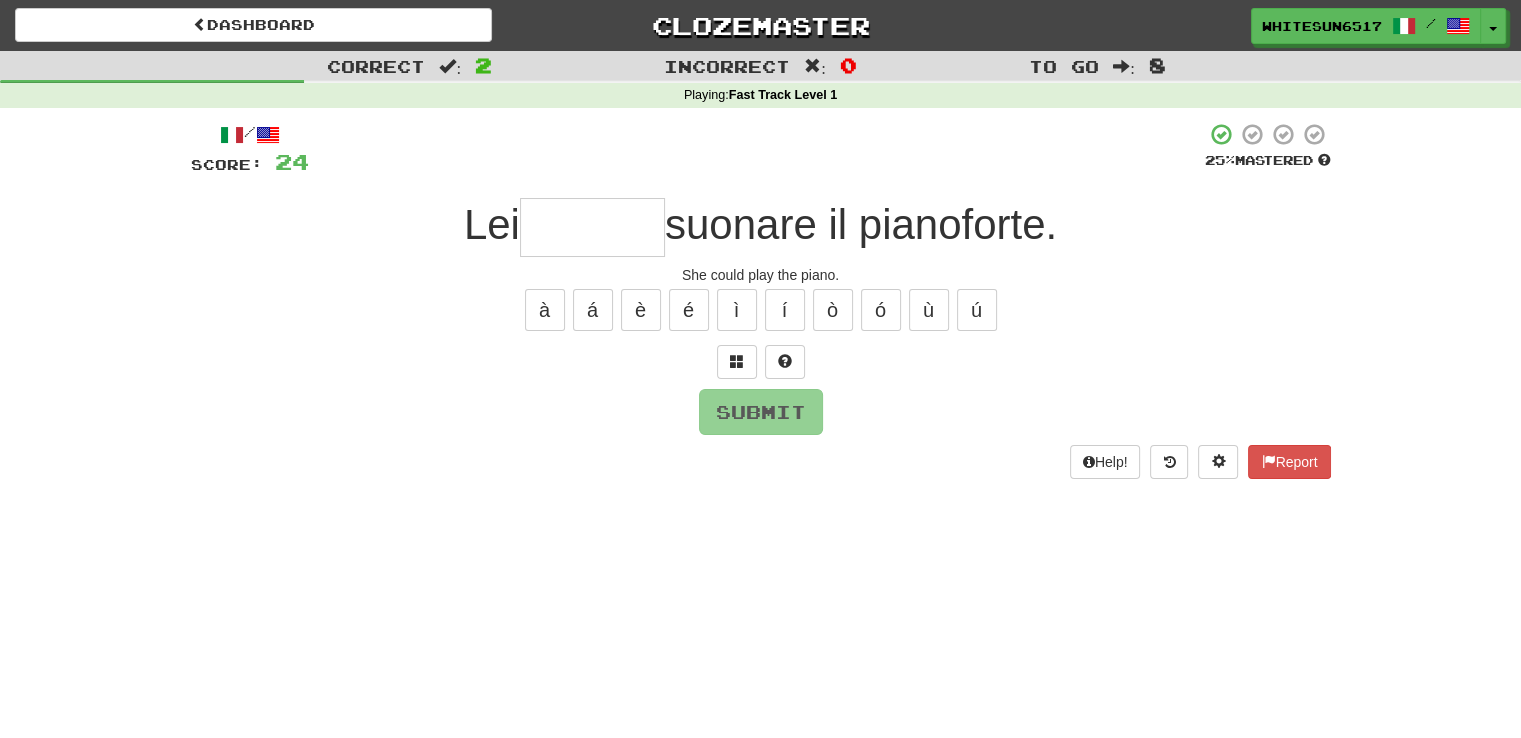 type on "*" 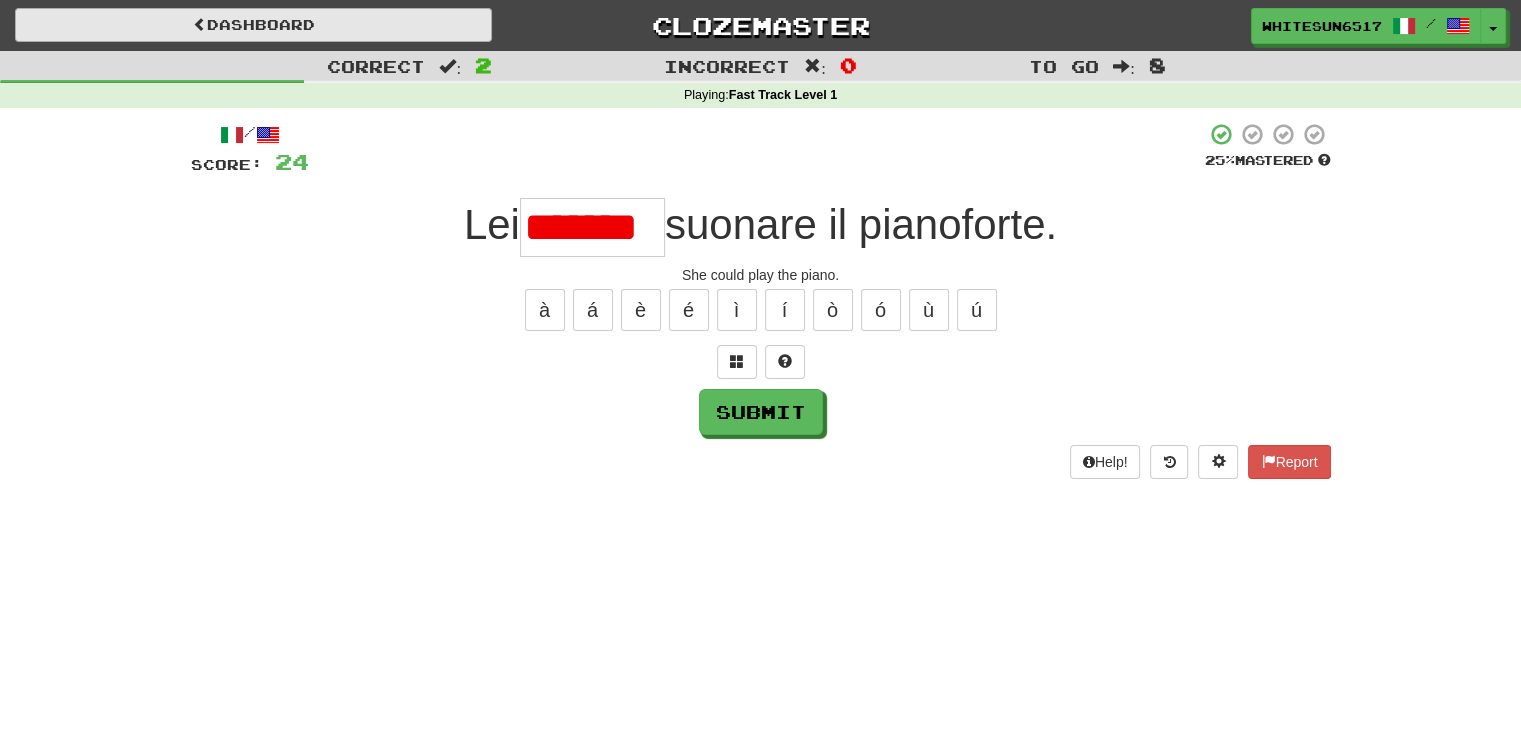 scroll, scrollTop: 0, scrollLeft: 4, axis: horizontal 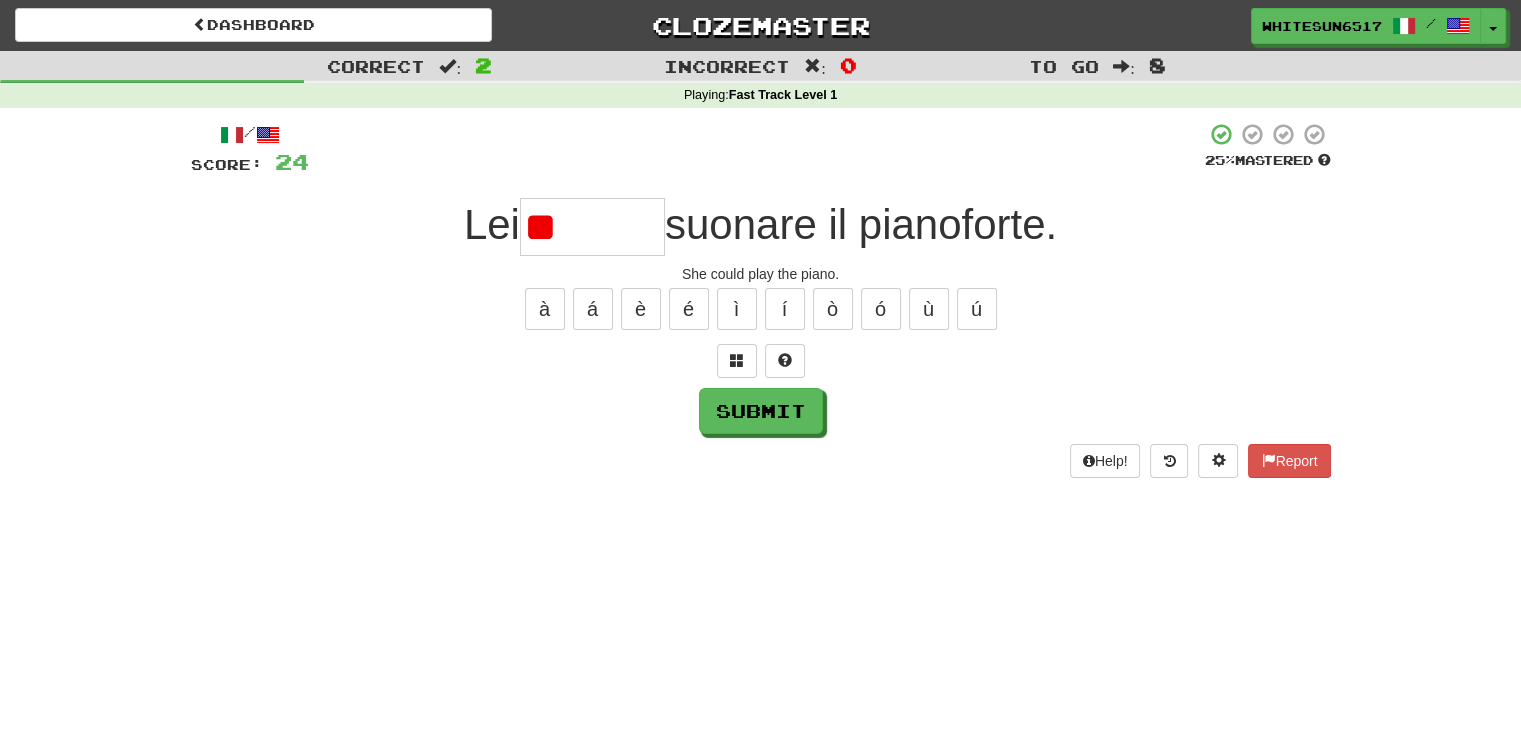 type on "*" 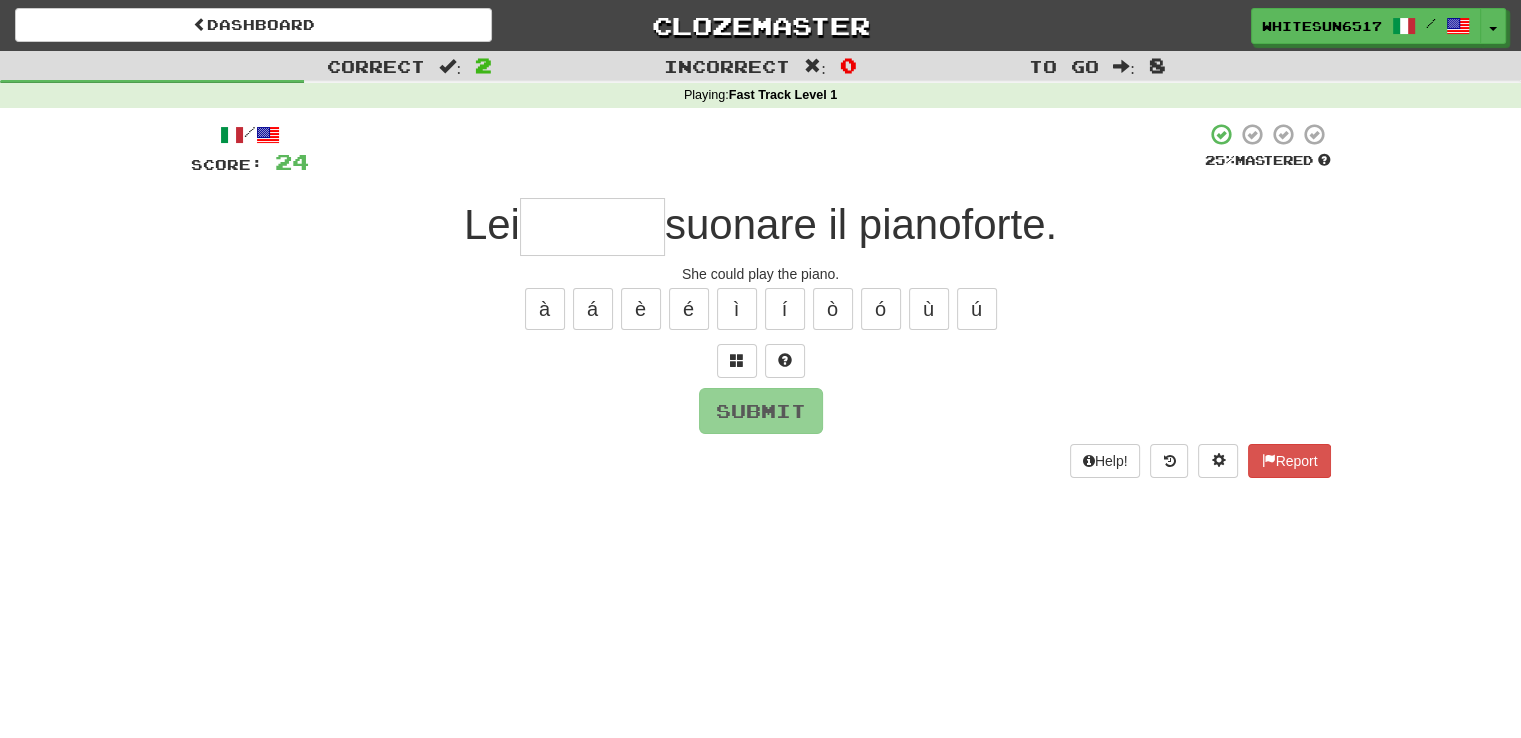 type on "*" 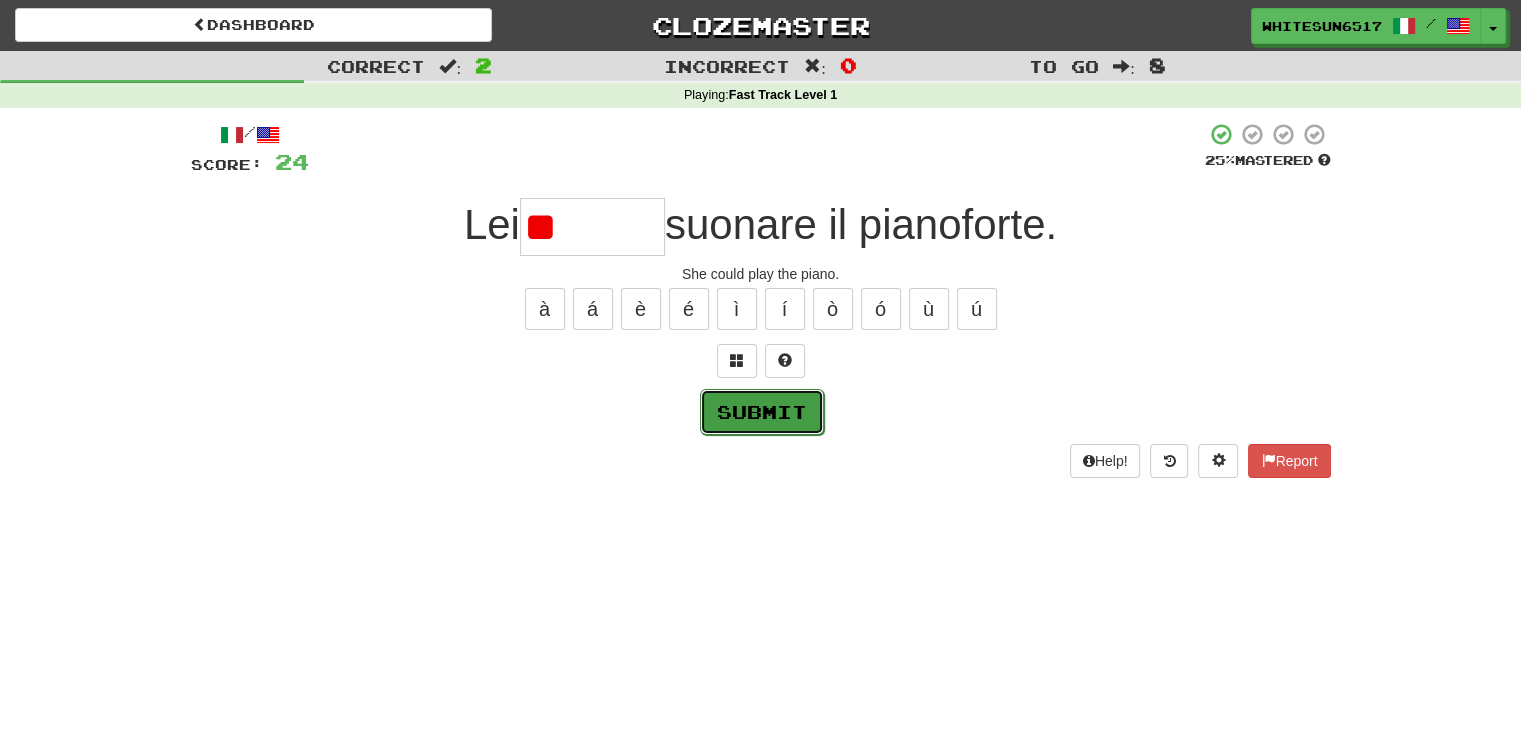 click on "Submit" at bounding box center (762, 412) 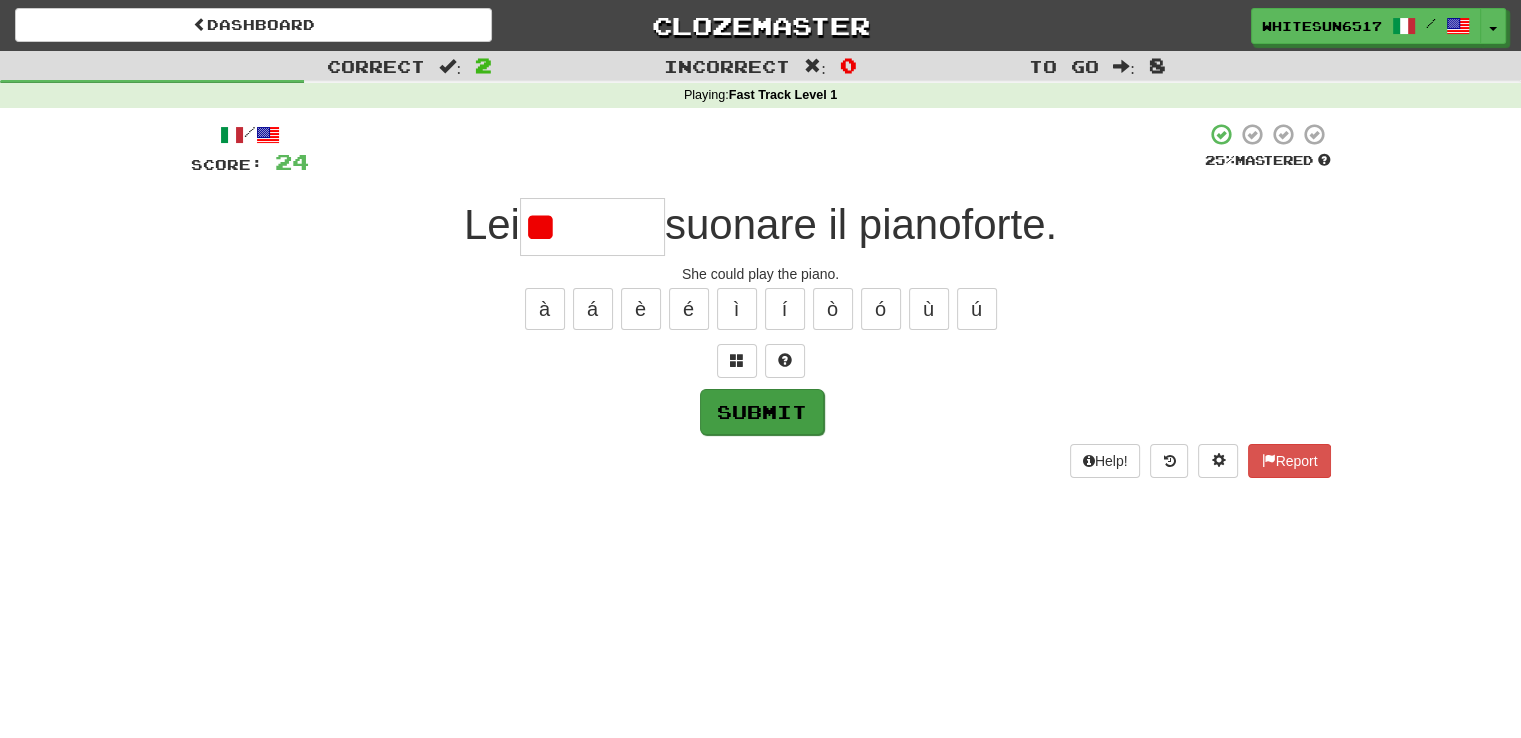 type on "******" 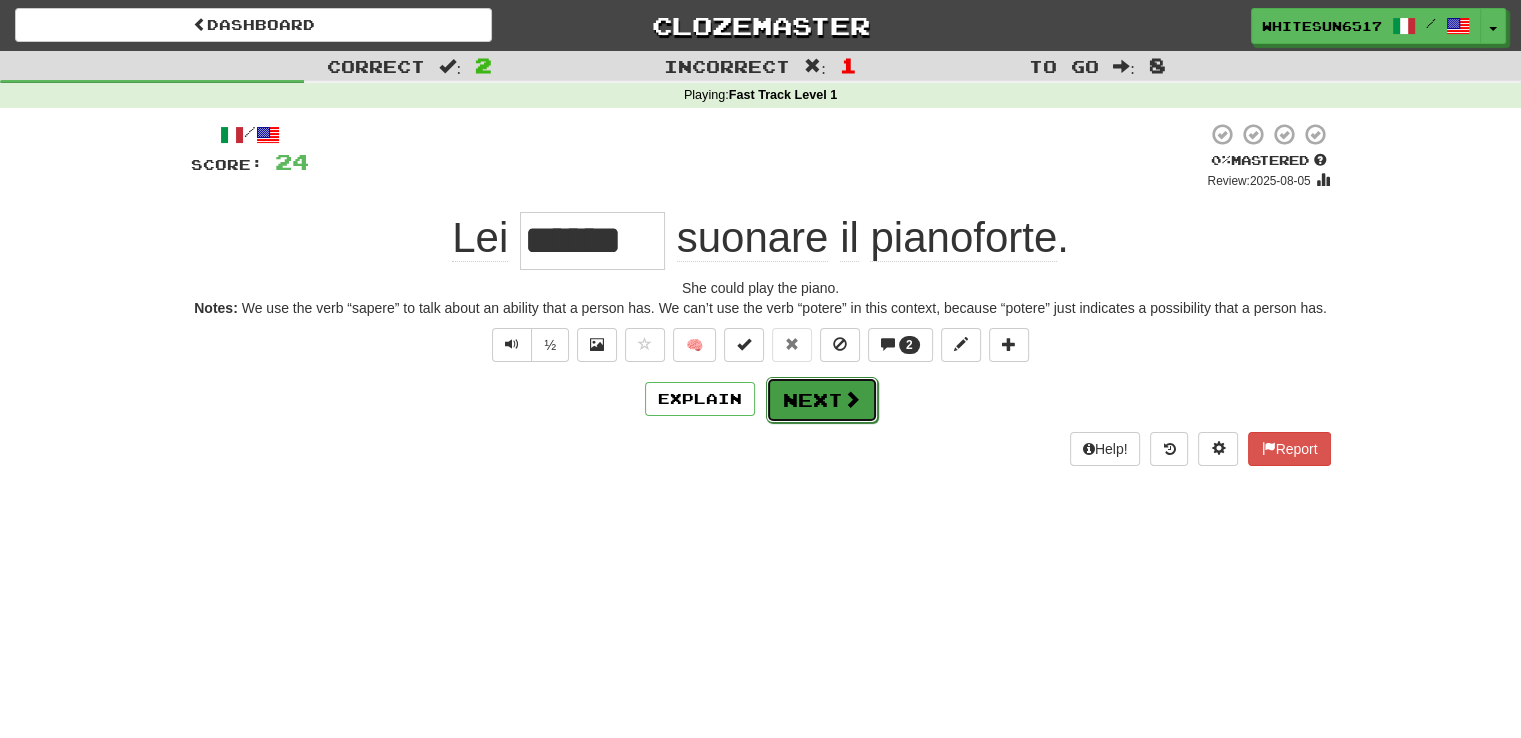 click on "Next" at bounding box center (822, 400) 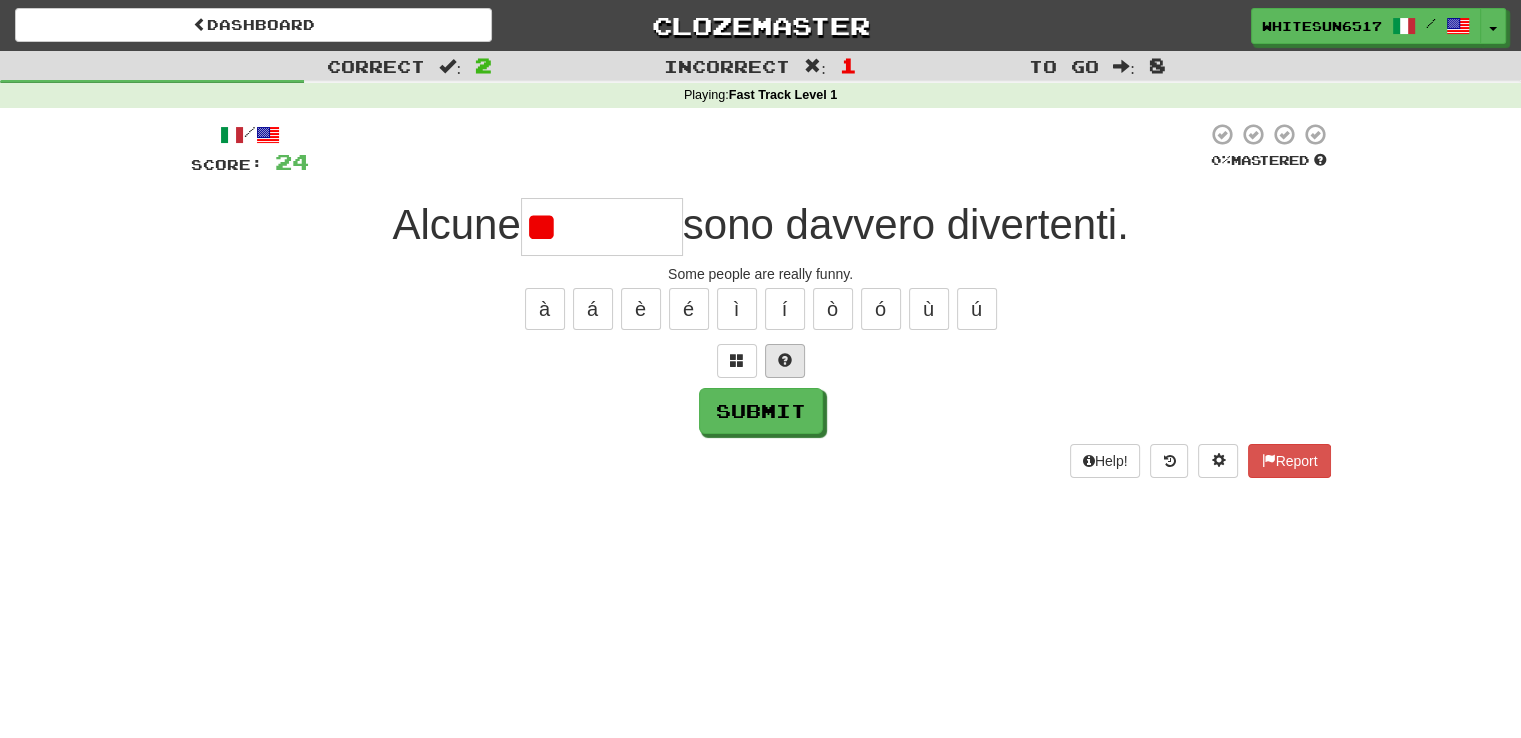 type on "*" 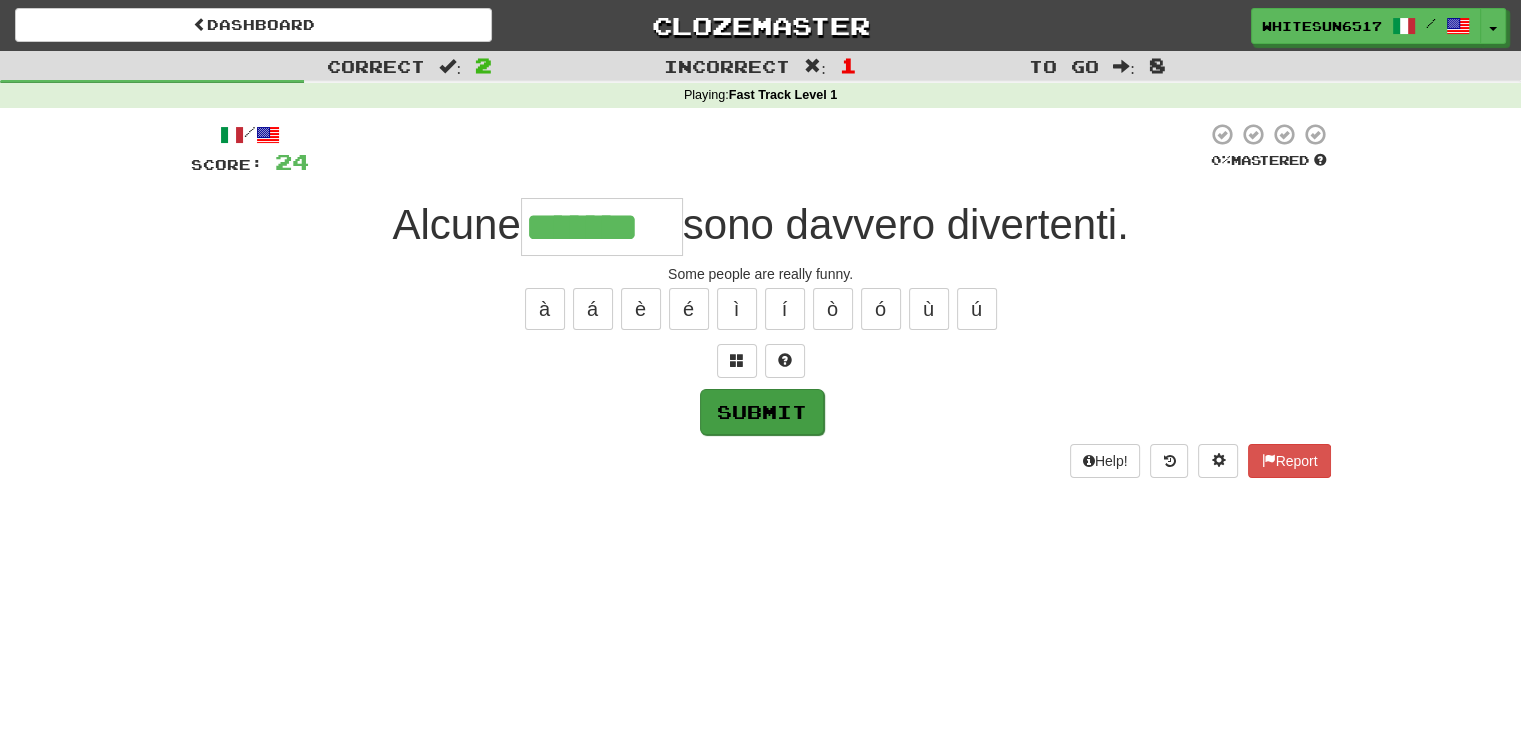 type on "*******" 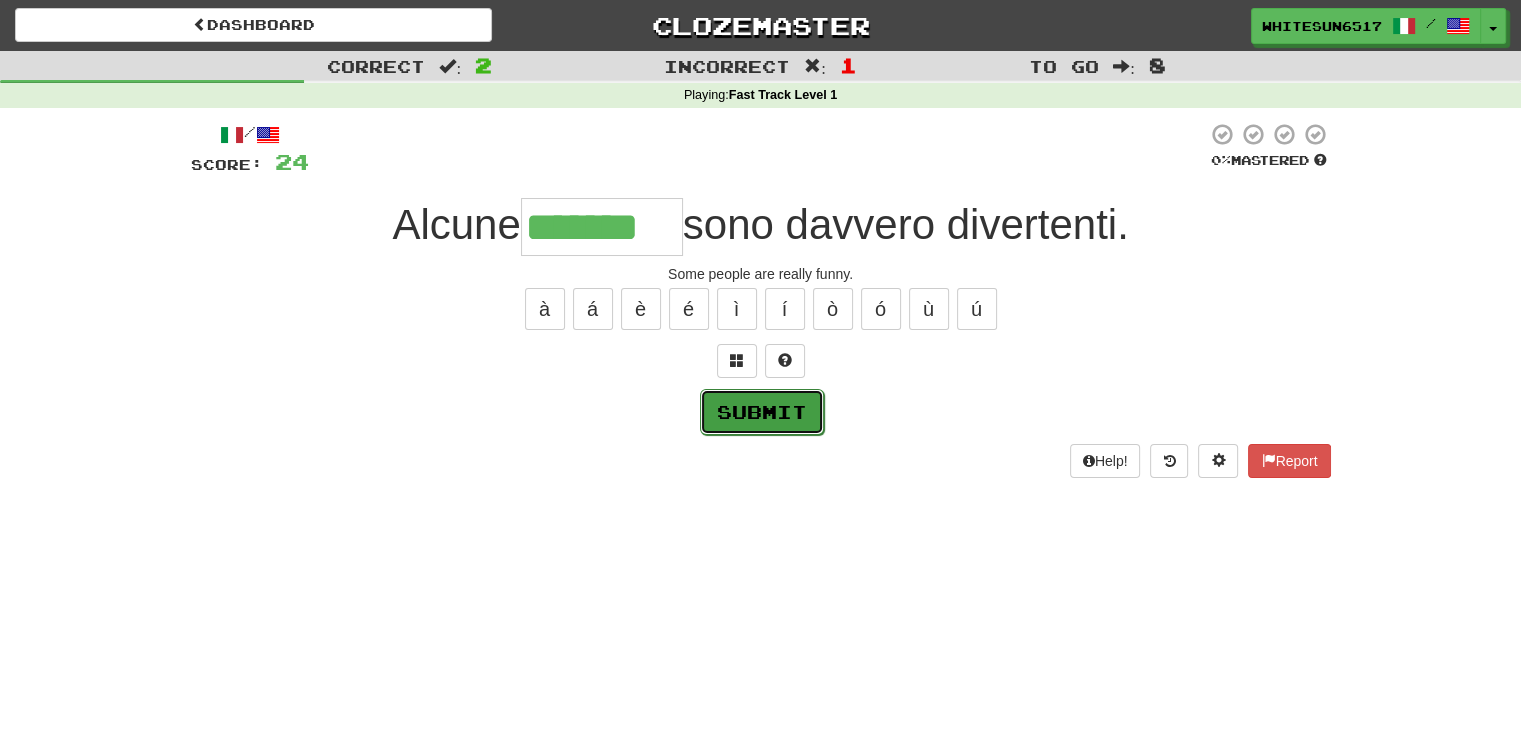 click on "Submit" at bounding box center (762, 412) 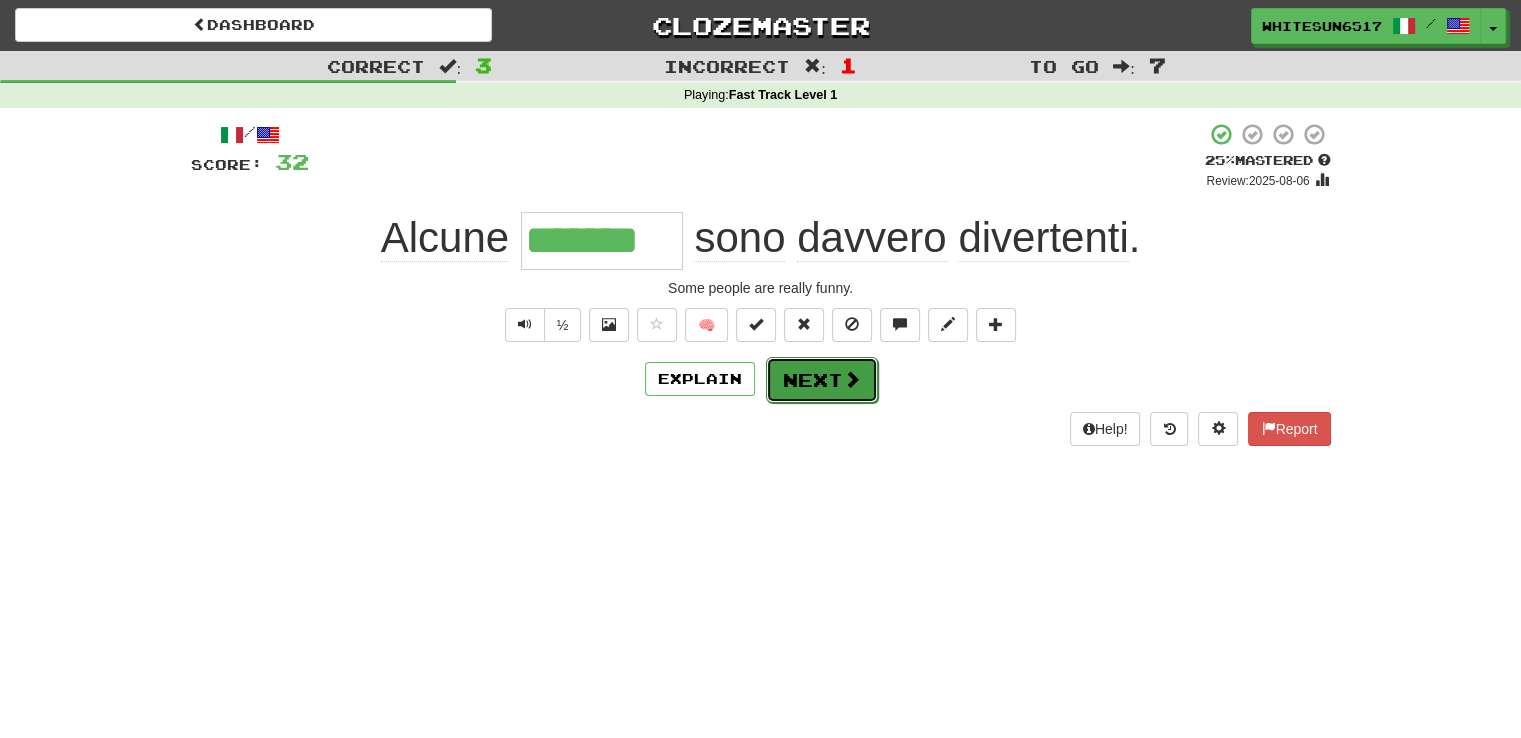 click on "Next" at bounding box center [822, 380] 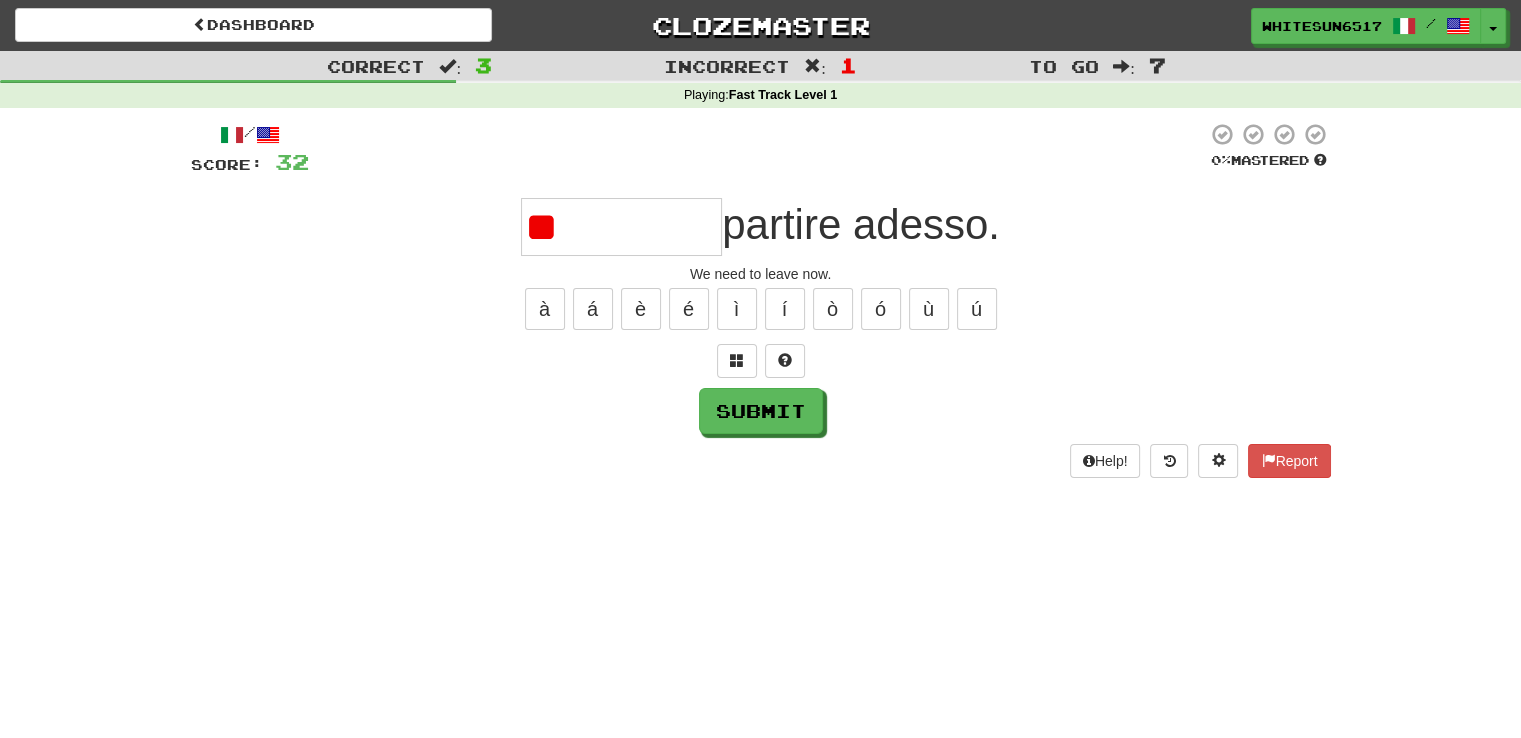 type on "*" 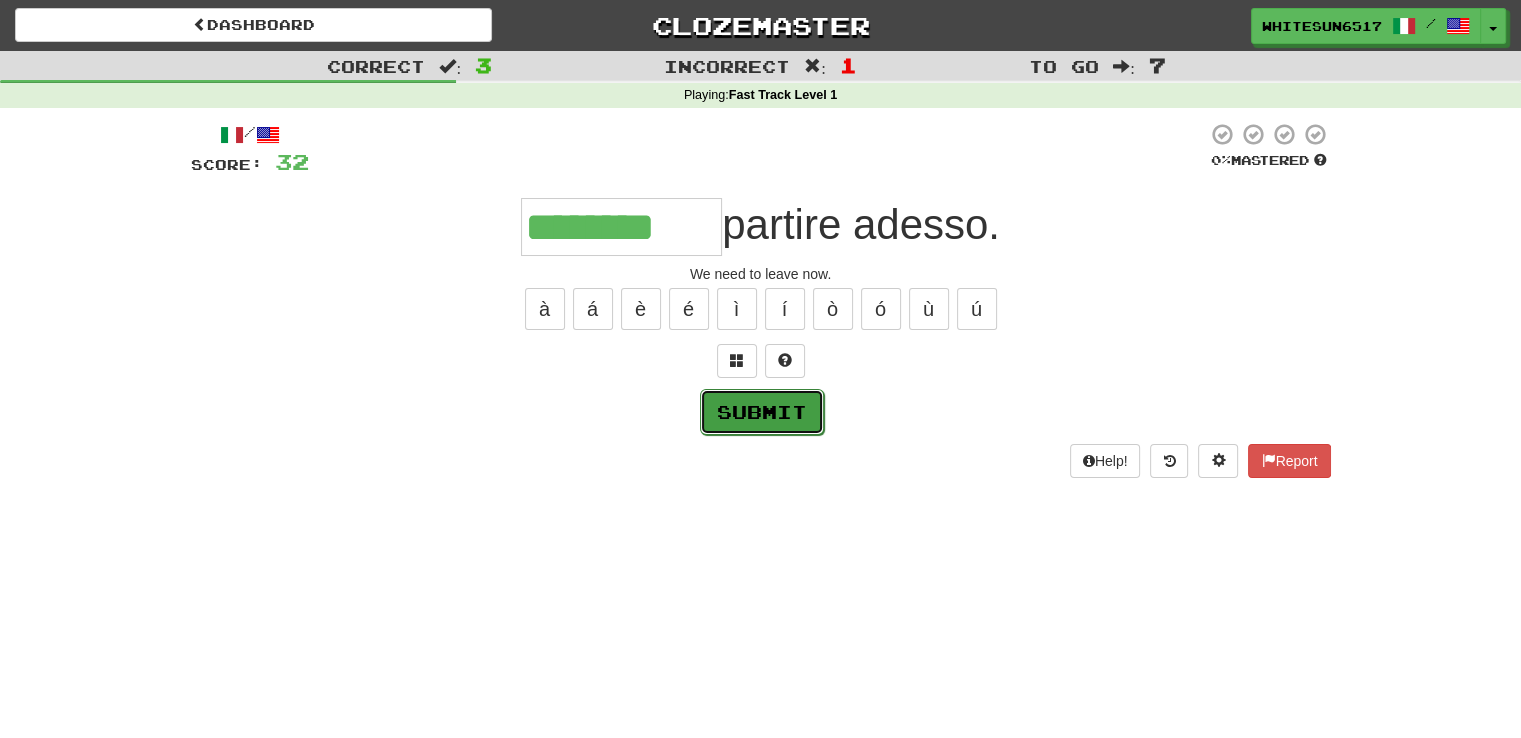 click on "Submit" at bounding box center [762, 412] 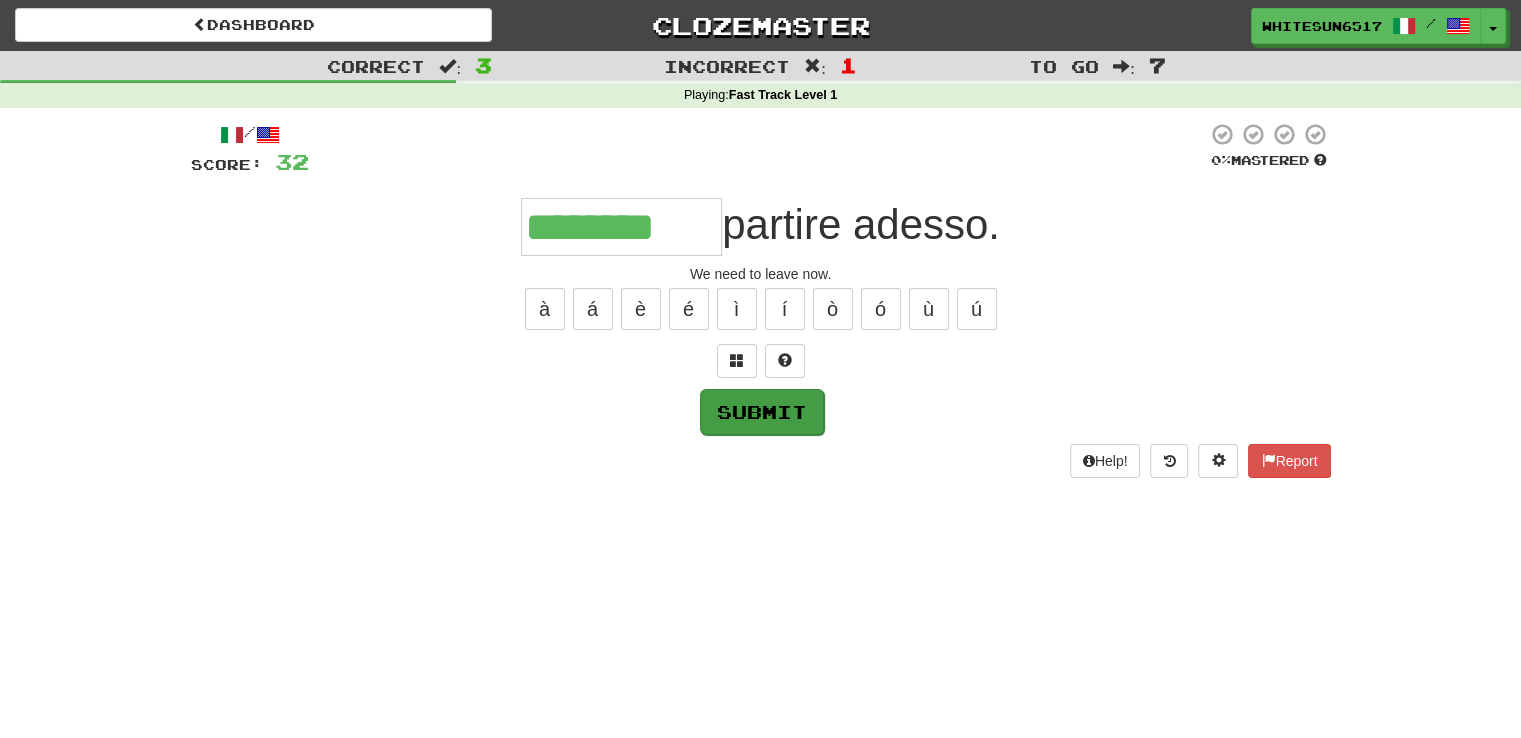 type on "********" 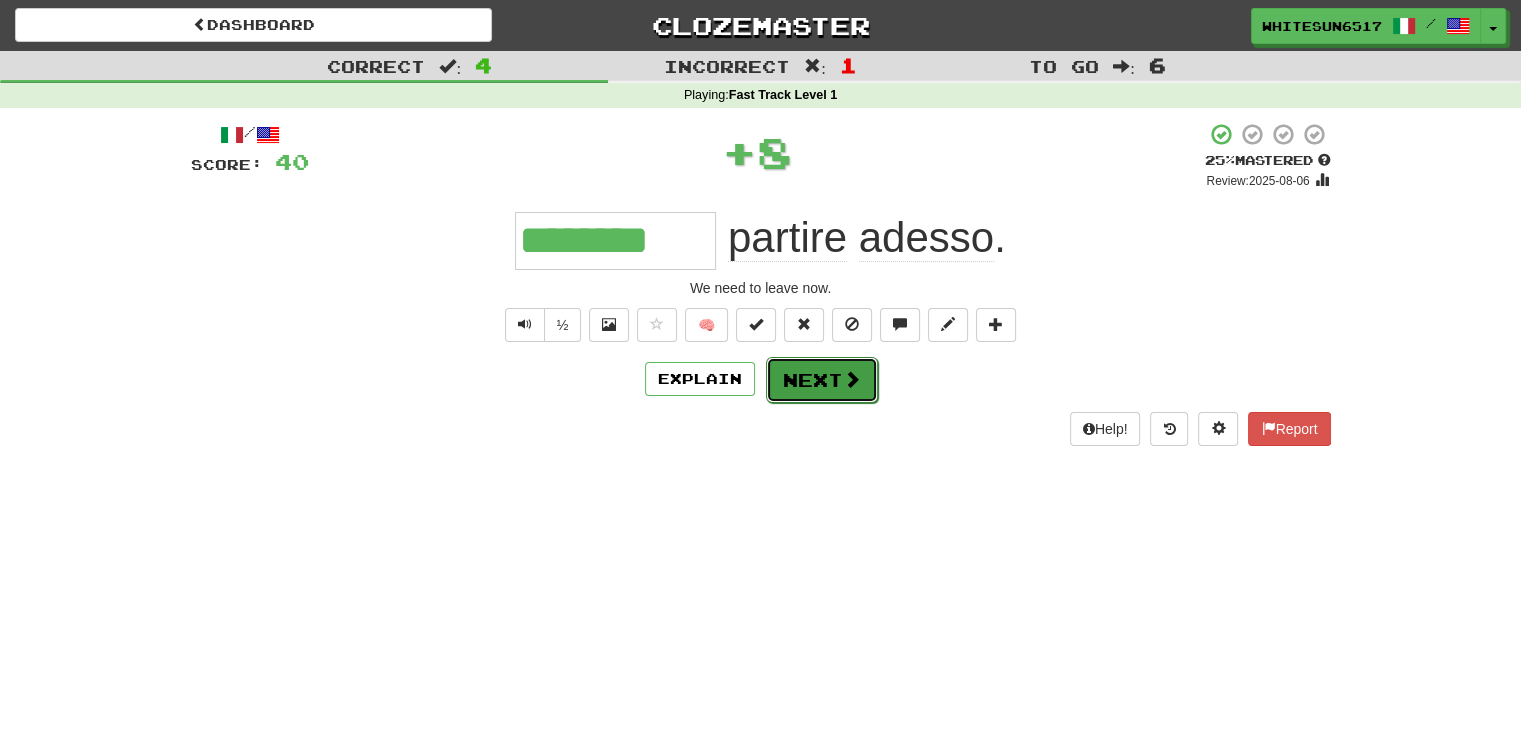 click at bounding box center [852, 379] 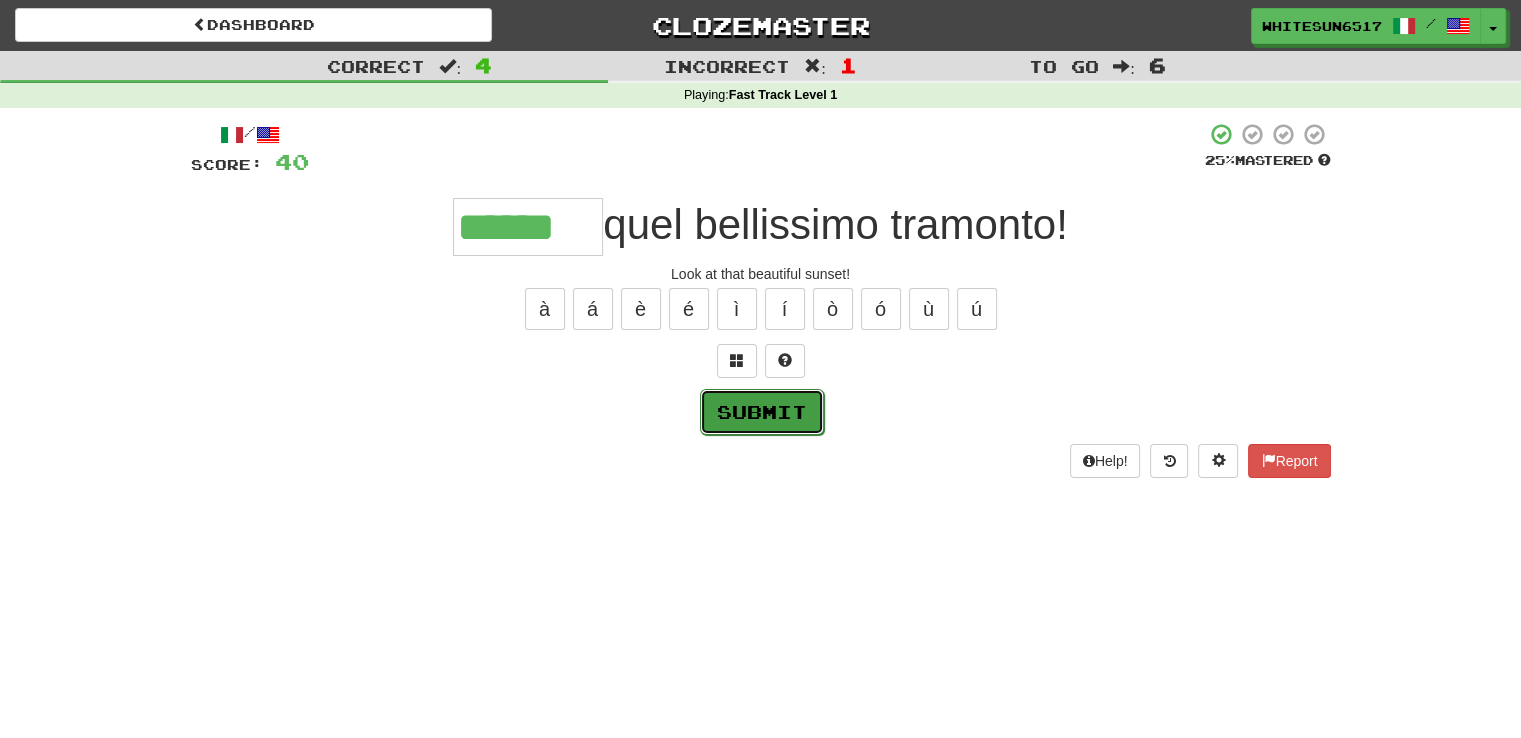 click on "Submit" at bounding box center [762, 412] 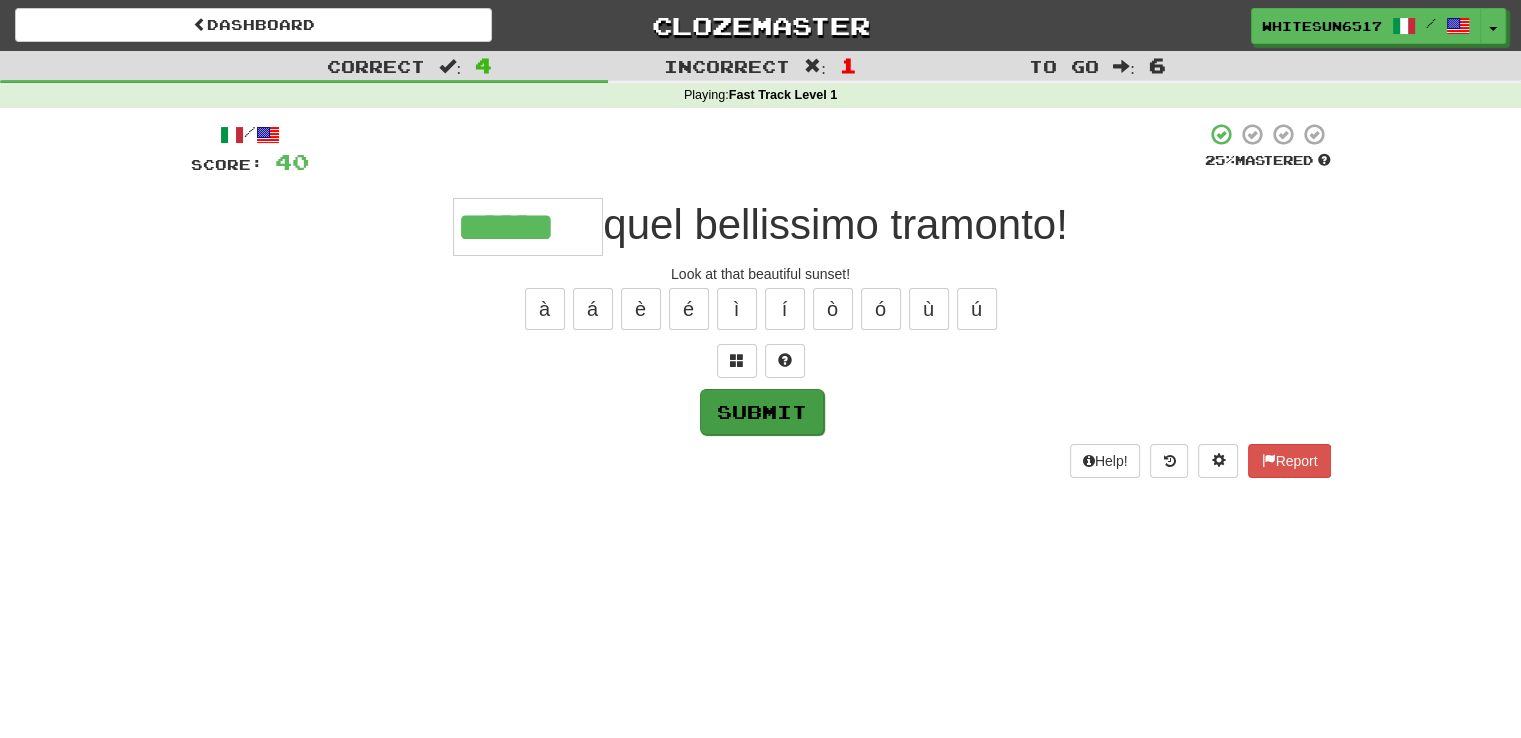 type on "******" 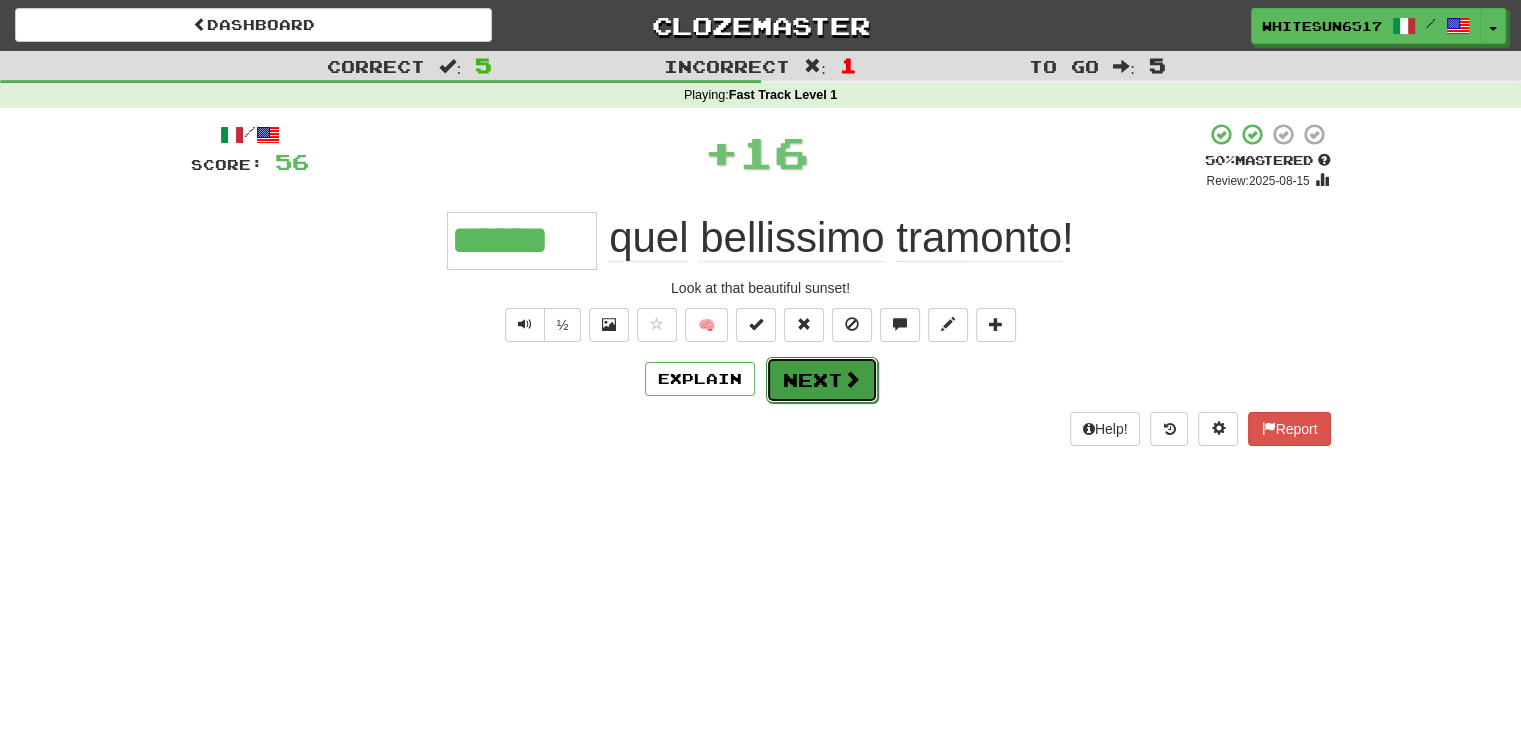 click on "Next" at bounding box center [822, 380] 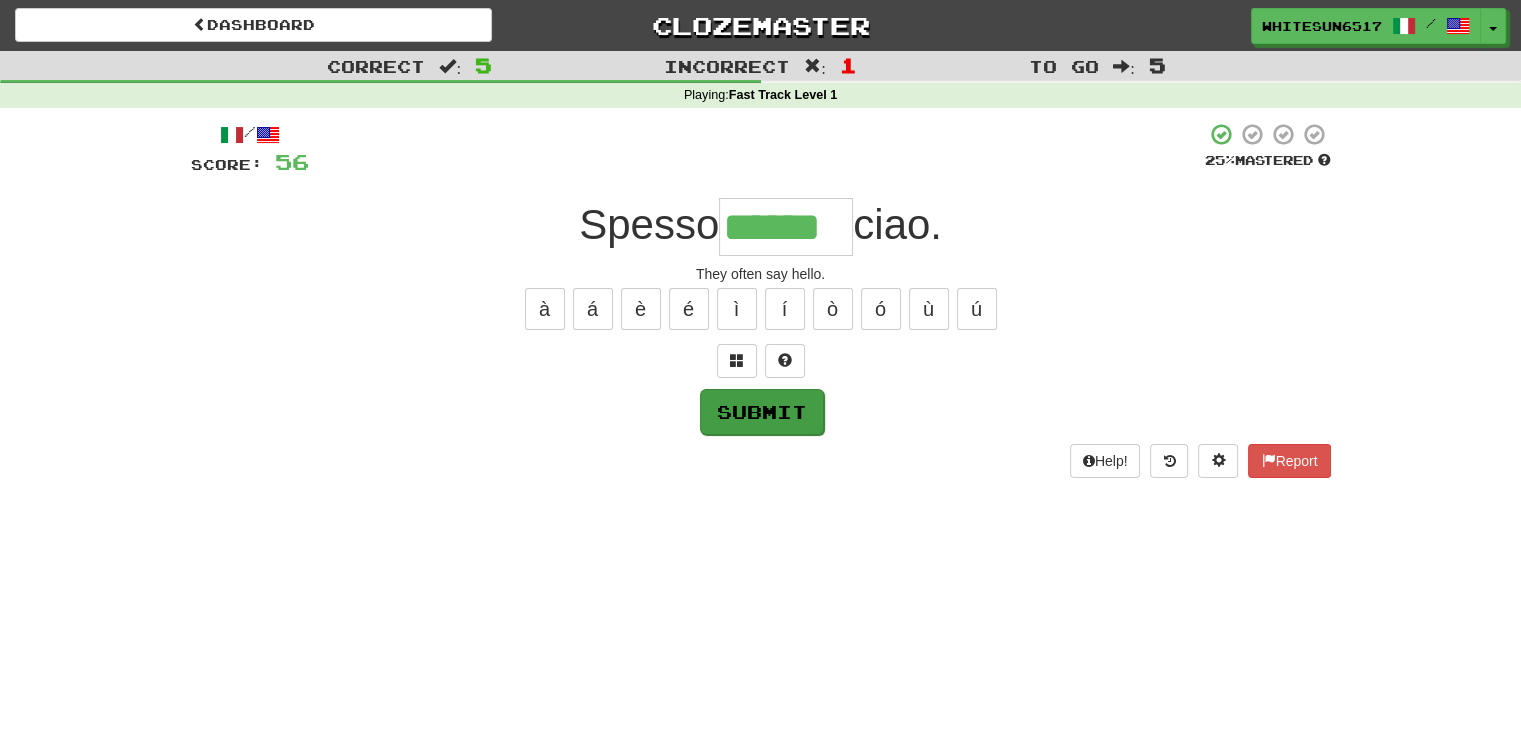 type on "******" 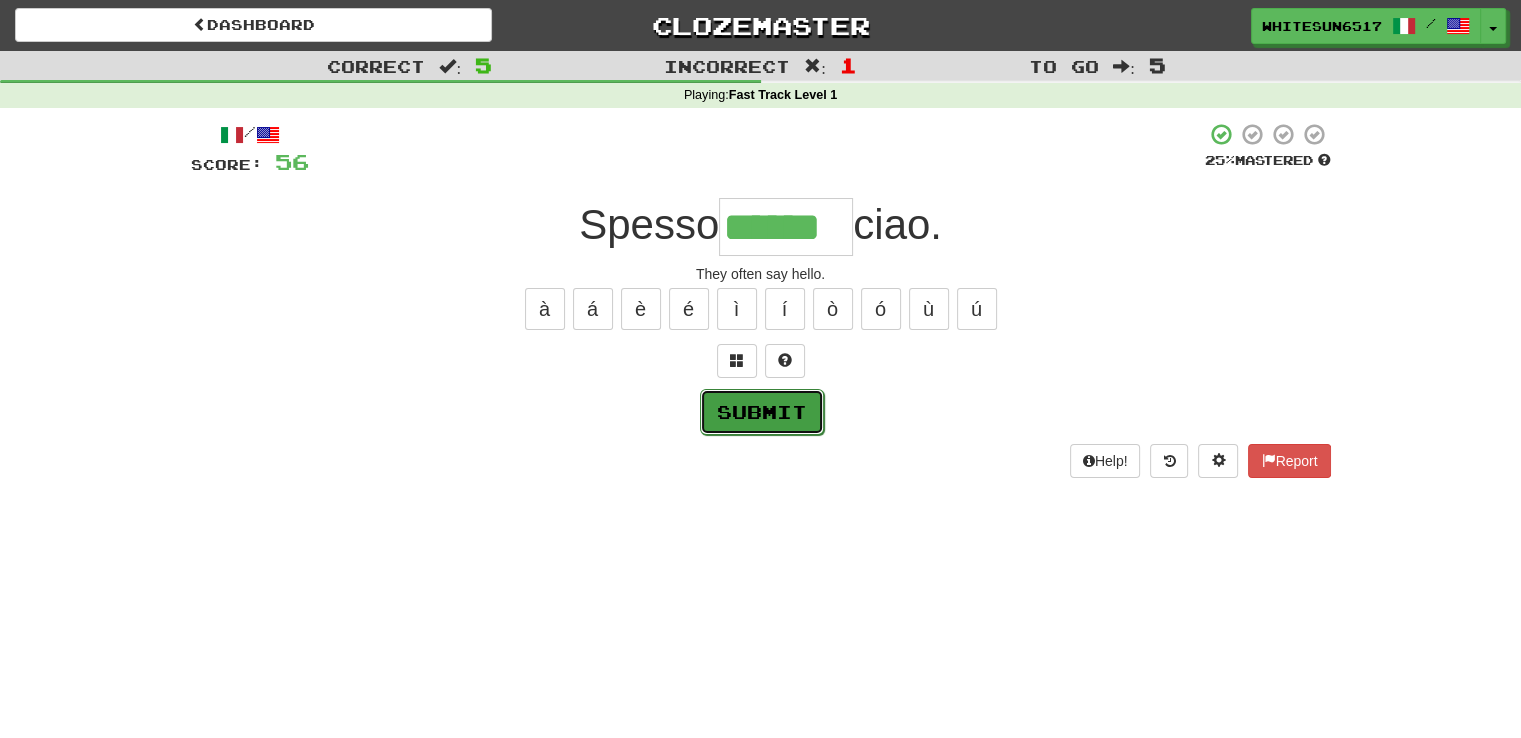 click on "Submit" at bounding box center [762, 412] 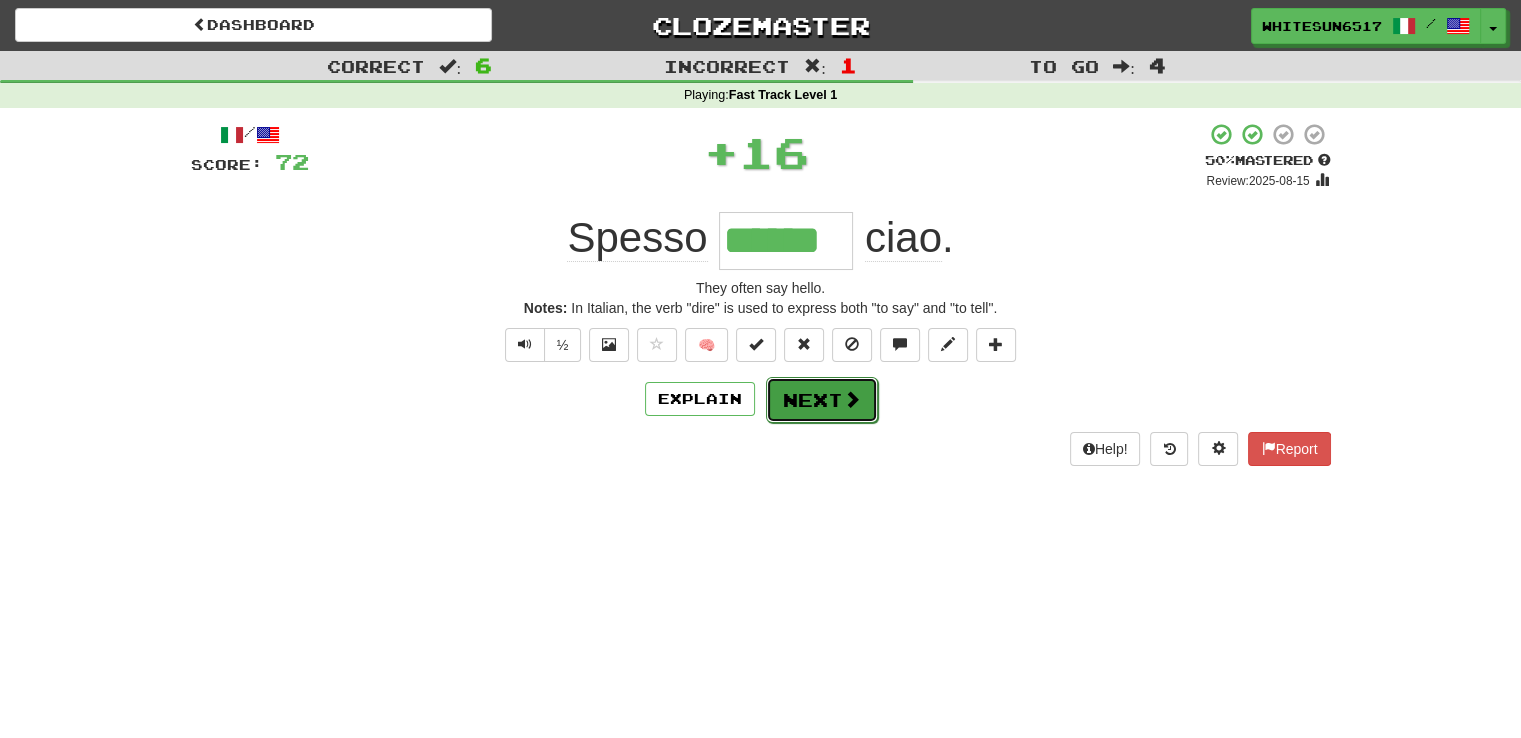 click on "Next" at bounding box center (822, 400) 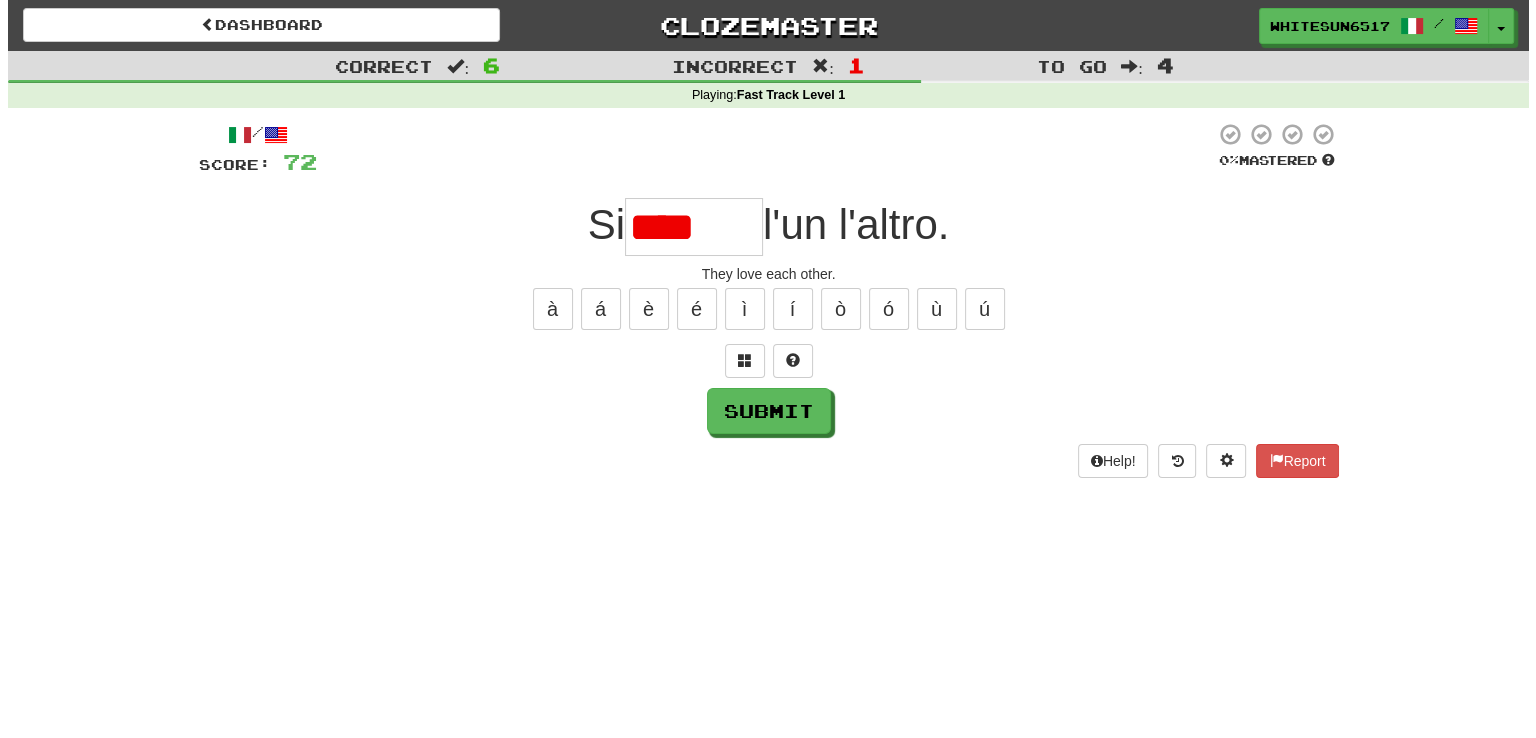 scroll, scrollTop: 0, scrollLeft: 0, axis: both 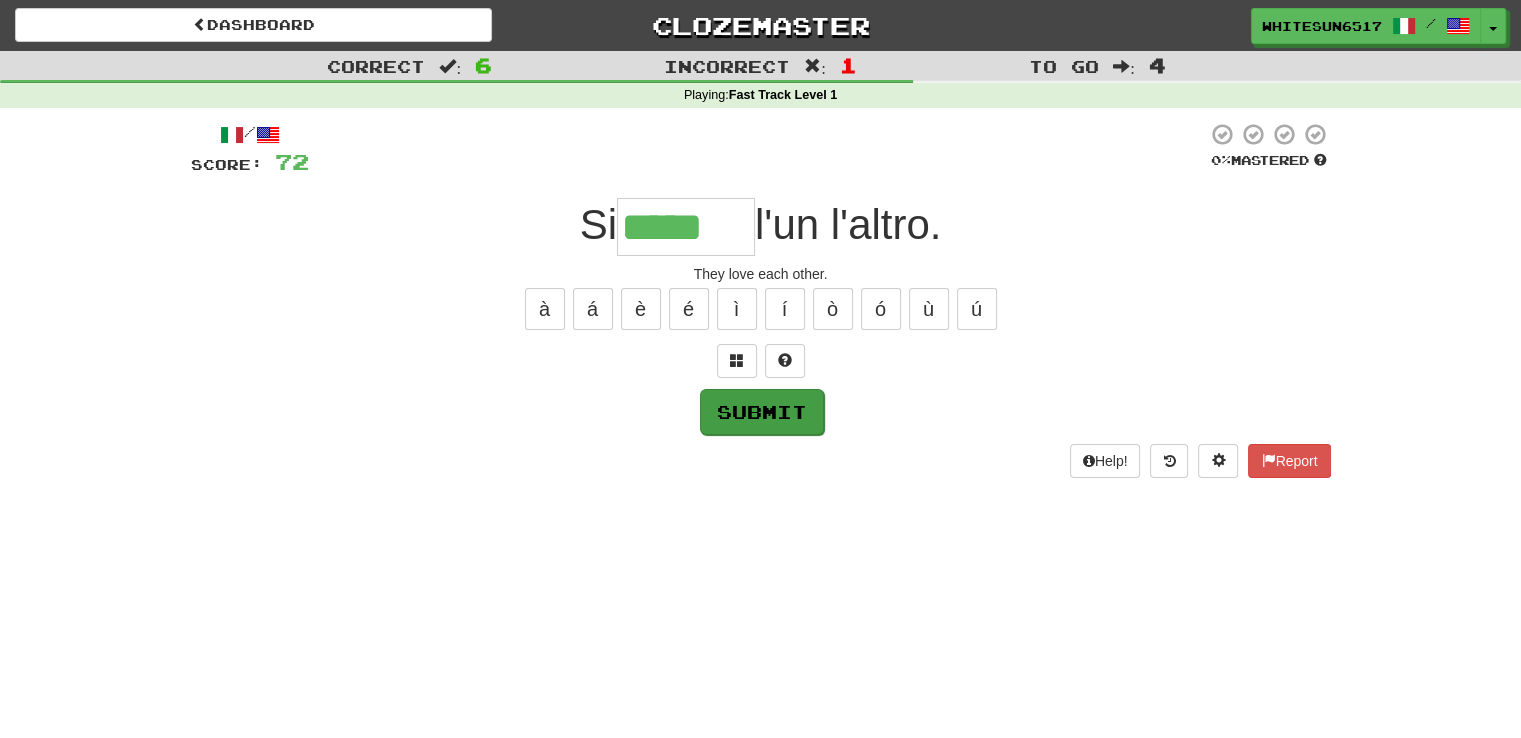 type on "*****" 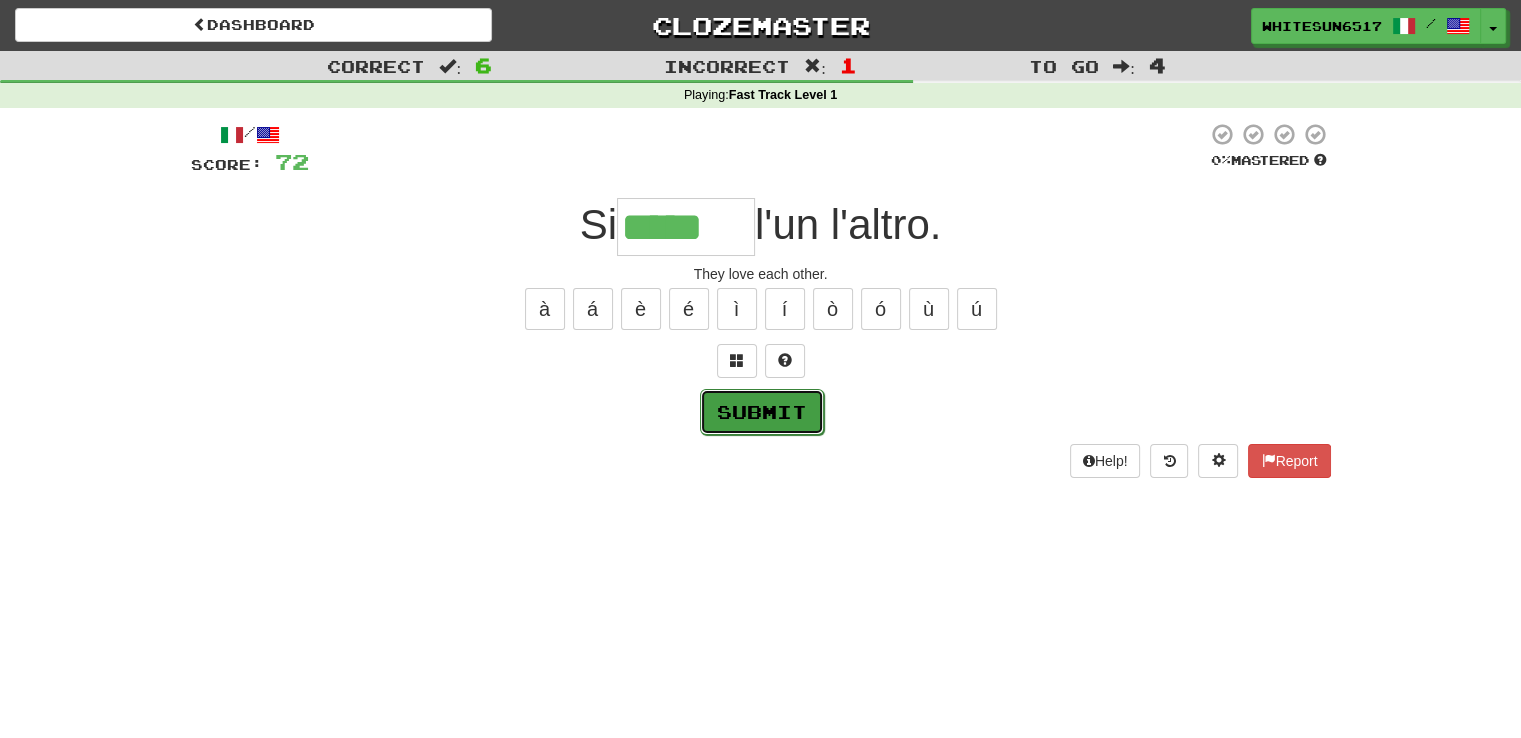 click on "Submit" at bounding box center [762, 412] 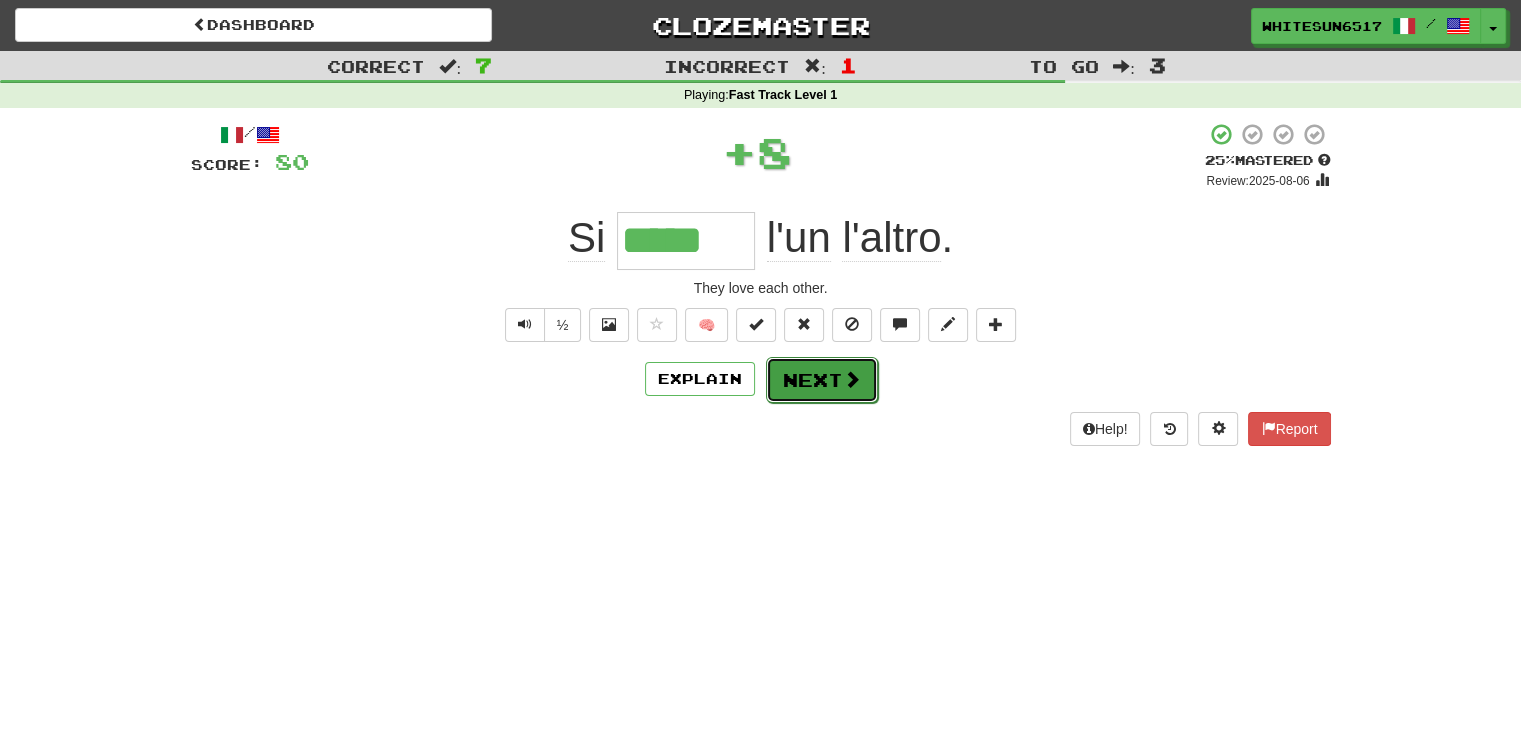 click on "Next" at bounding box center (822, 380) 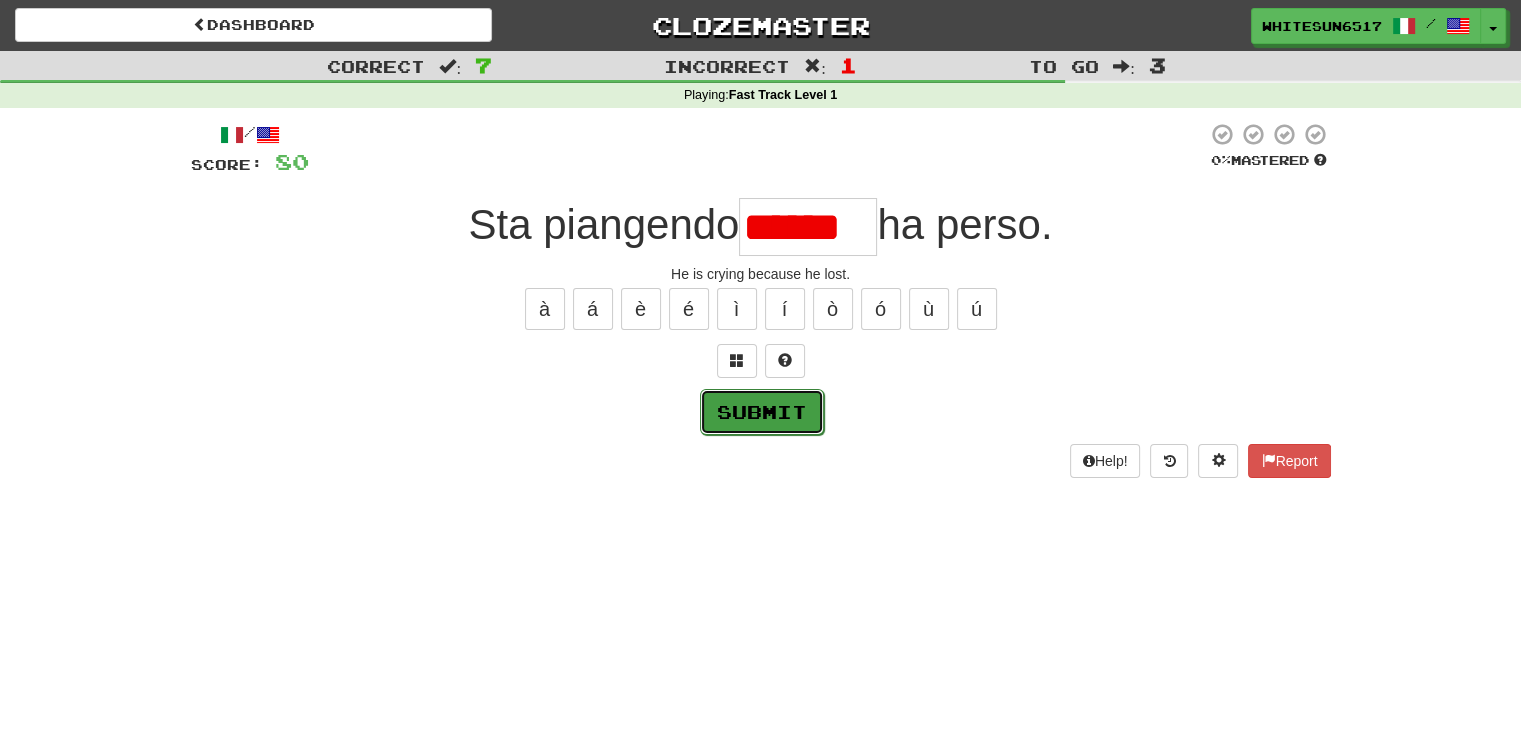click on "Submit" at bounding box center (762, 412) 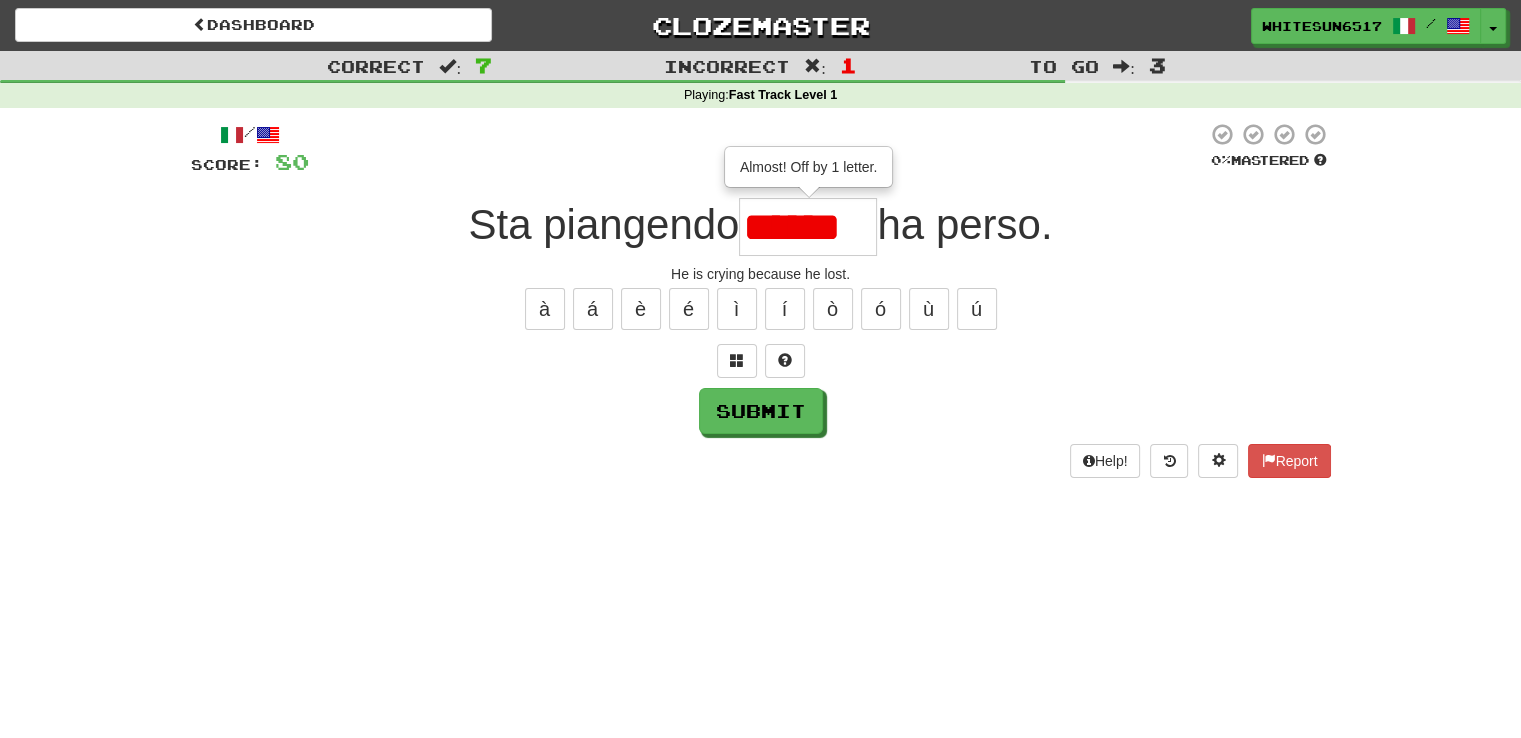 click on "******" at bounding box center [808, 227] 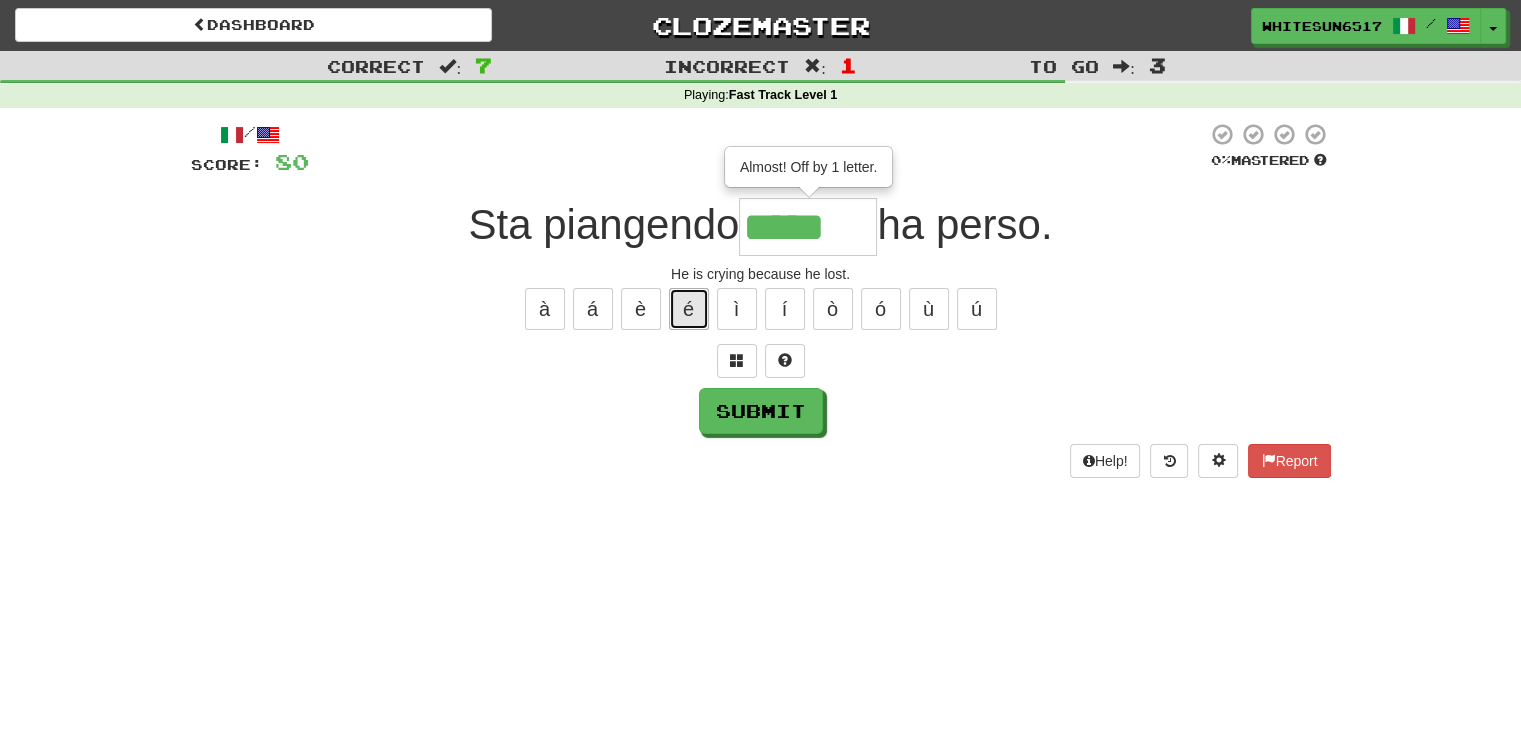 click on "é" at bounding box center (689, 309) 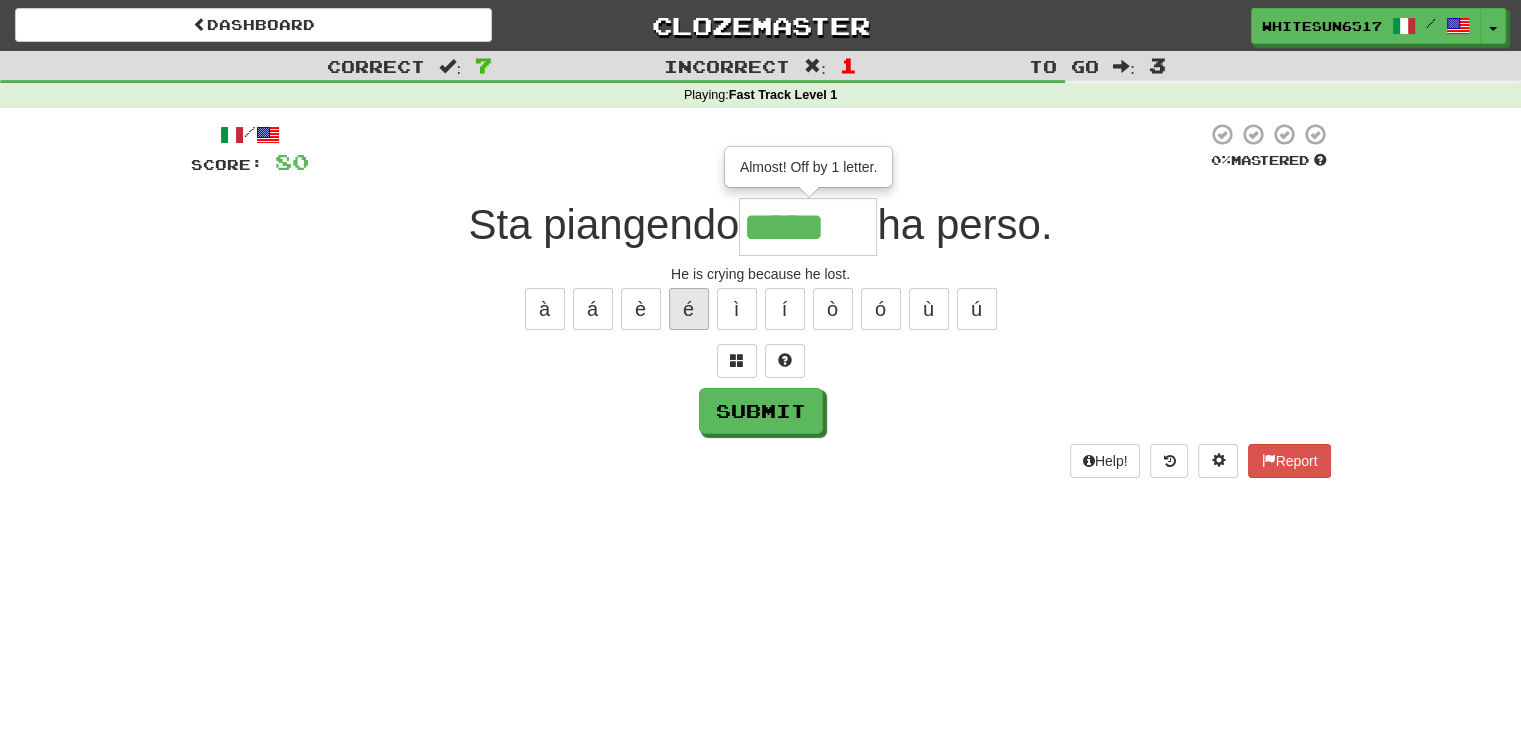 type on "******" 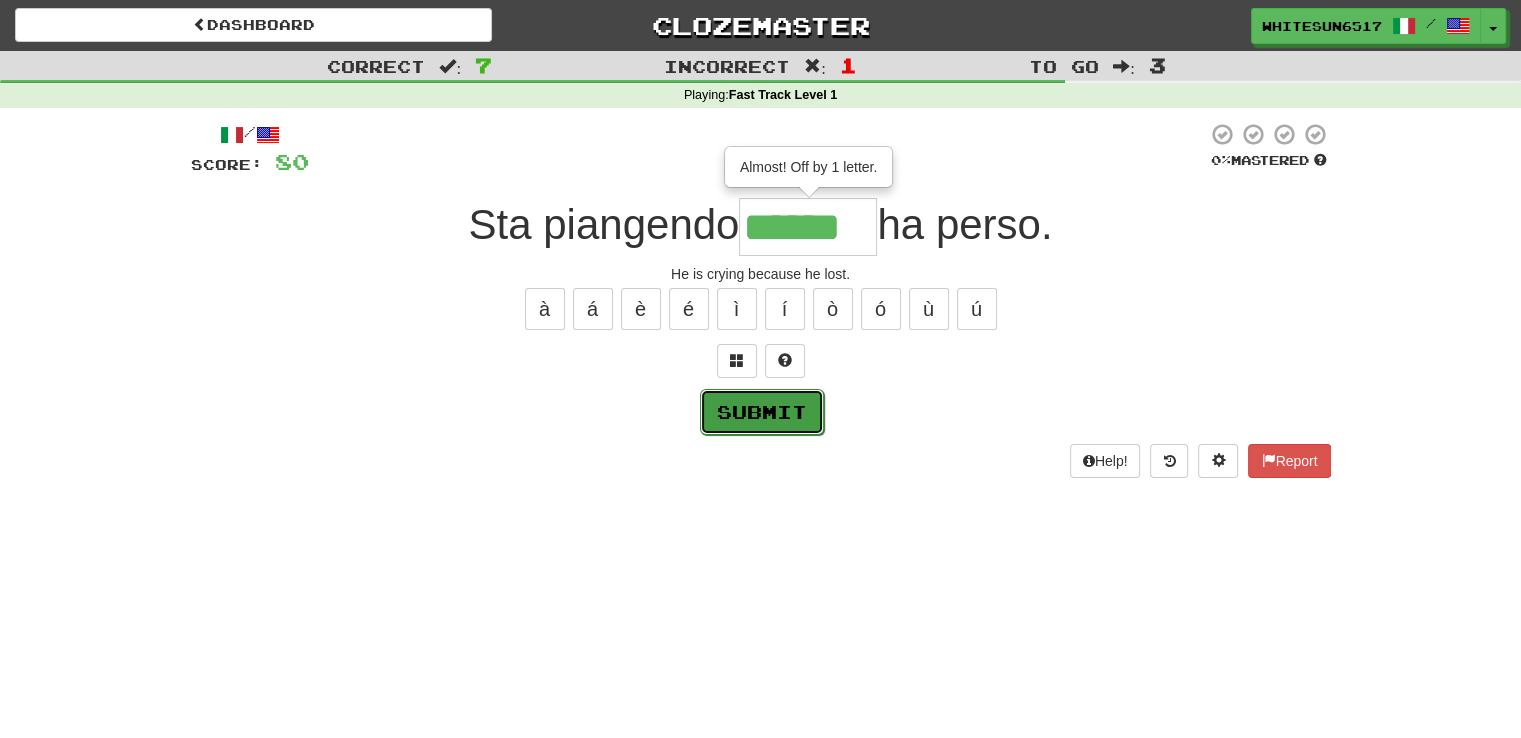 click on "Submit" at bounding box center (762, 412) 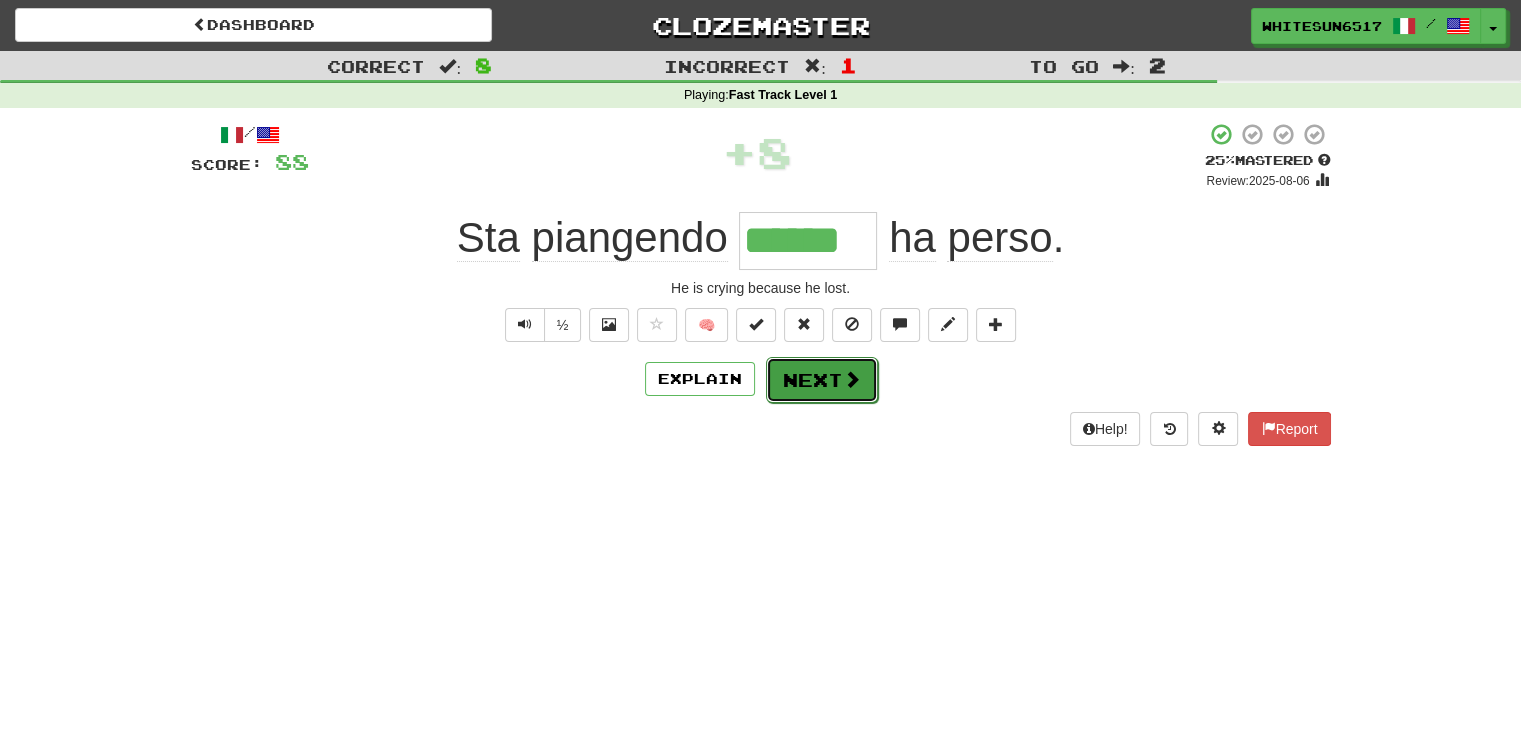 click on "Next" at bounding box center (822, 380) 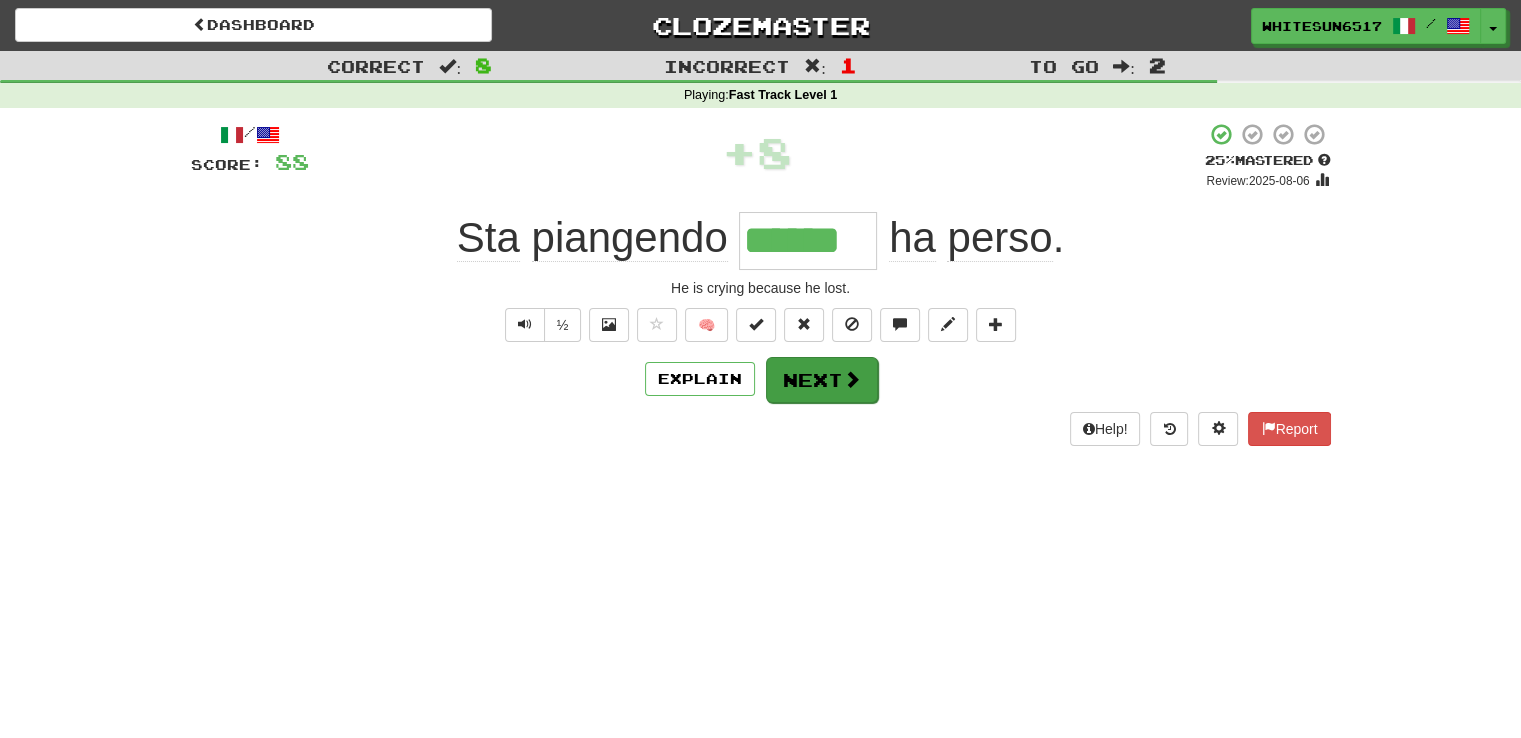 type 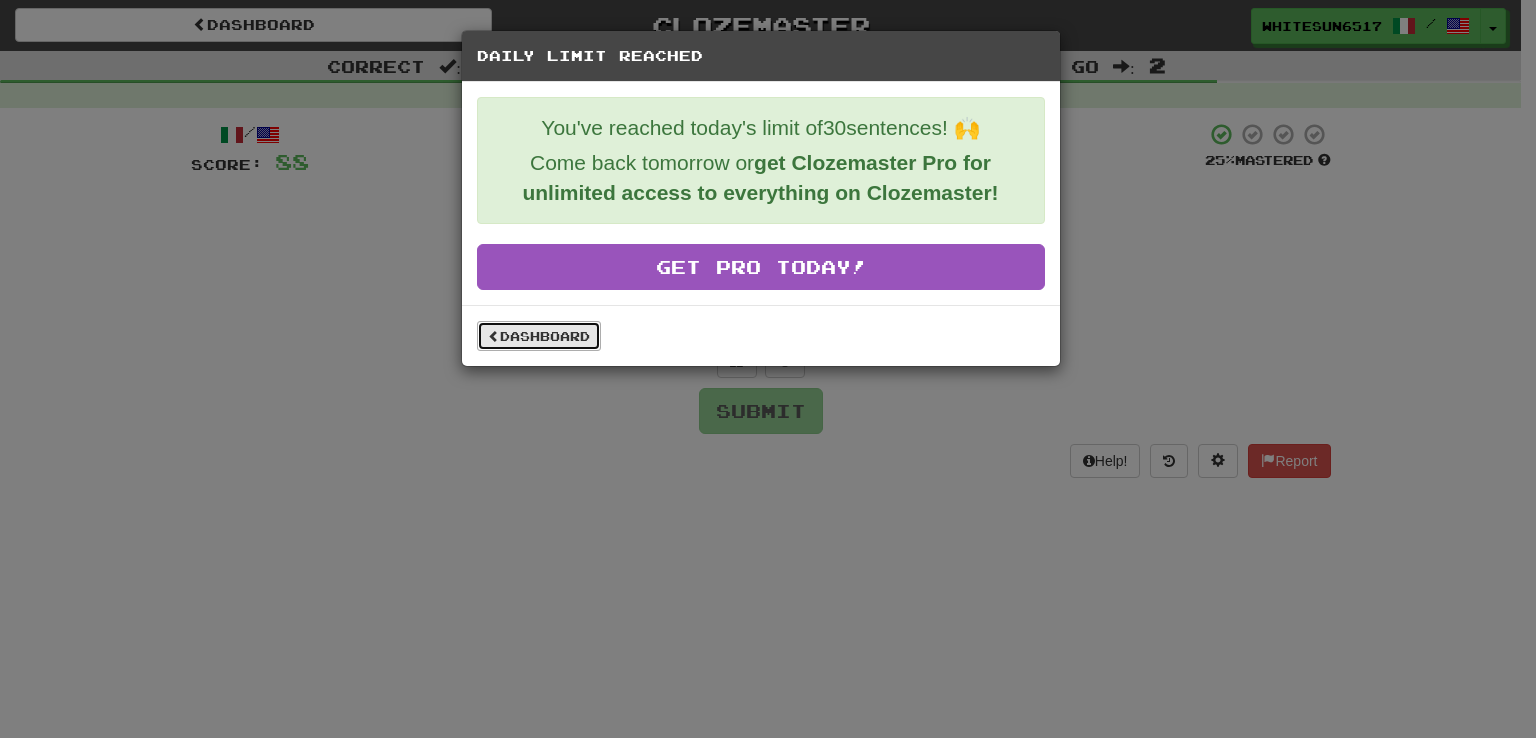 click on "Dashboard" at bounding box center [539, 336] 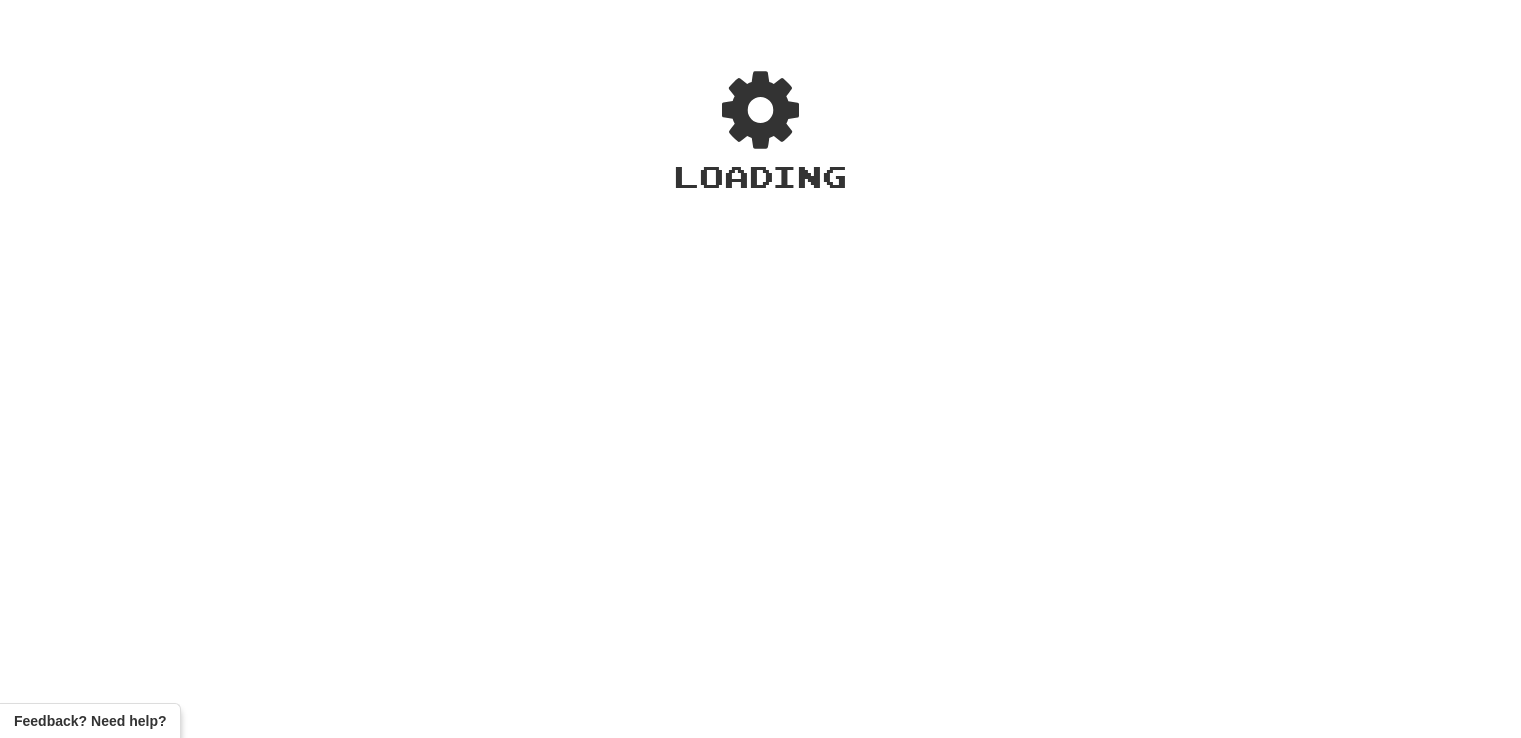 scroll, scrollTop: 0, scrollLeft: 0, axis: both 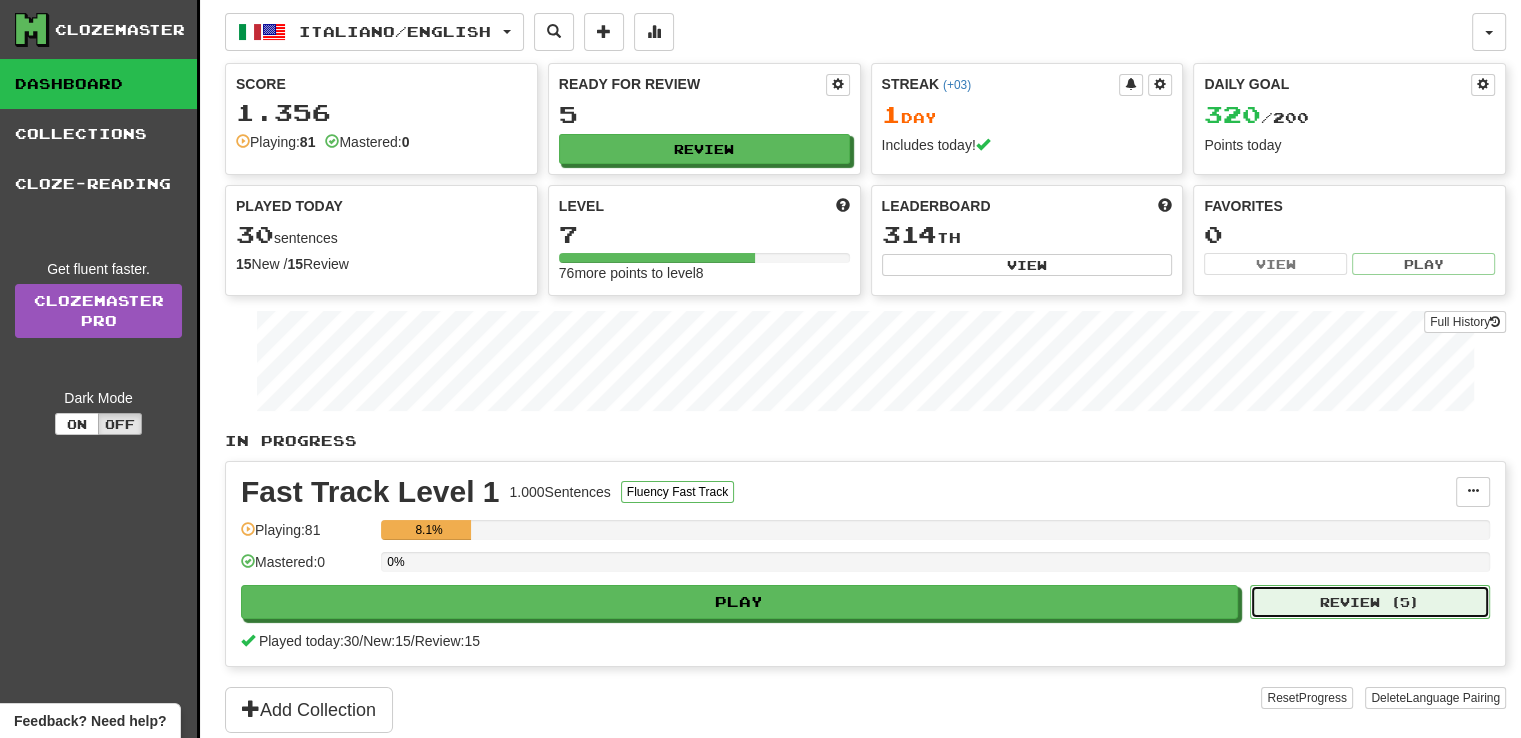 click on "Review ( 5 )" at bounding box center [1370, 602] 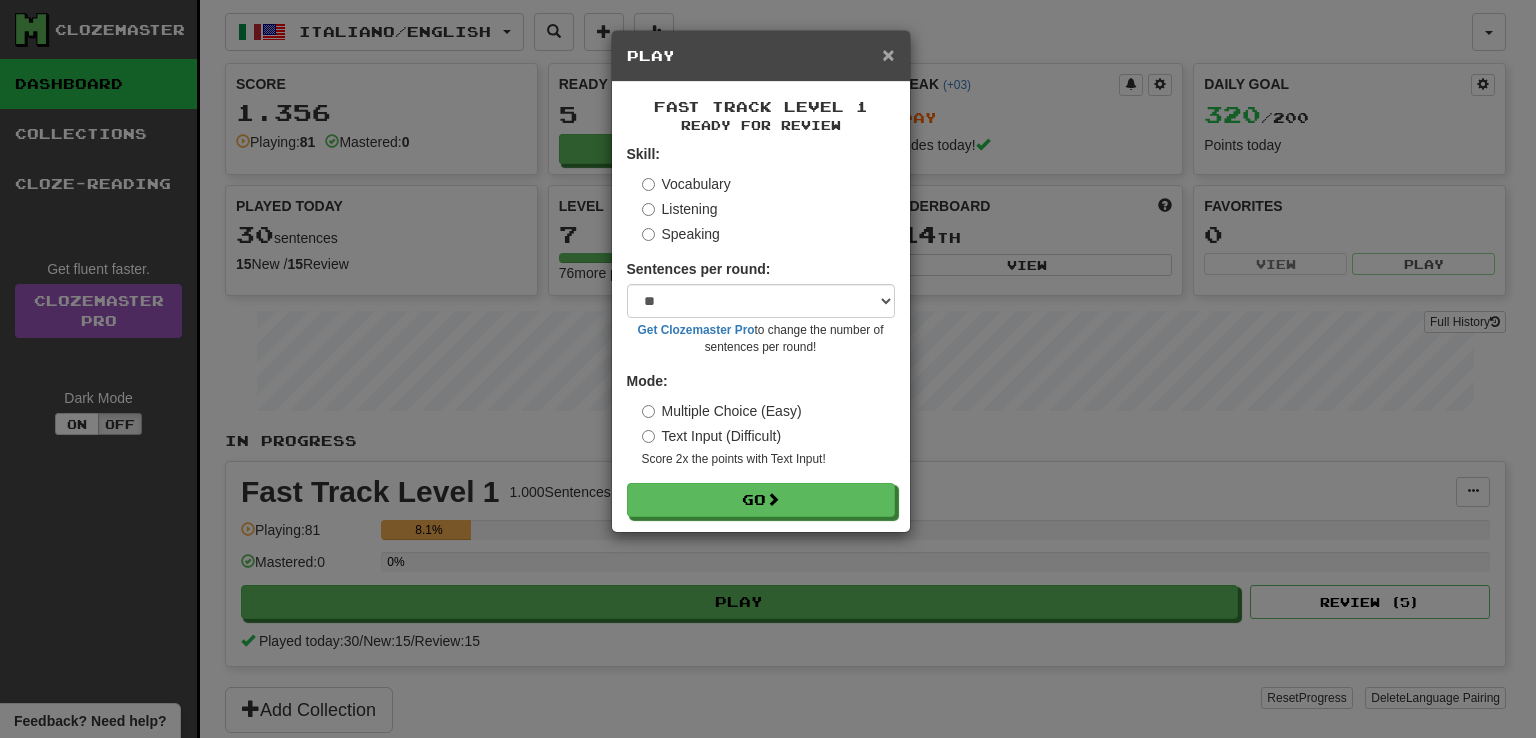 click on "×" at bounding box center (888, 54) 